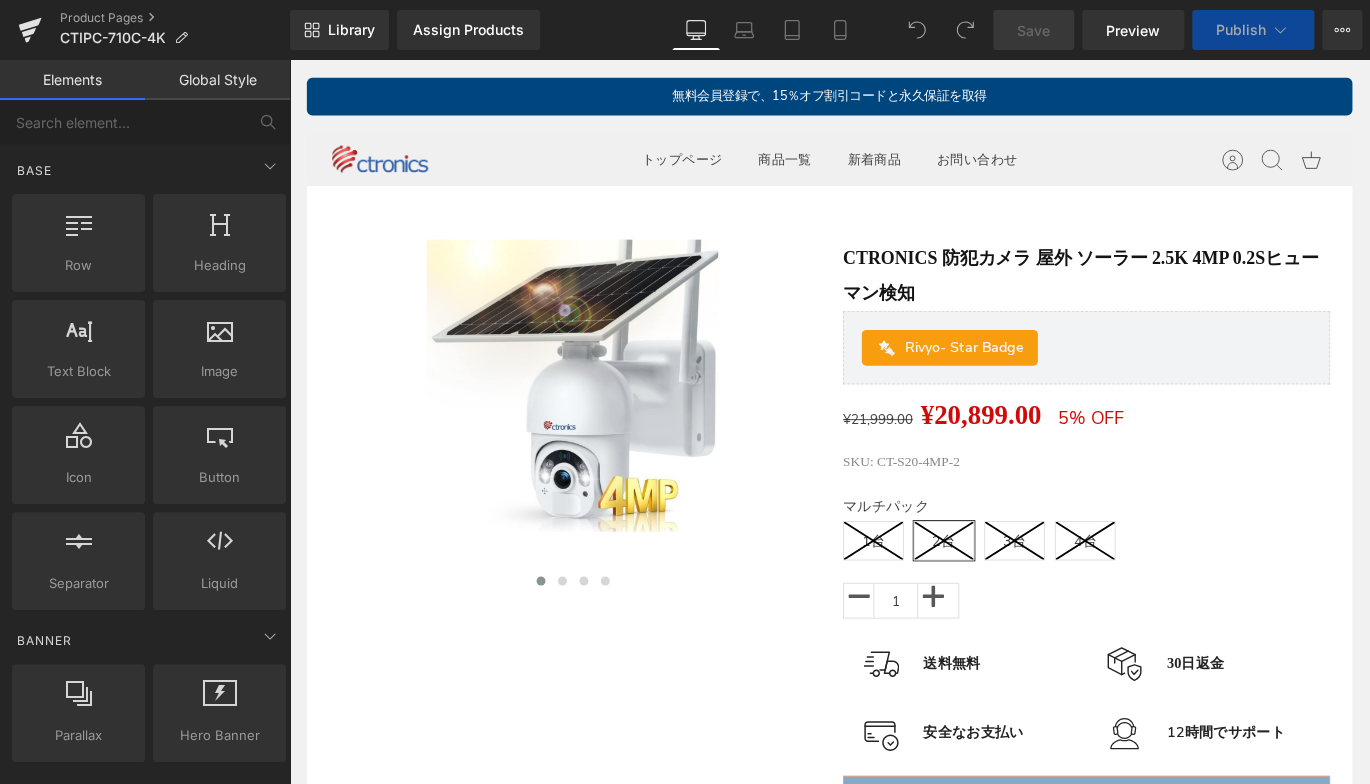 scroll, scrollTop: 0, scrollLeft: 0, axis: both 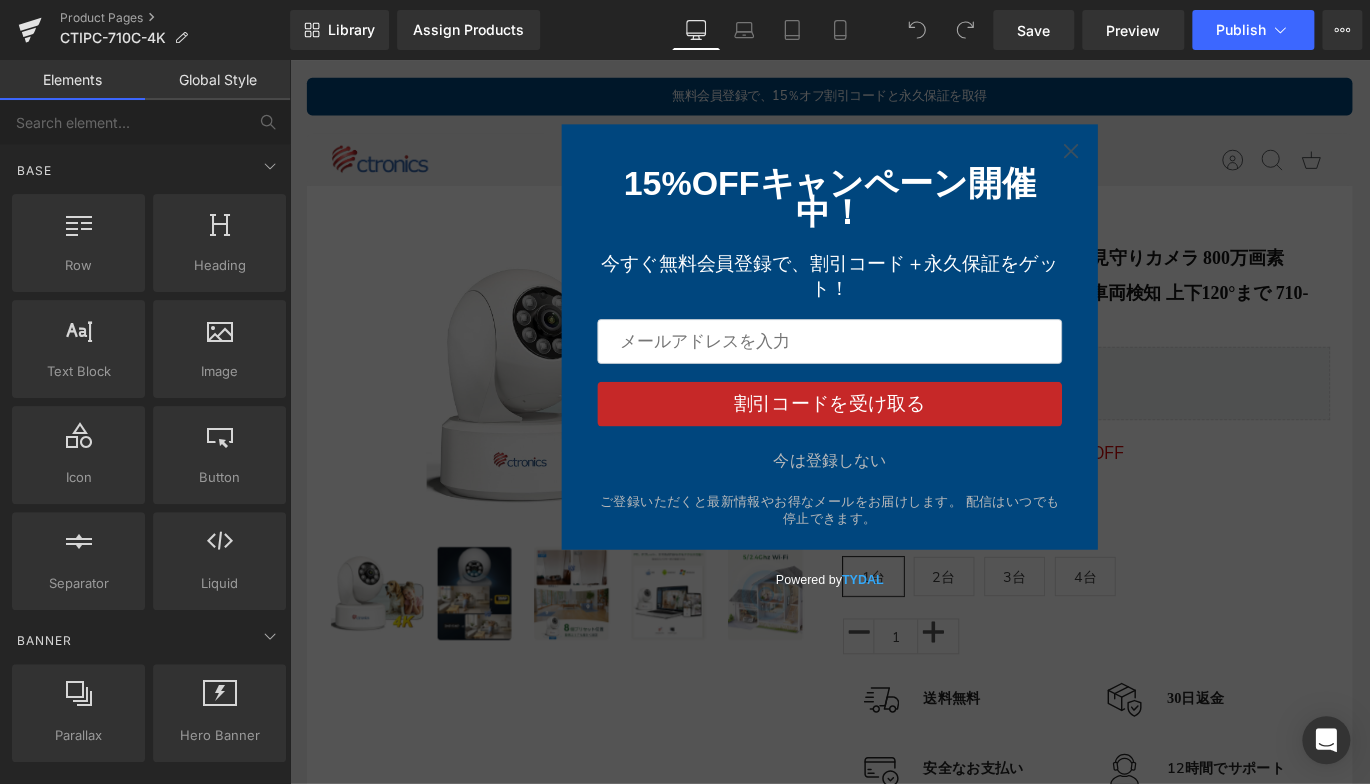 click on "今は登録しない        ご登録いただくと最新情報やお得なメールをお届けします。 配信はいつでも停止できます。" at bounding box center (894, 539) 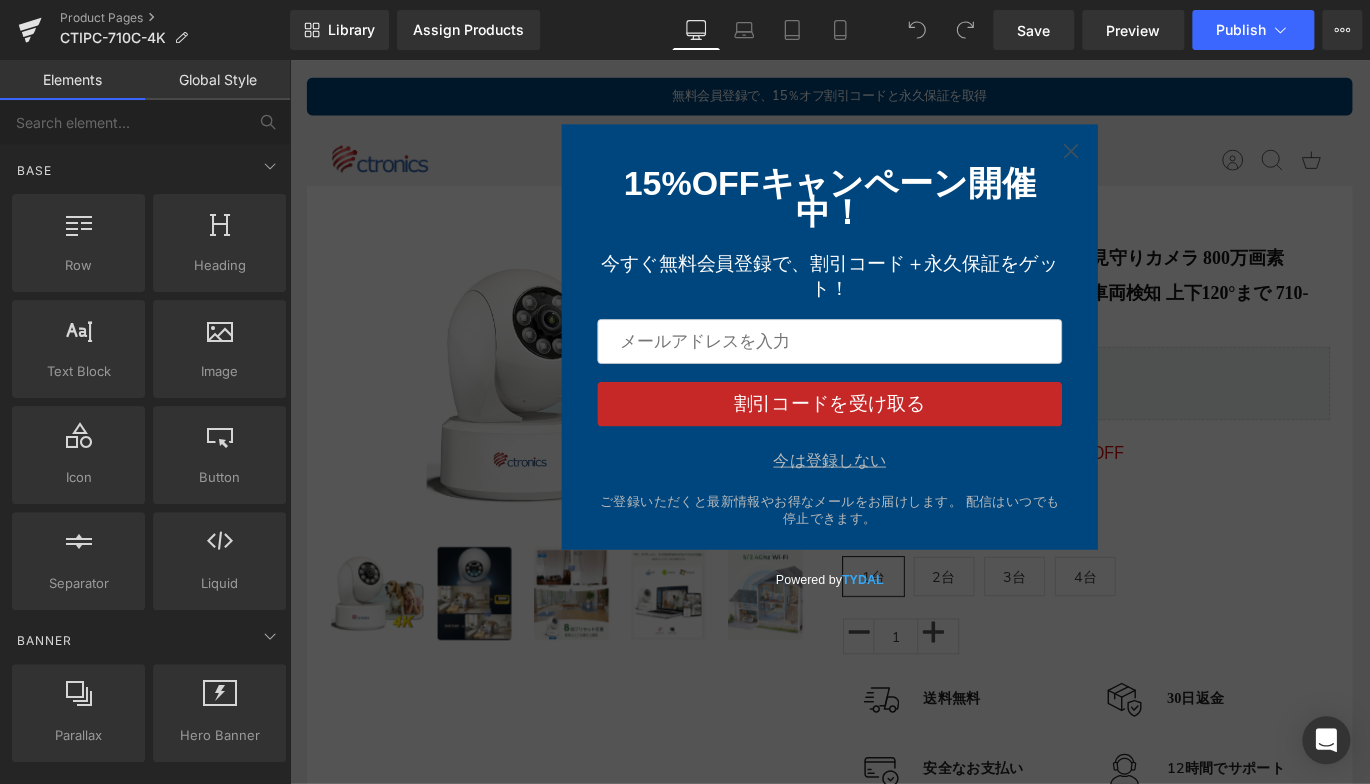 click on "今は登録しない" at bounding box center [894, 508] 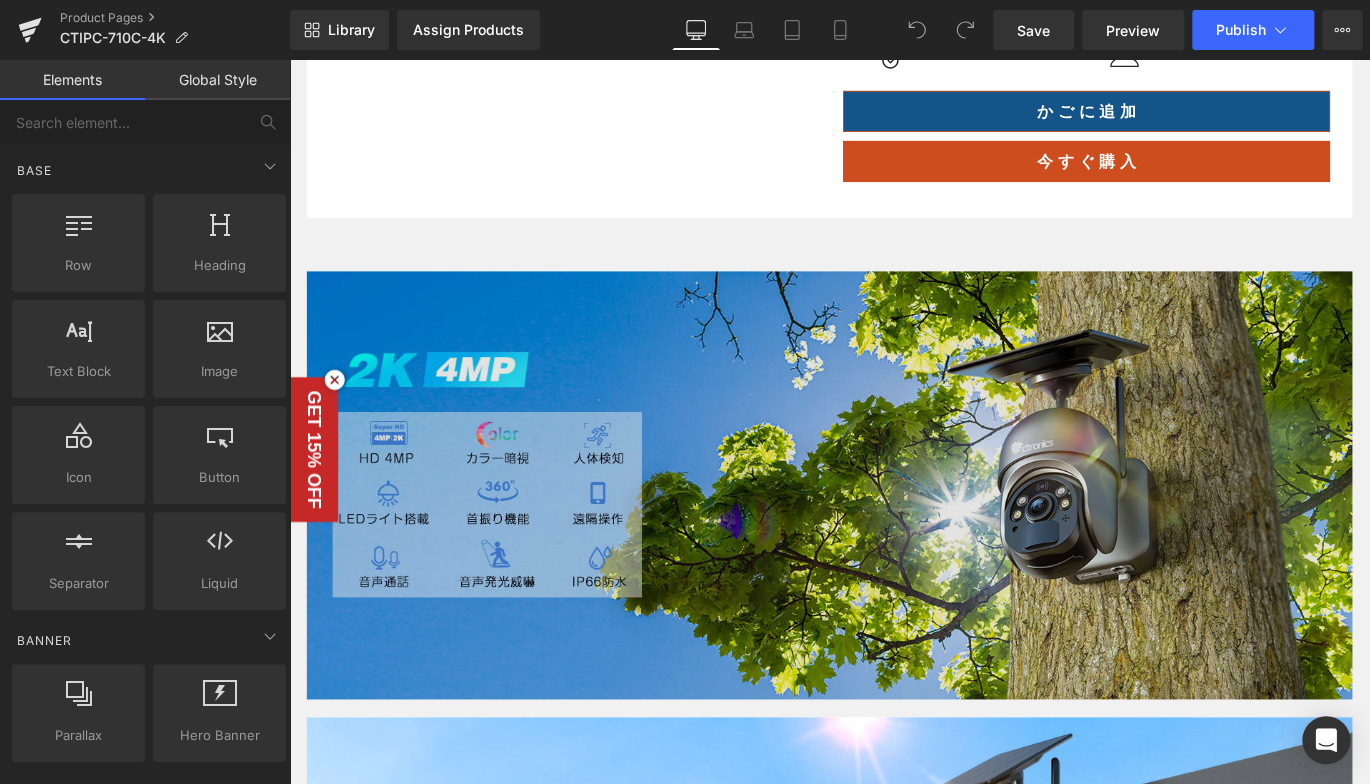 scroll, scrollTop: 1000, scrollLeft: 0, axis: vertical 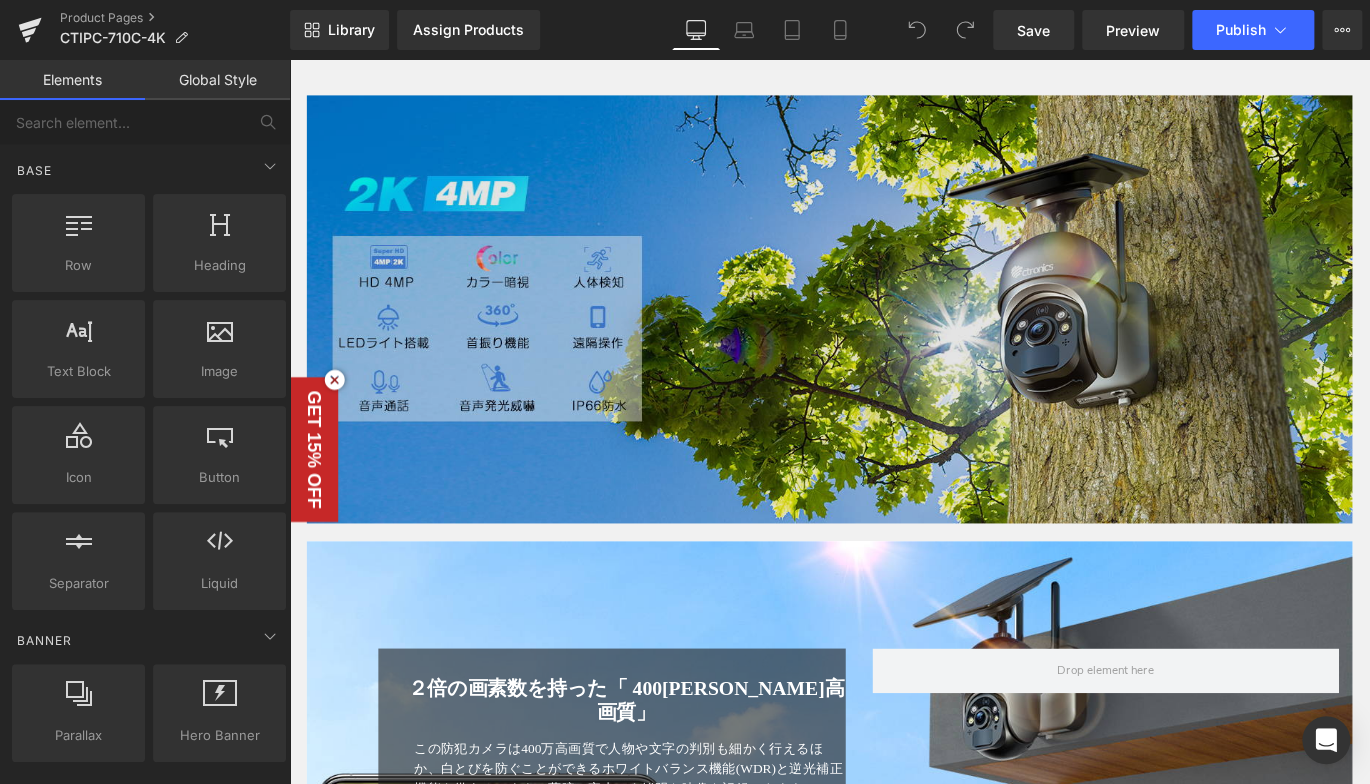 click at bounding box center [894, 340] 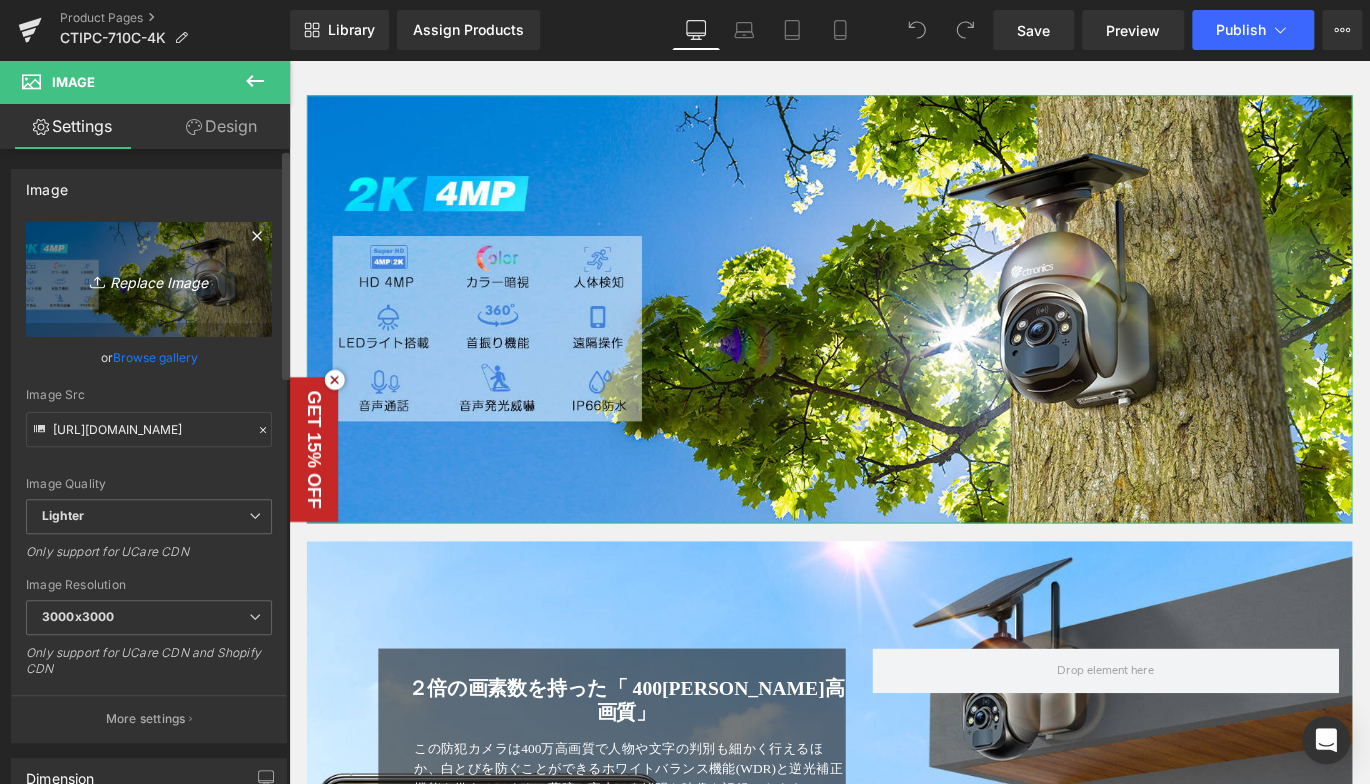 click on "Replace Image" at bounding box center [149, 279] 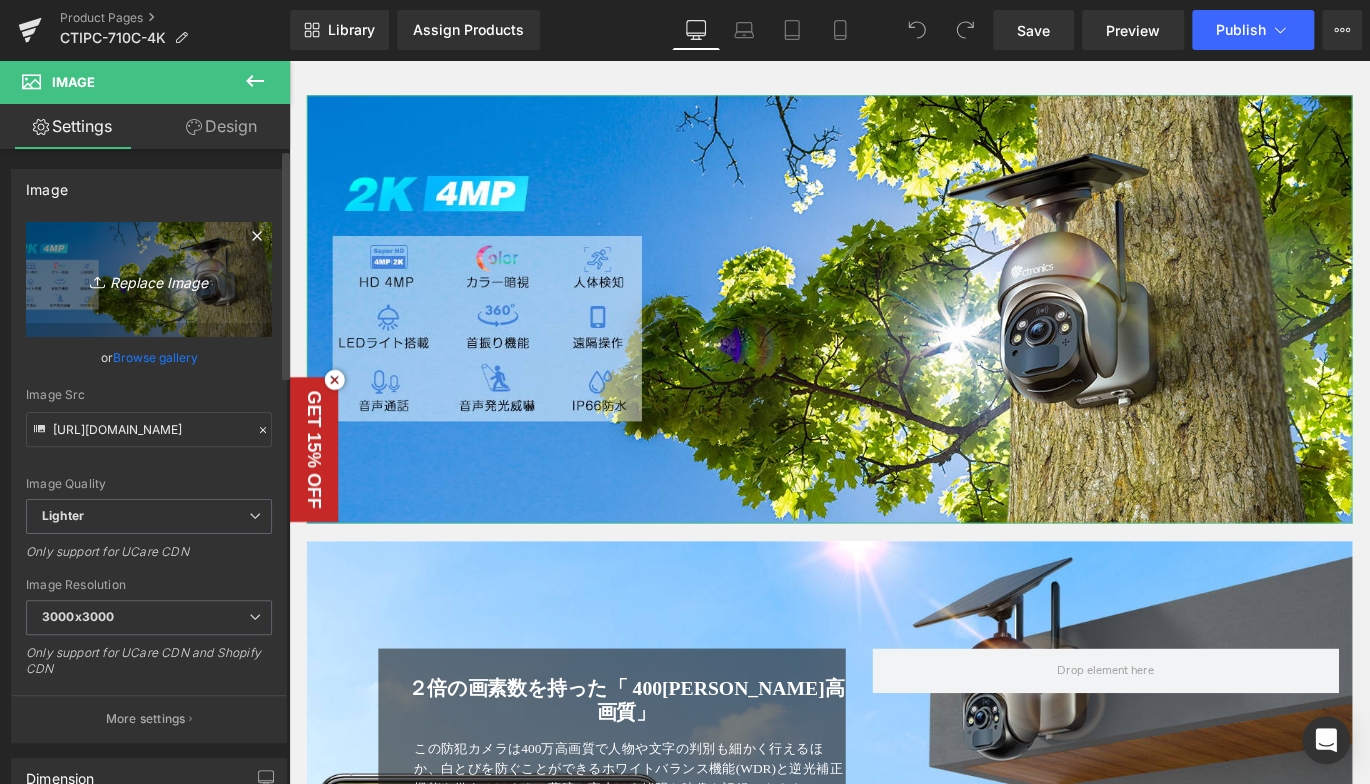 type on "C:\fakepath\1.jpg" 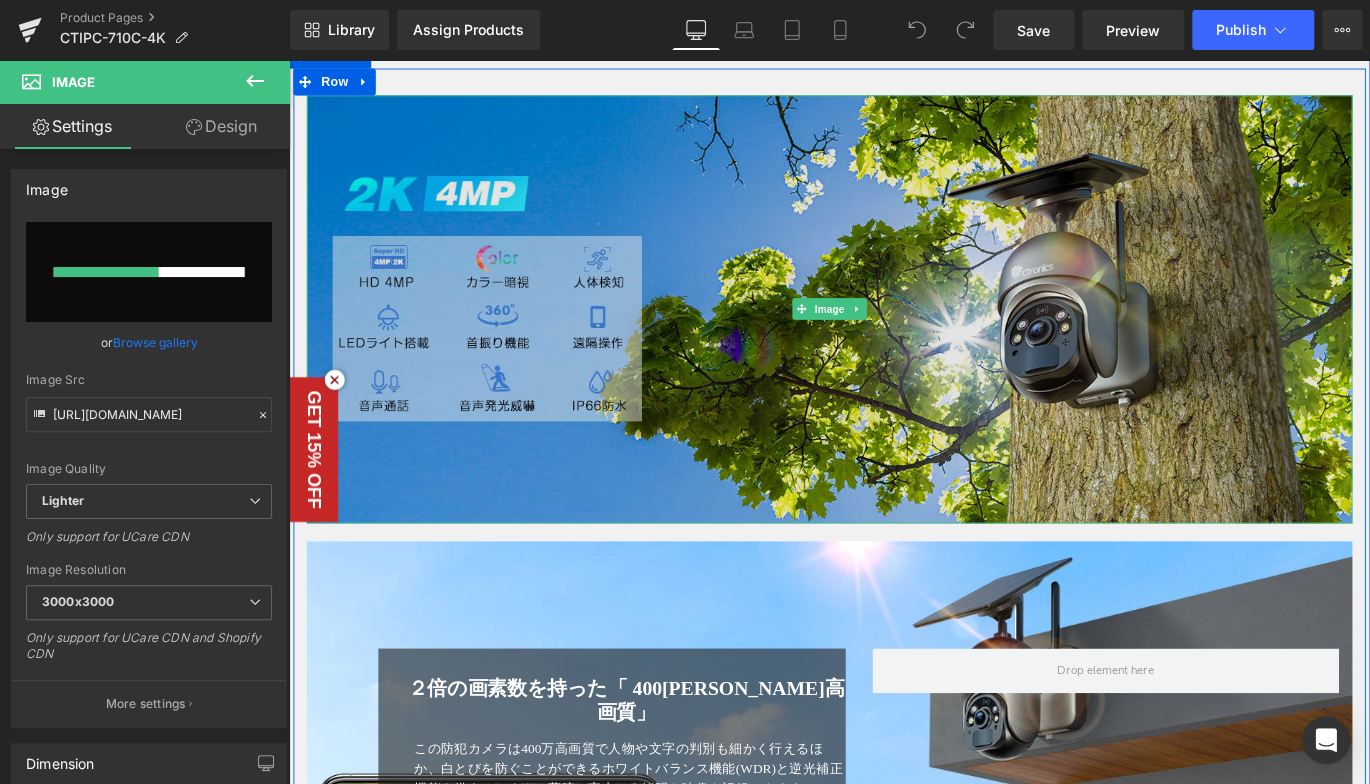 type 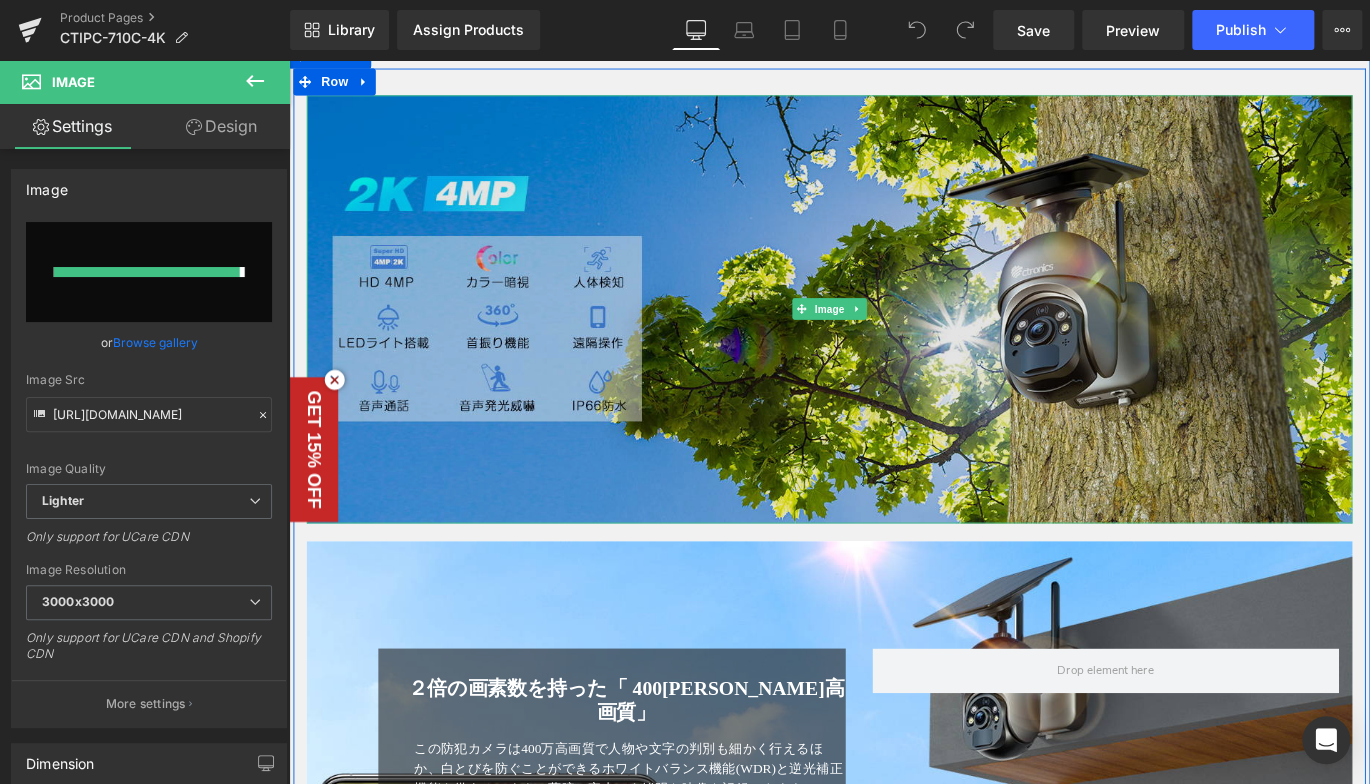 type on "[URL][DOMAIN_NAME]" 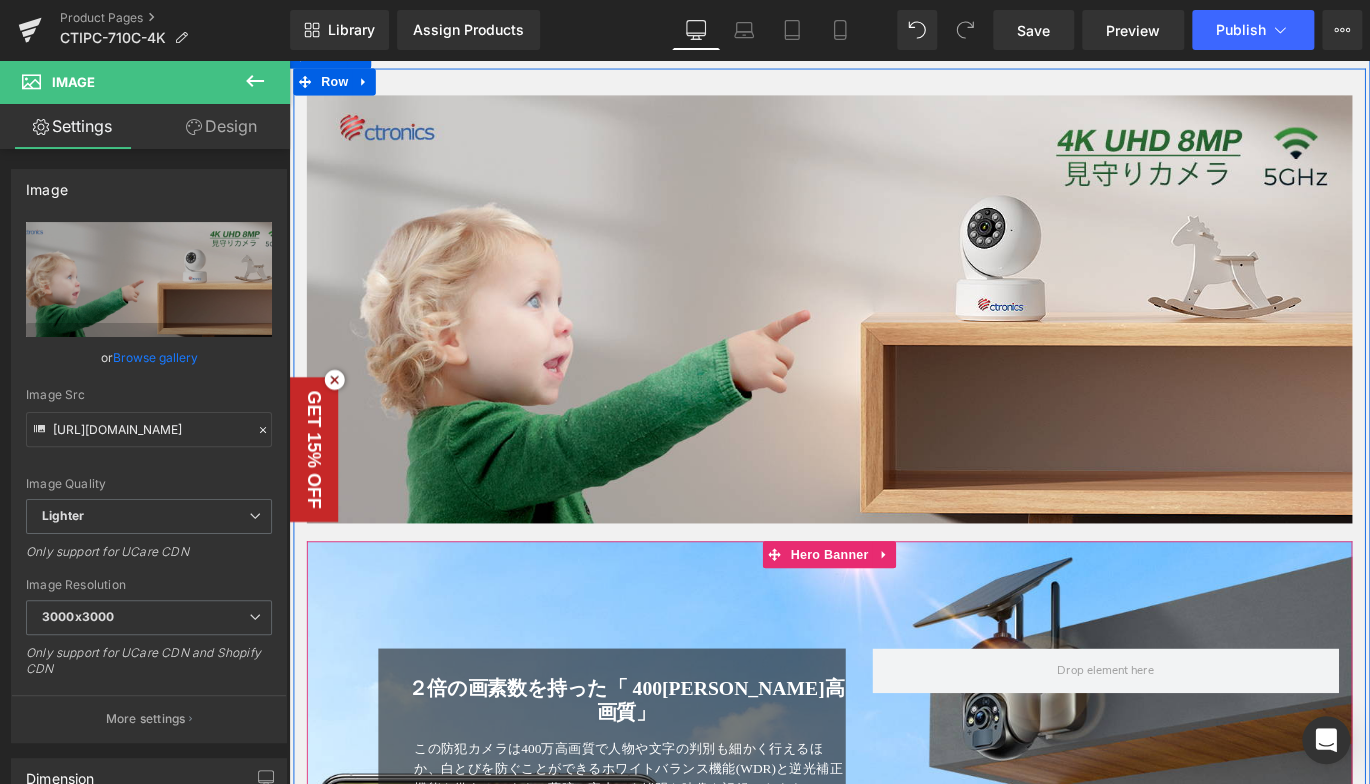 drag, startPoint x: 352, startPoint y: 680, endPoint x: 365, endPoint y: 665, distance: 19.849434 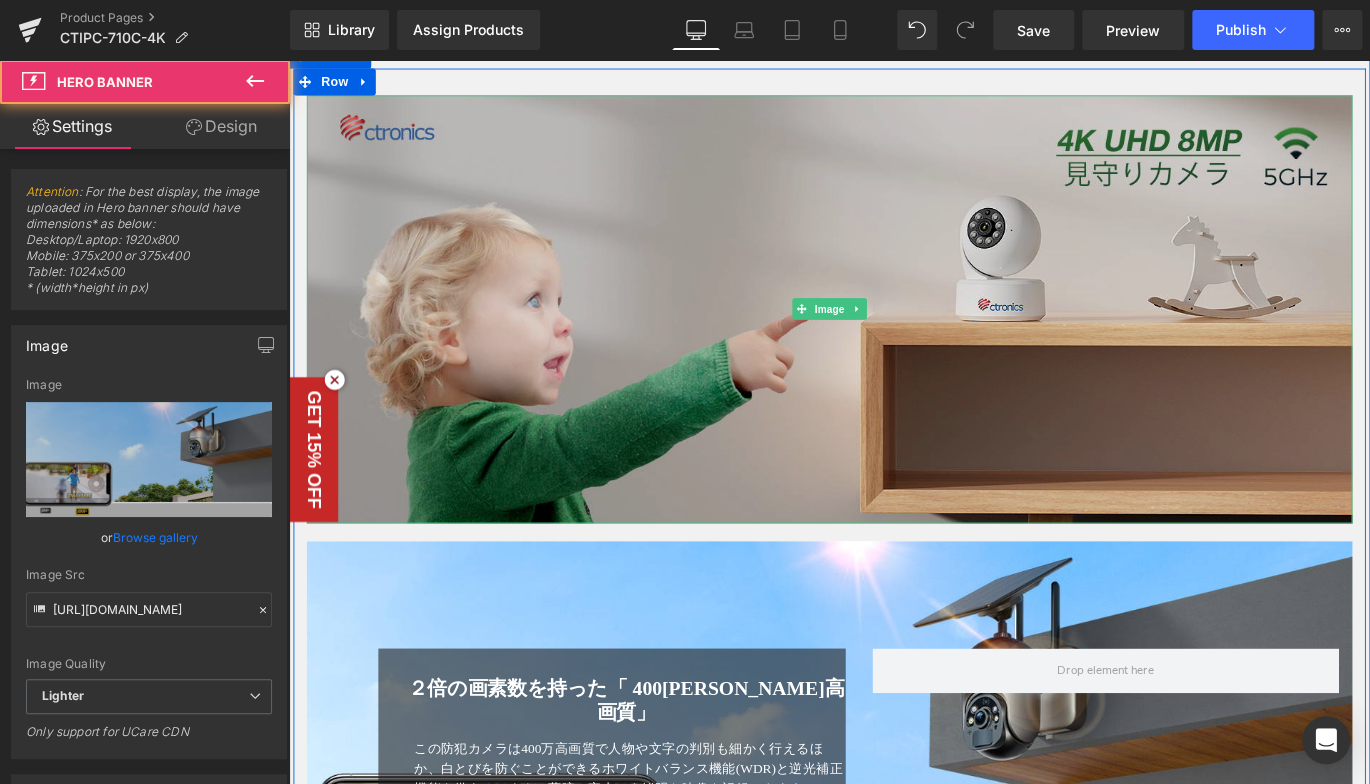 click at bounding box center (894, 340) 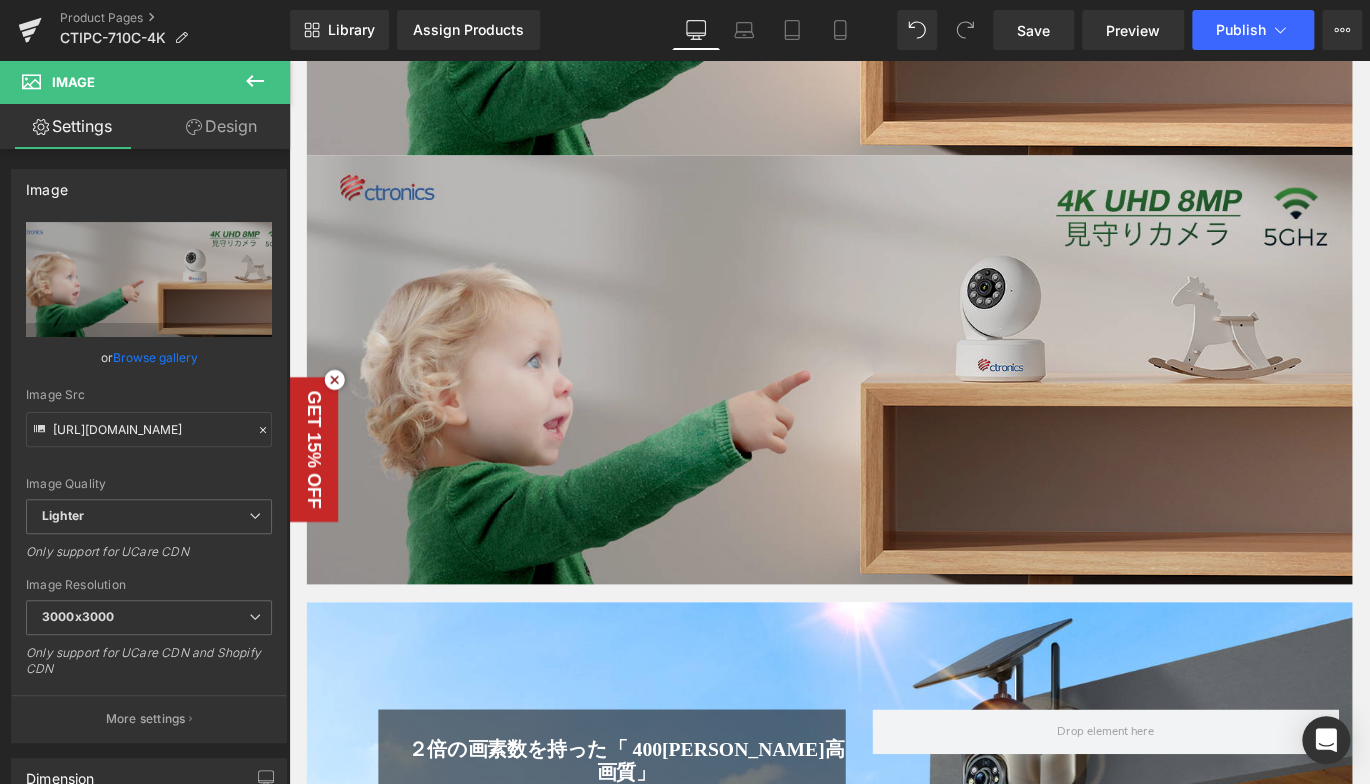 scroll, scrollTop: 1433, scrollLeft: 0, axis: vertical 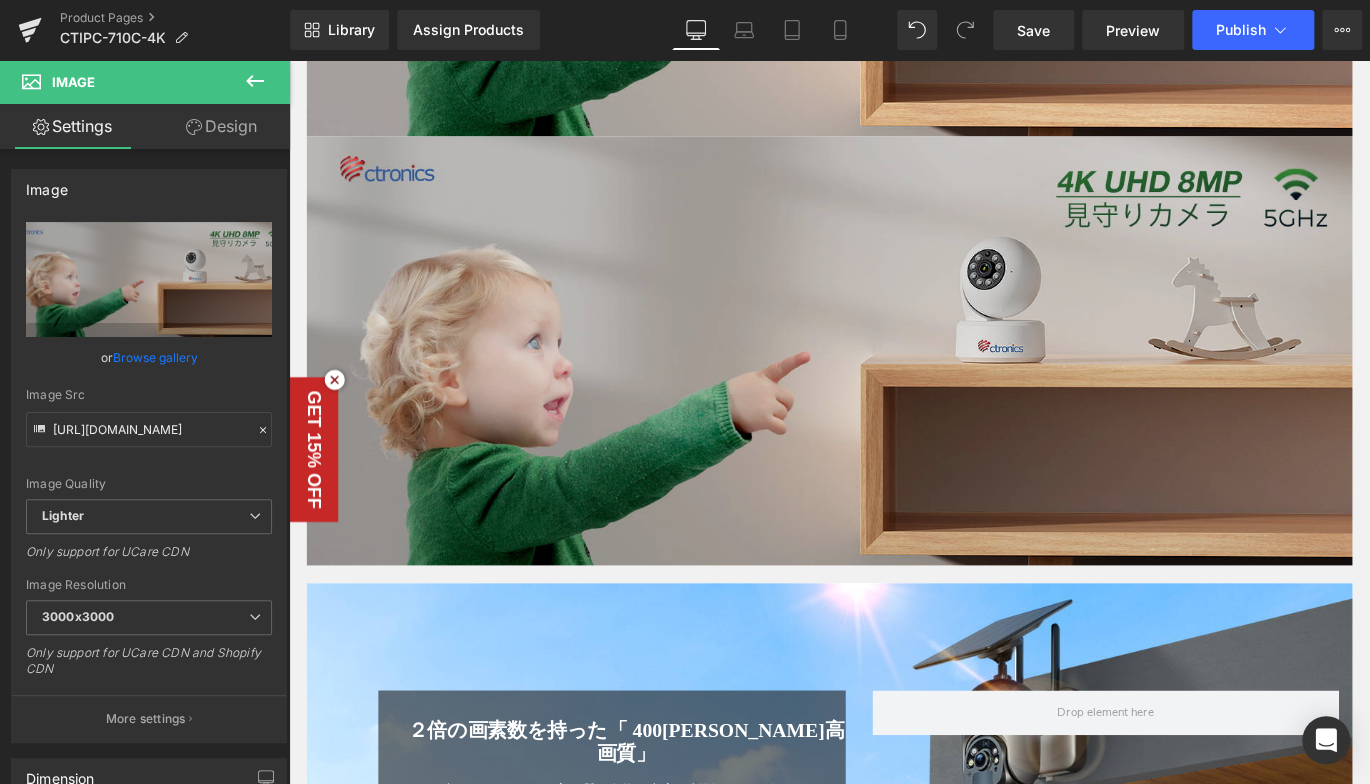 click at bounding box center (894, 386) 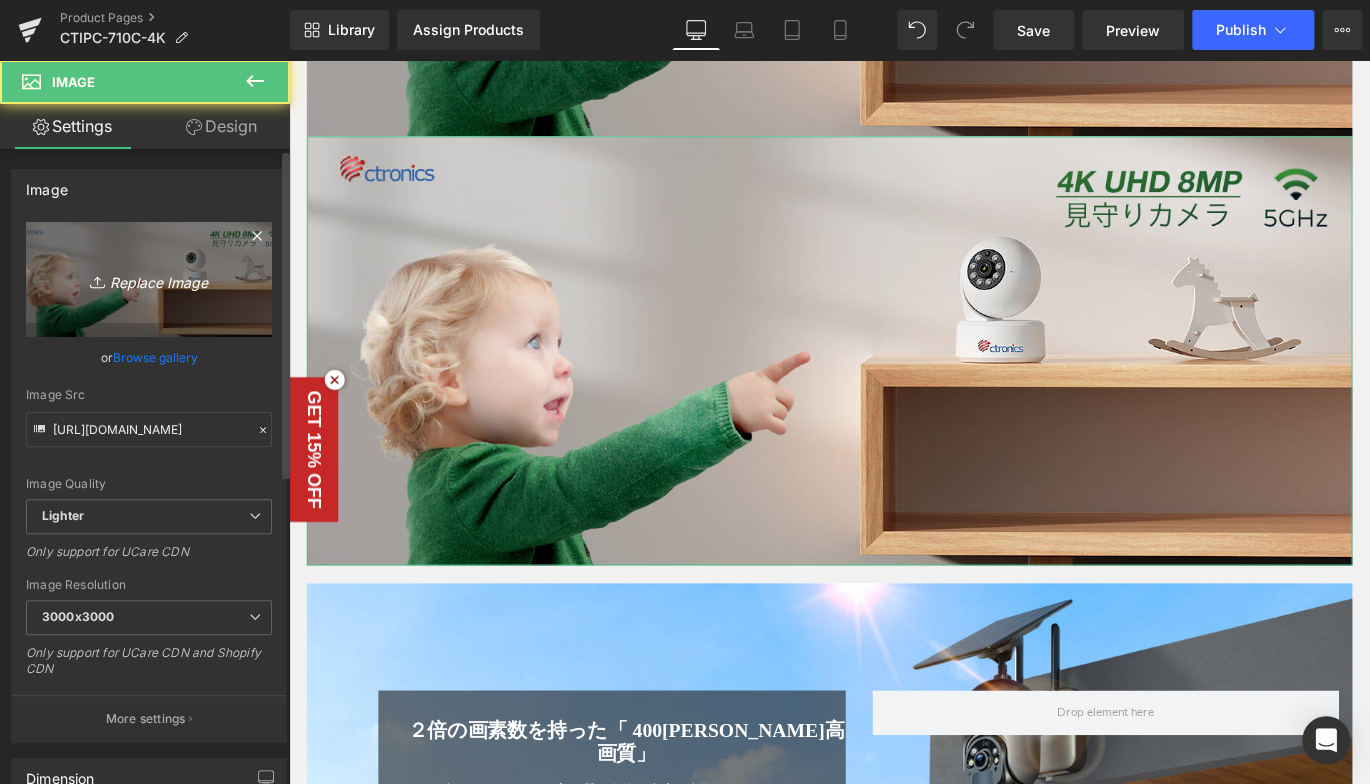 click on "Replace Image" at bounding box center [149, 279] 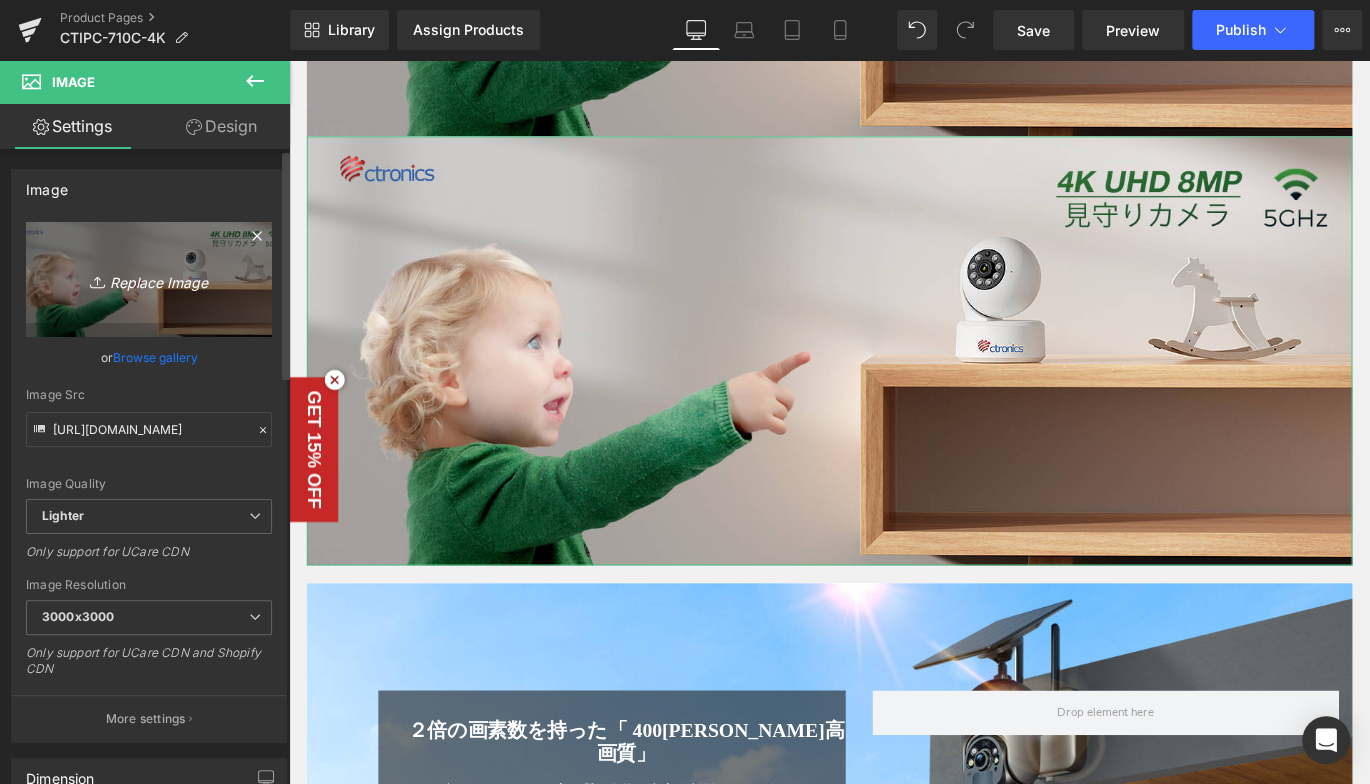 type on "C:\fakepath\2.jpg" 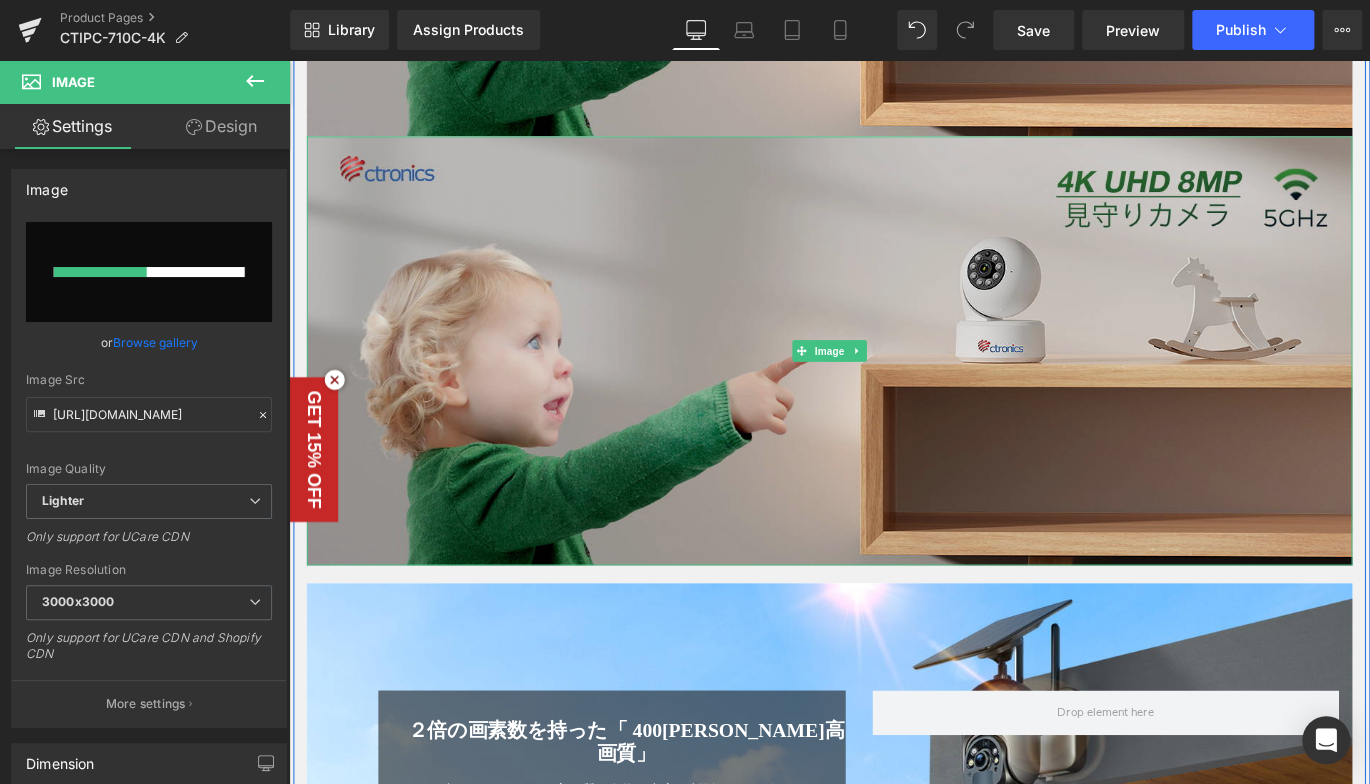 type 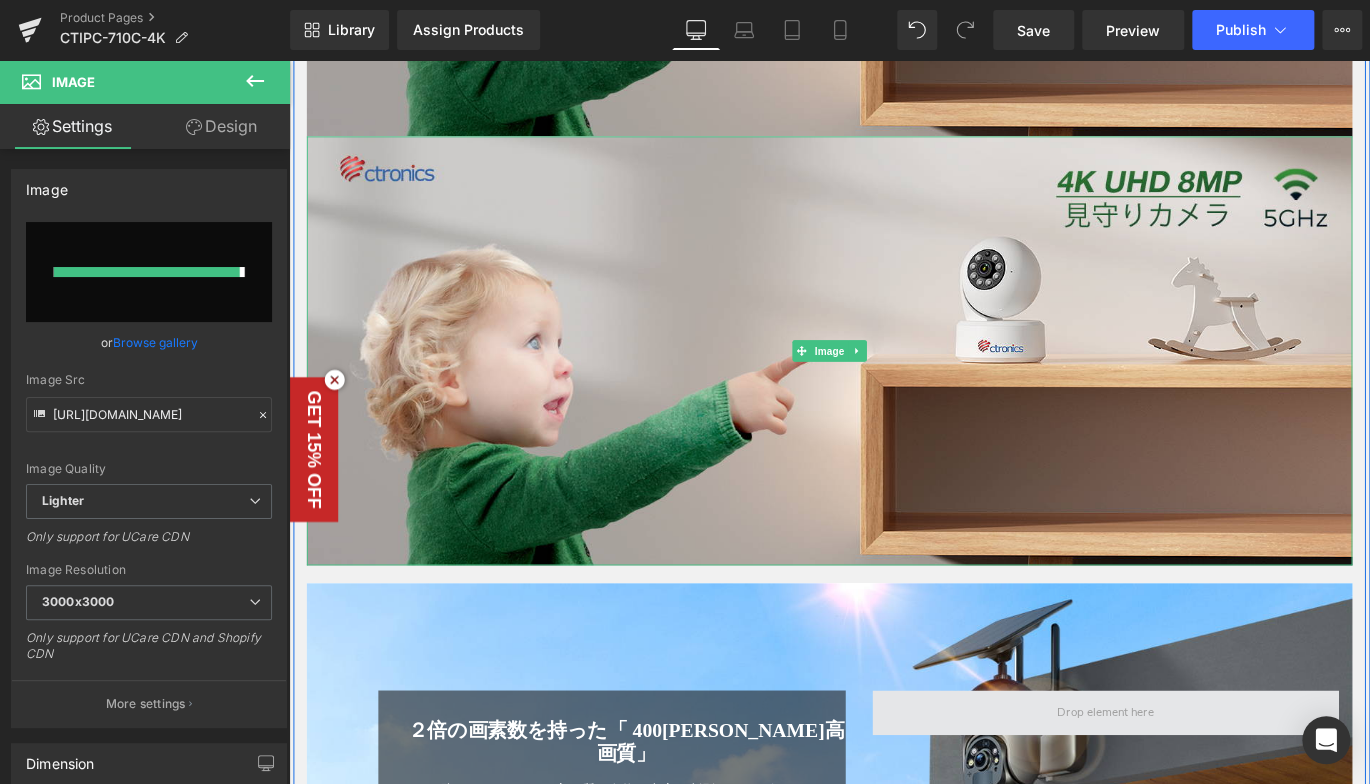 type on "[URL][DOMAIN_NAME]" 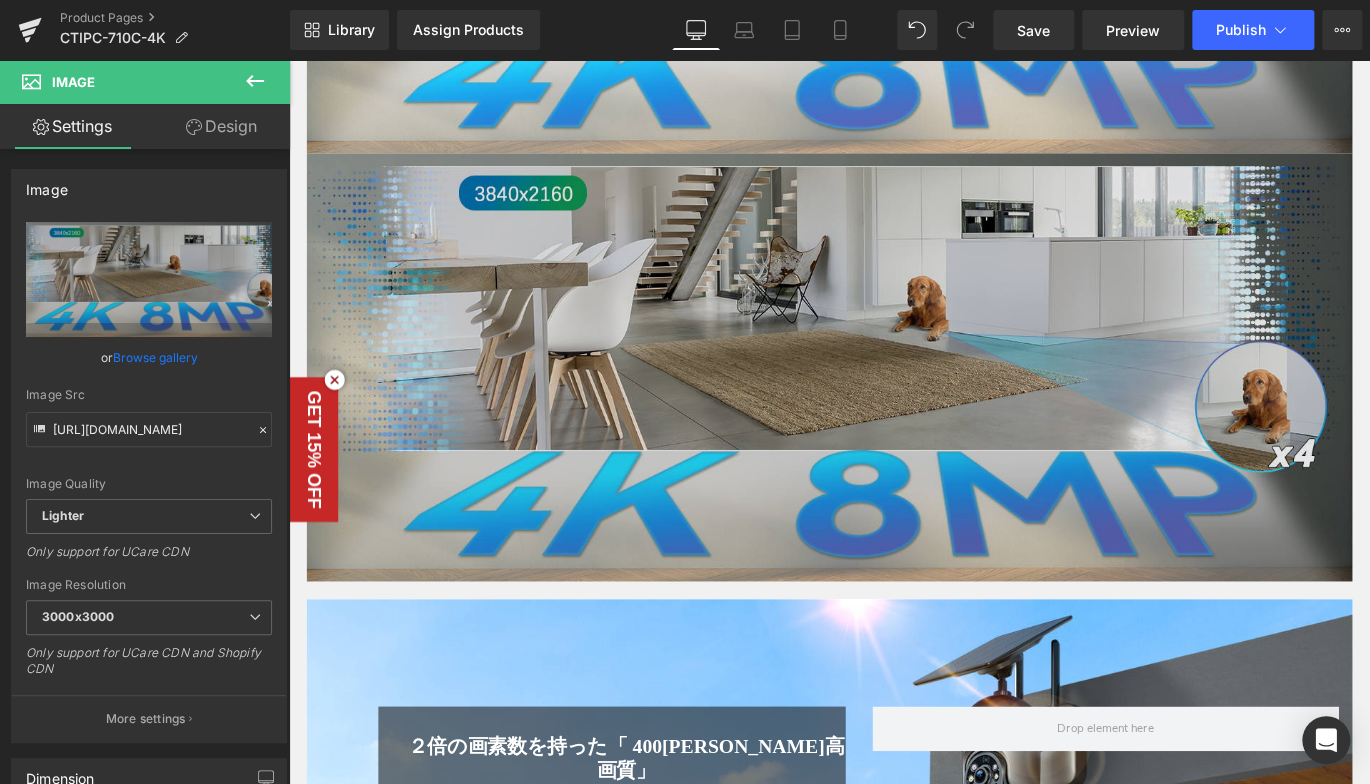 click at bounding box center (894, 405) 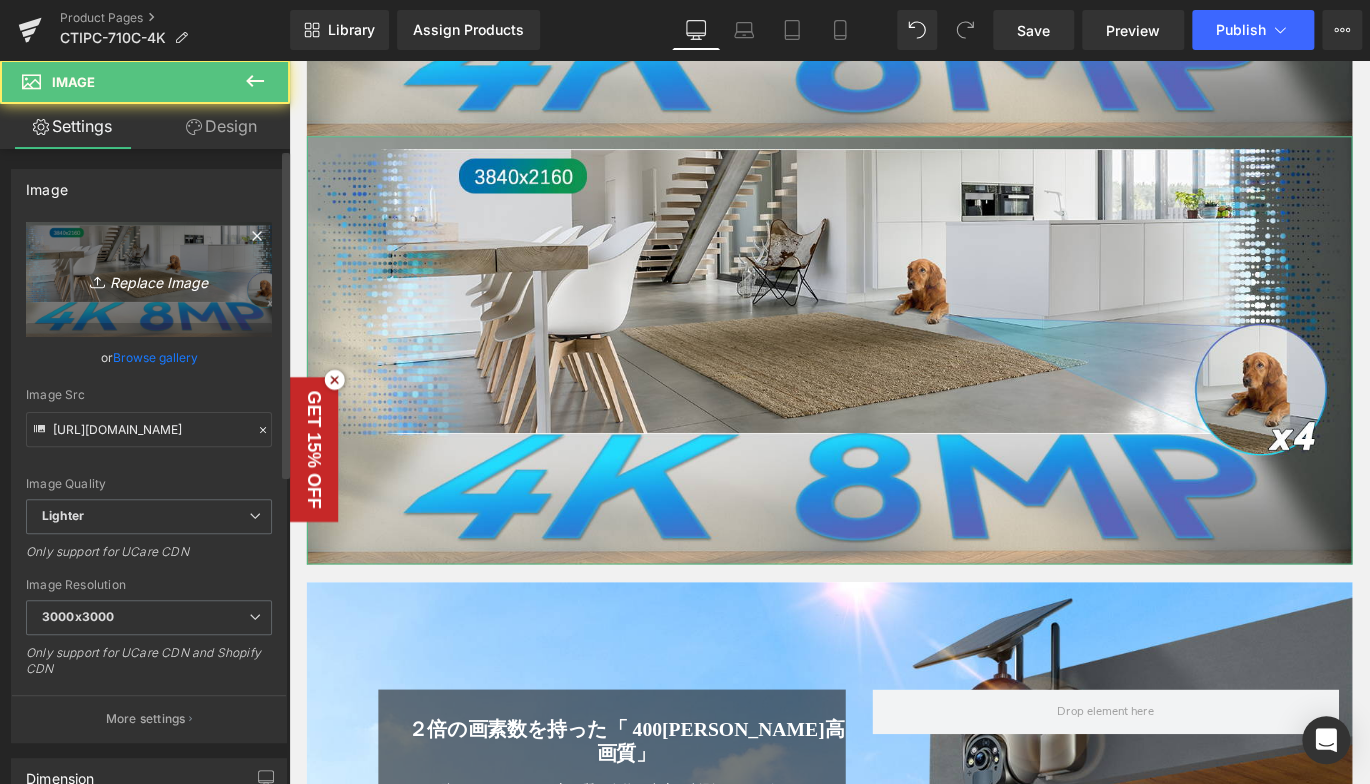 click on "Replace Image" at bounding box center (149, 279) 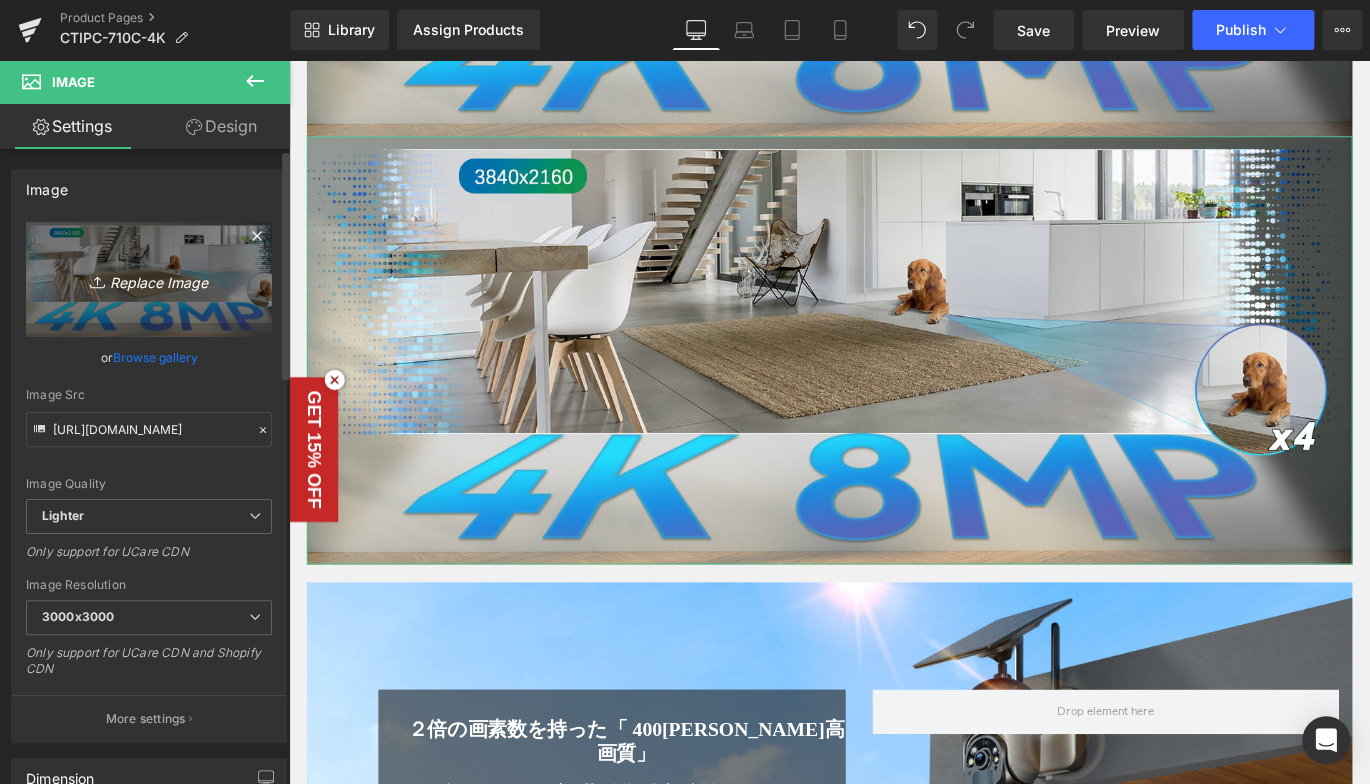 type on "C:\fakepath\3.jpg" 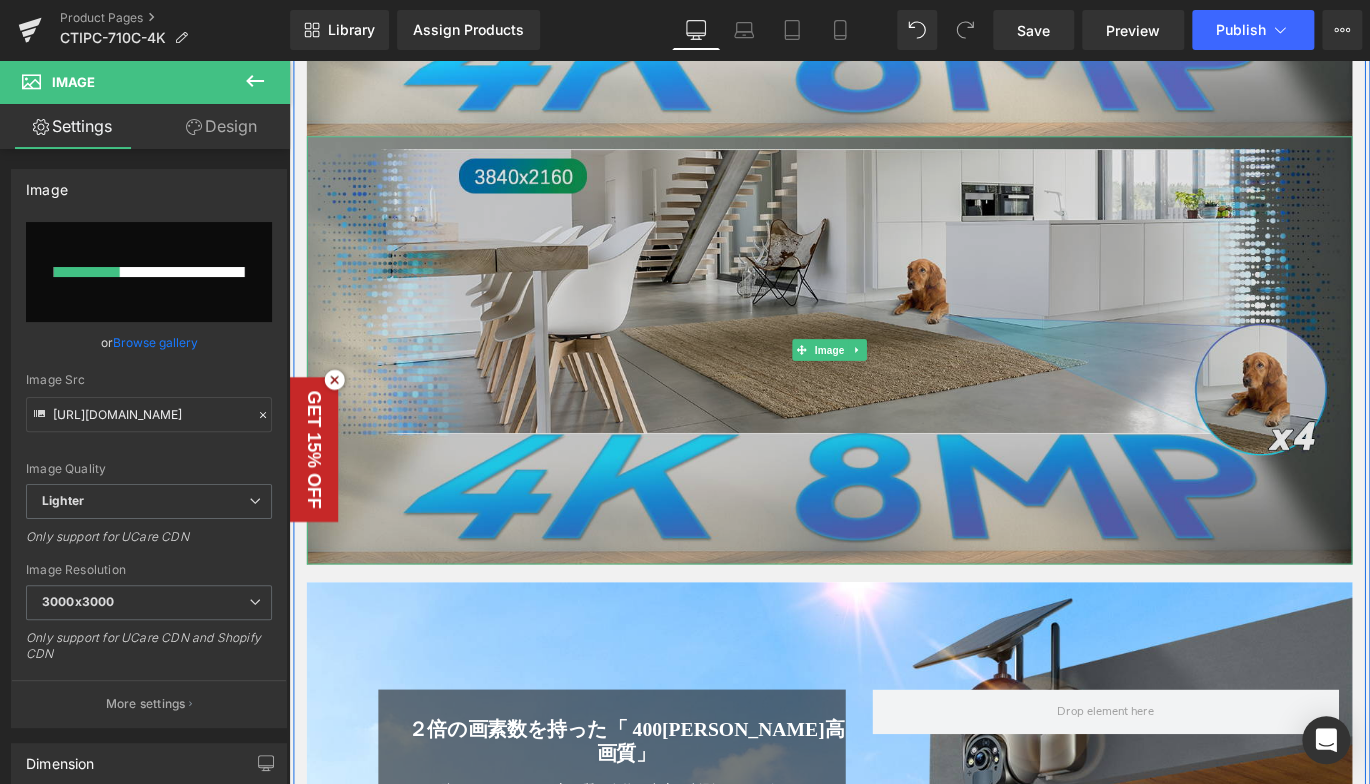 type 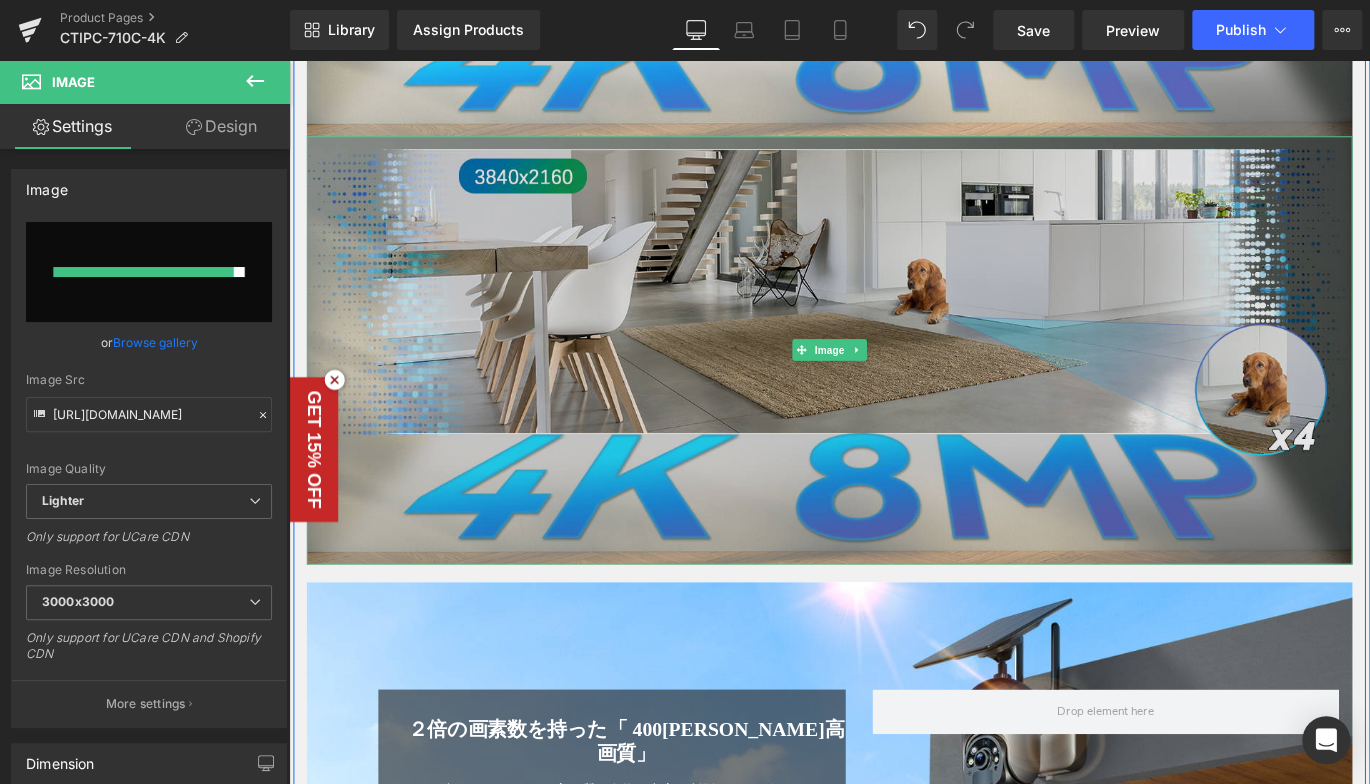 type on "[URL][DOMAIN_NAME]" 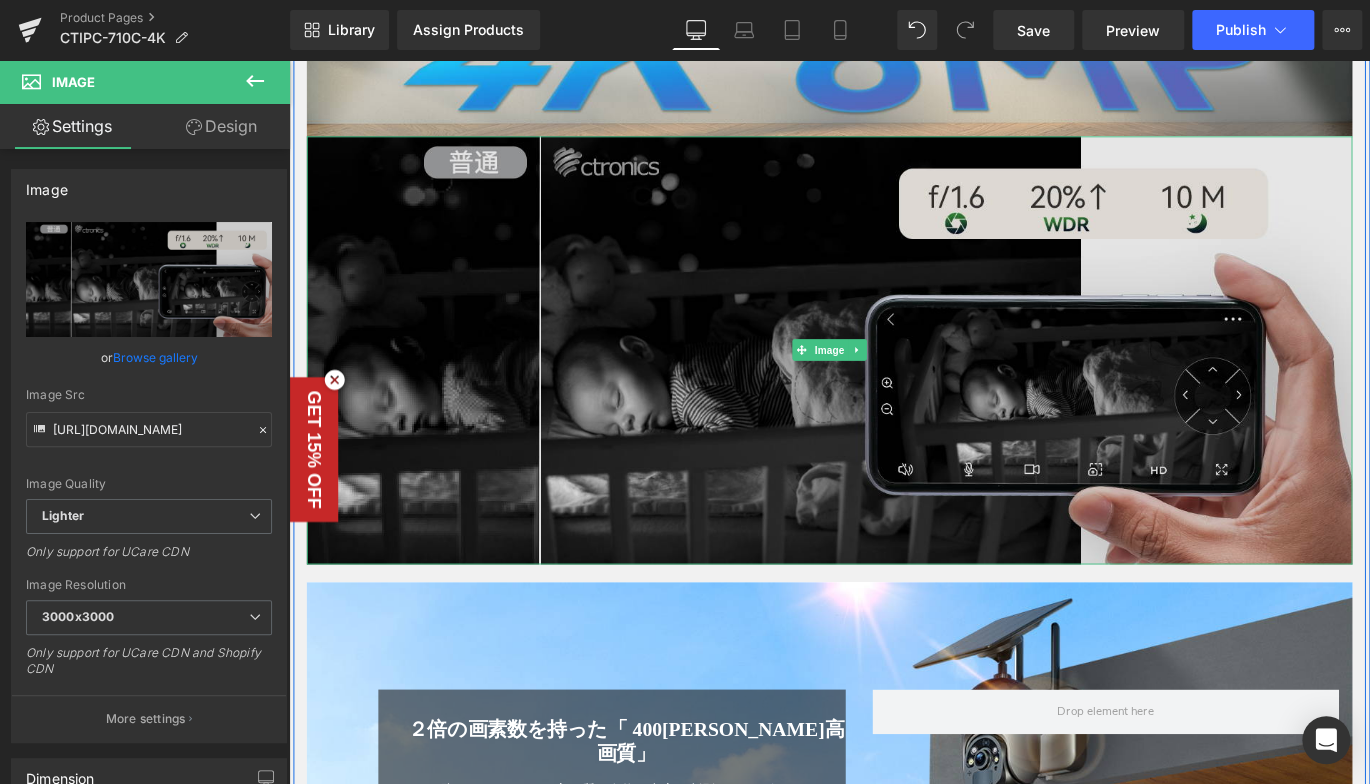 click at bounding box center [894, 386] 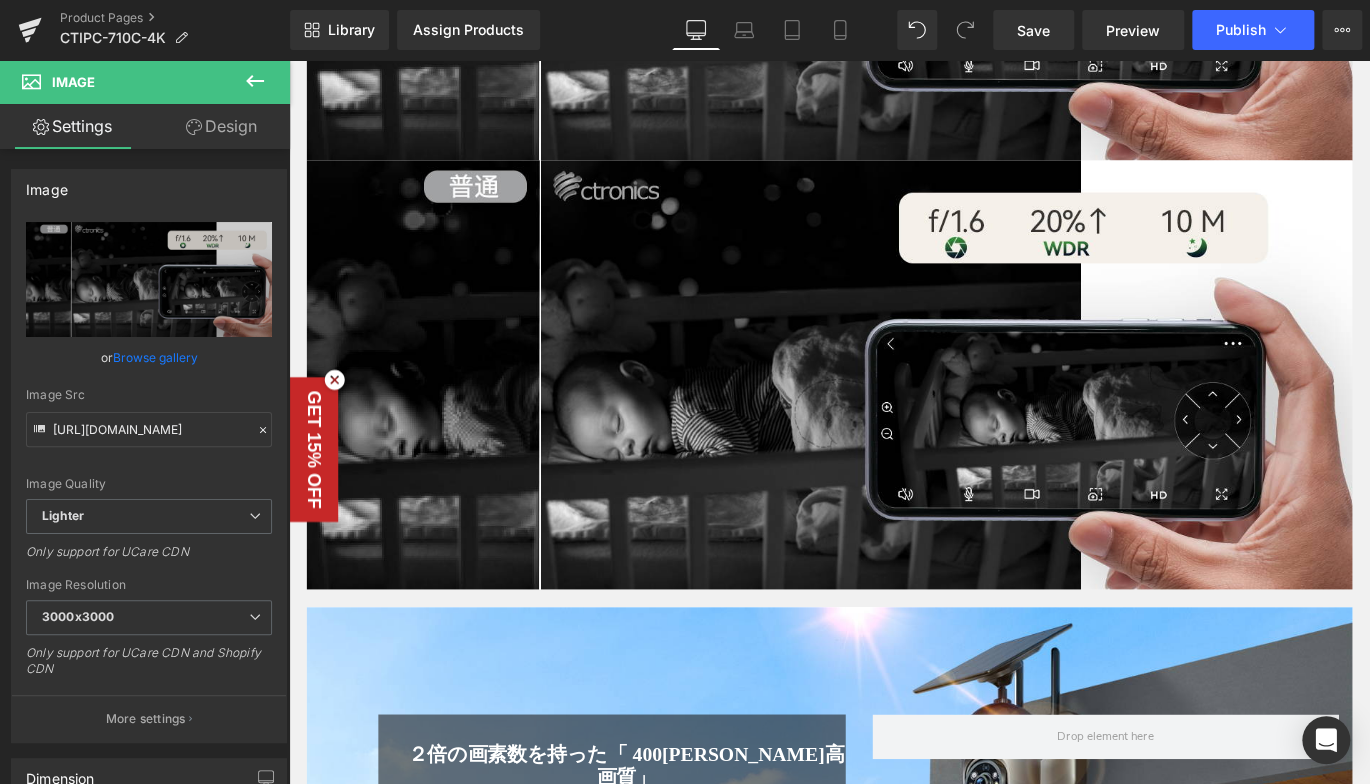 scroll, scrollTop: 2392, scrollLeft: 0, axis: vertical 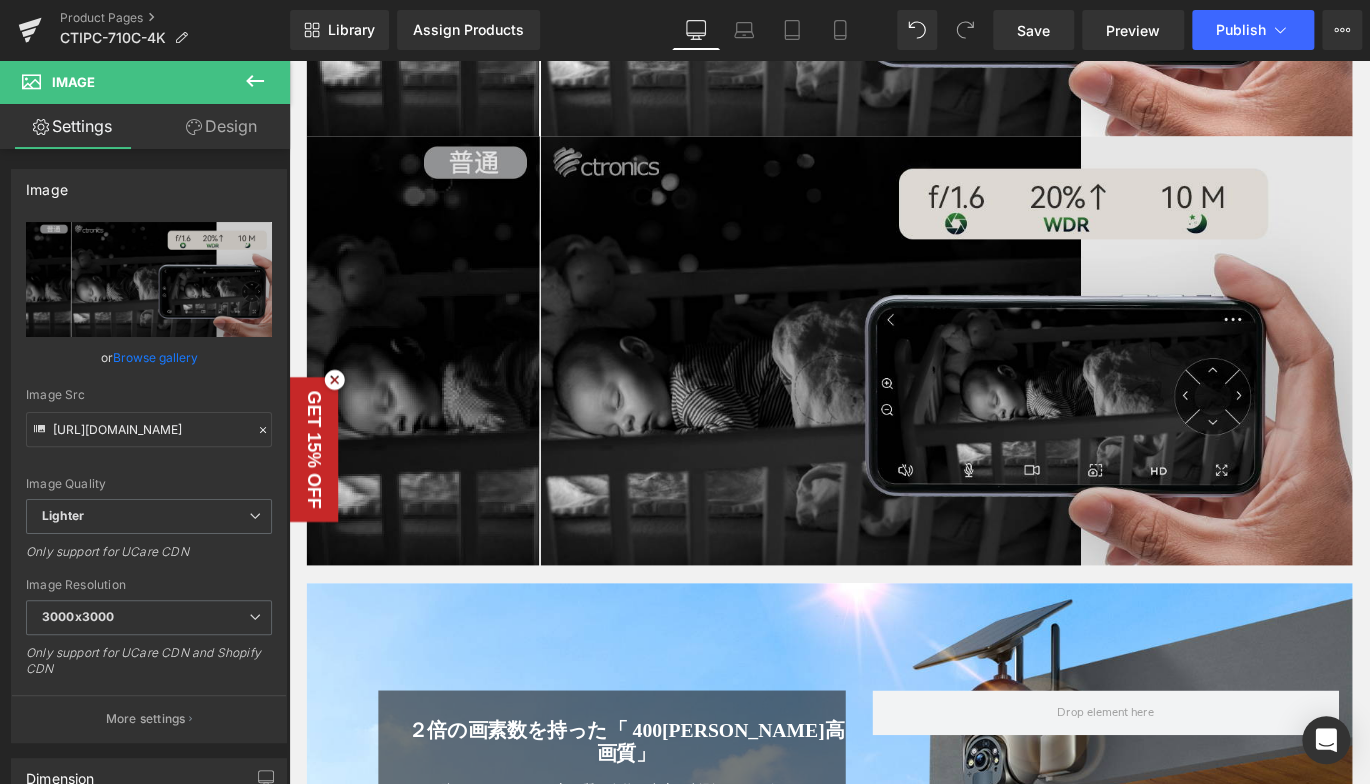 click at bounding box center (894, 386) 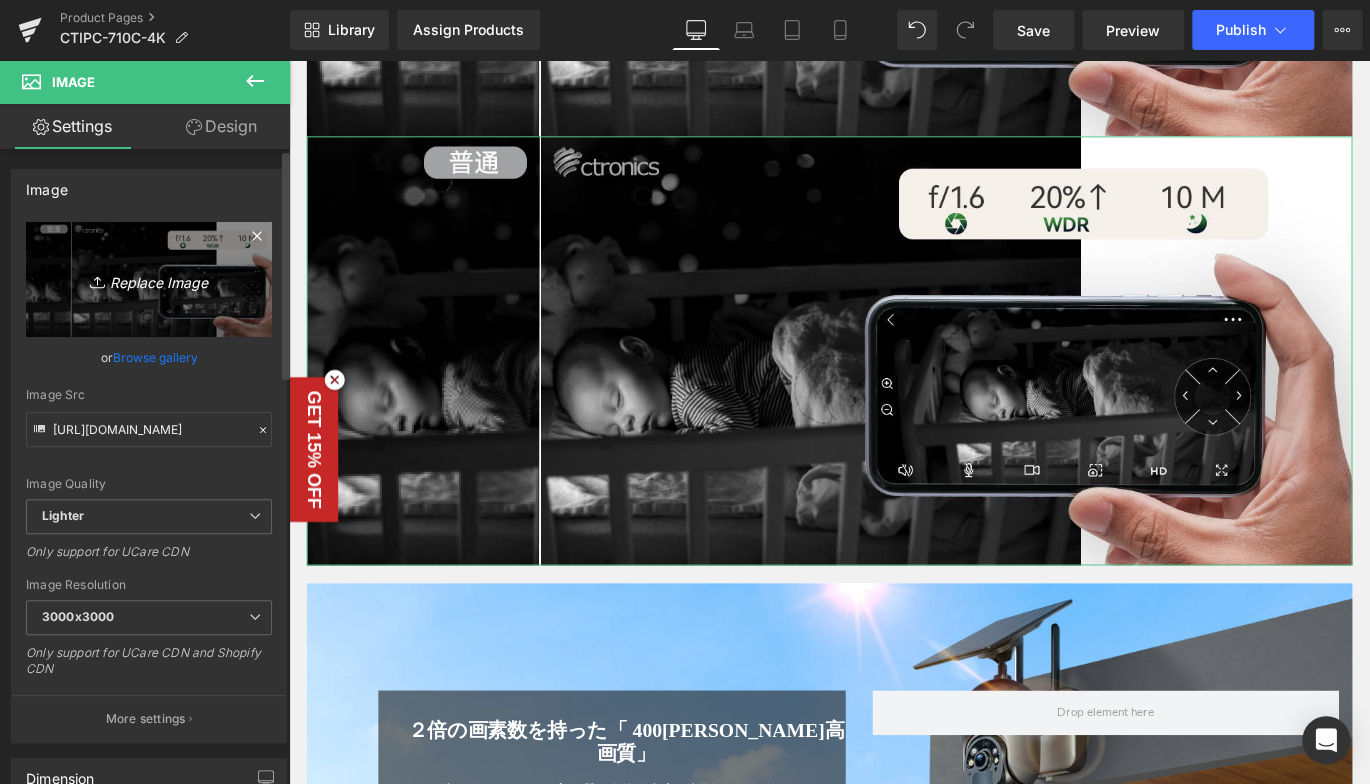 click on "Replace Image" at bounding box center (149, 279) 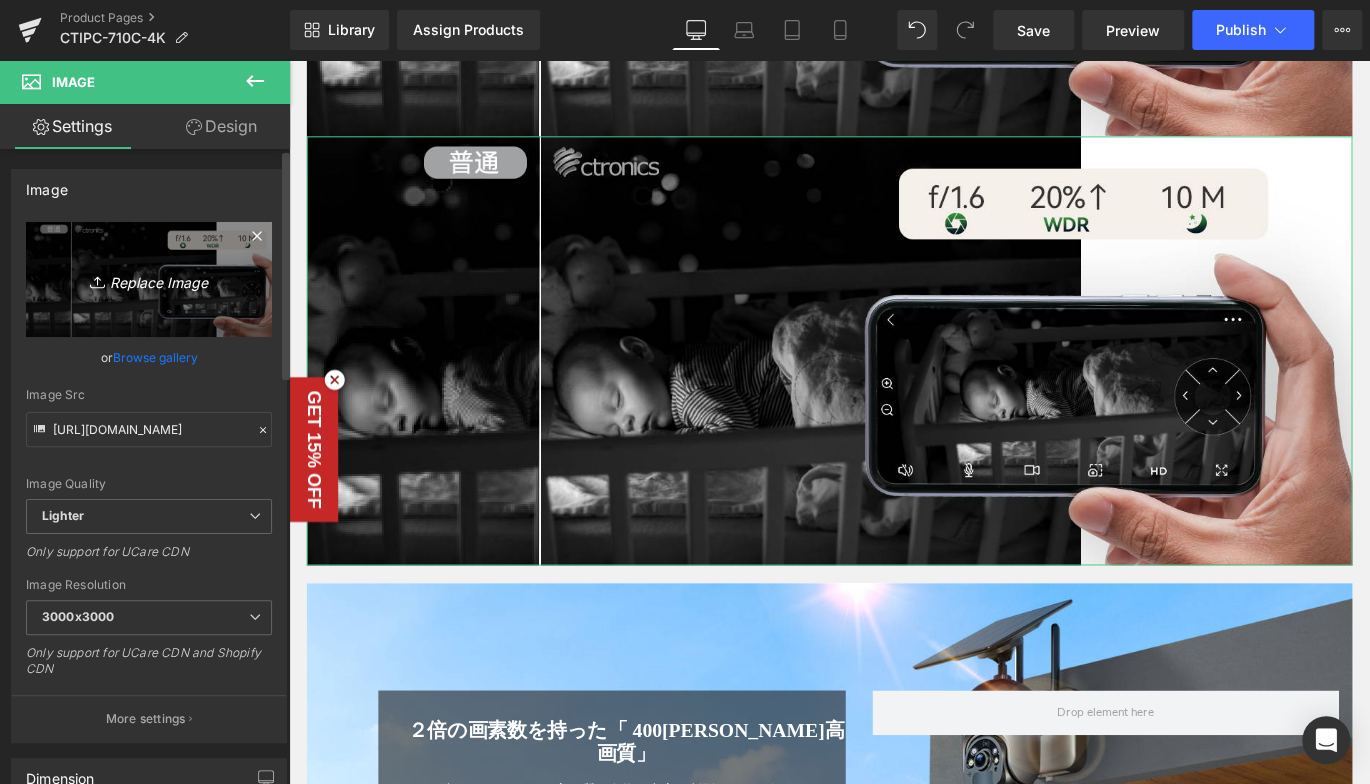 type on "C:\fakepath\4.jpg" 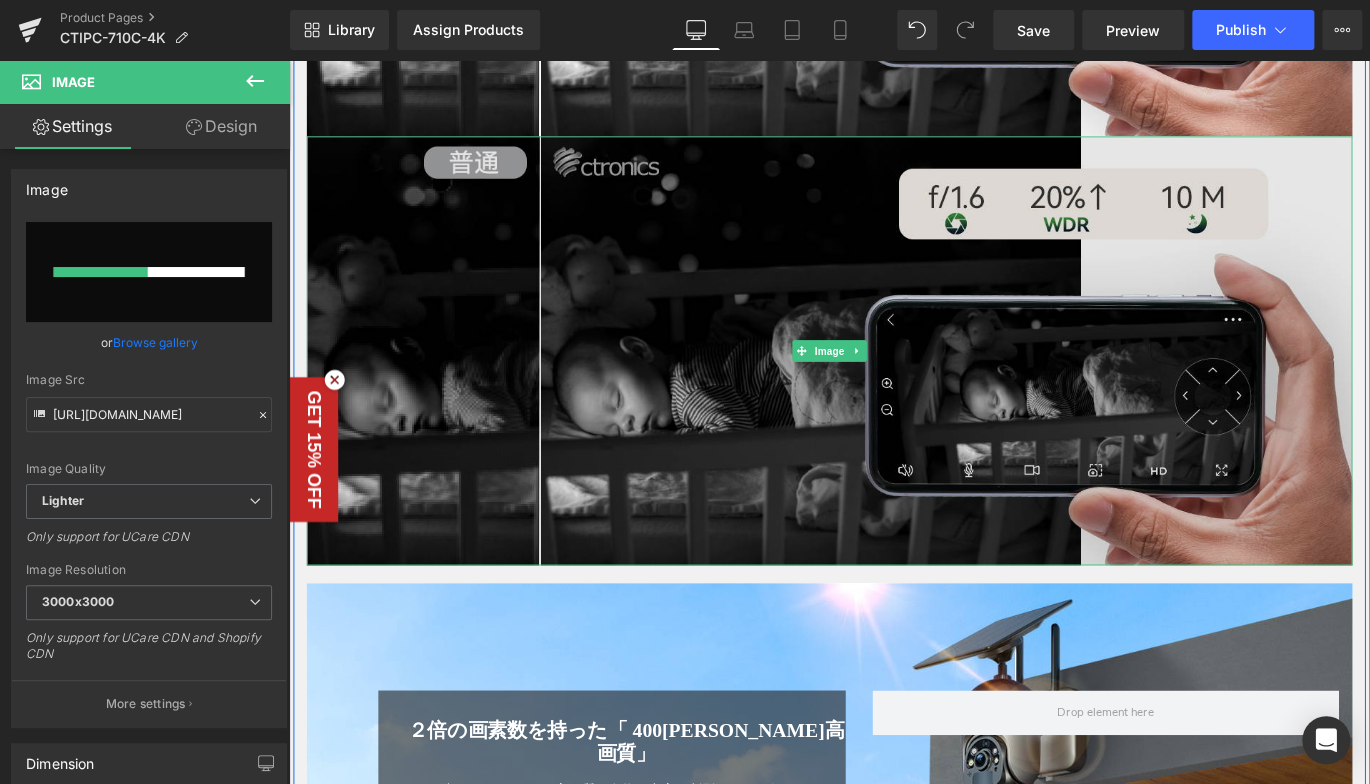 type 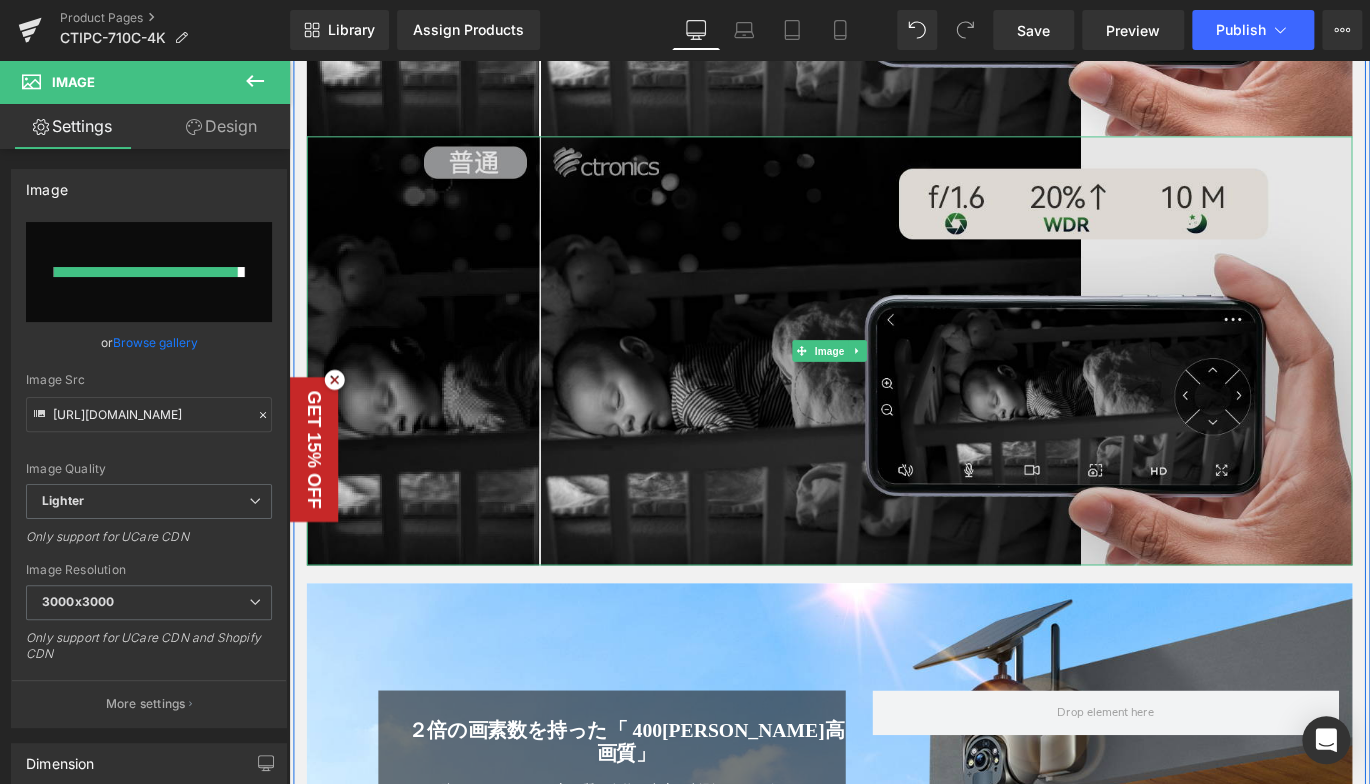 type on "[URL][DOMAIN_NAME]" 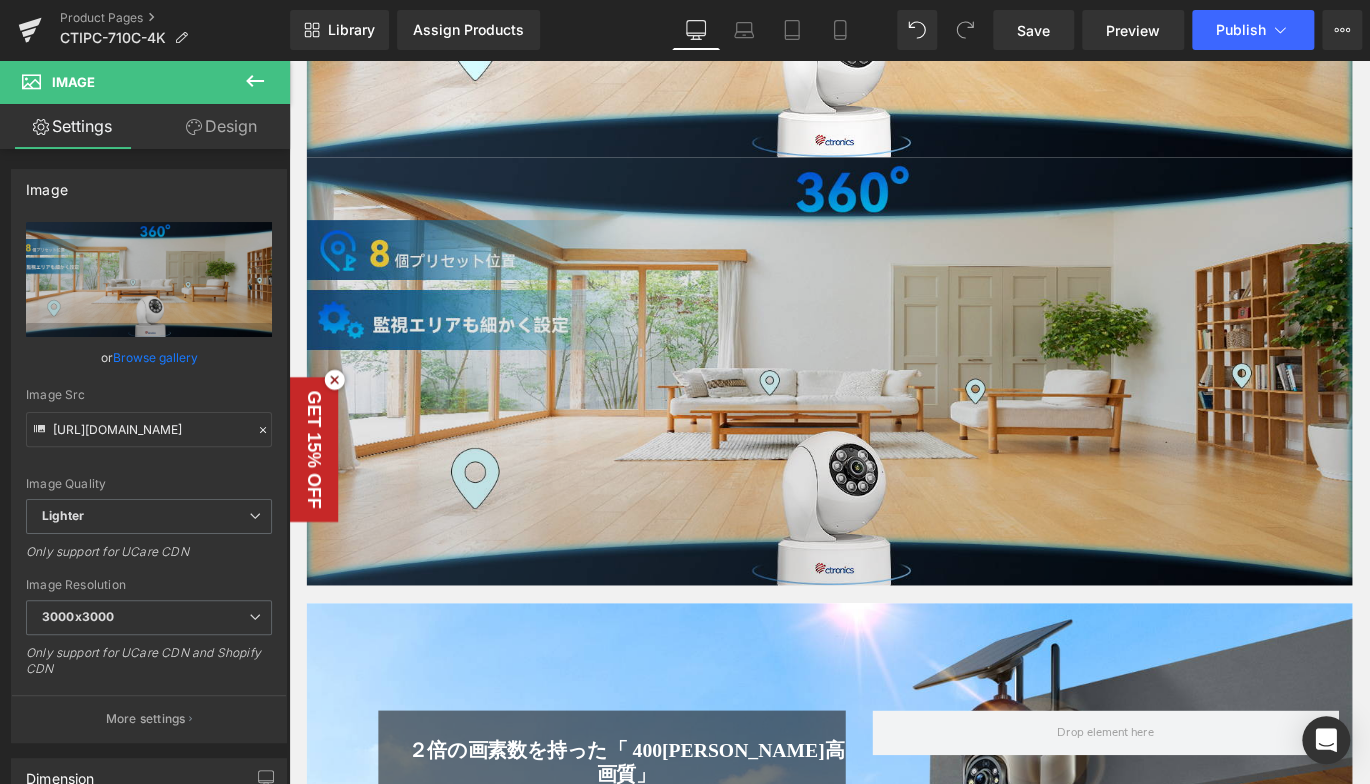 scroll, scrollTop: 2872, scrollLeft: 0, axis: vertical 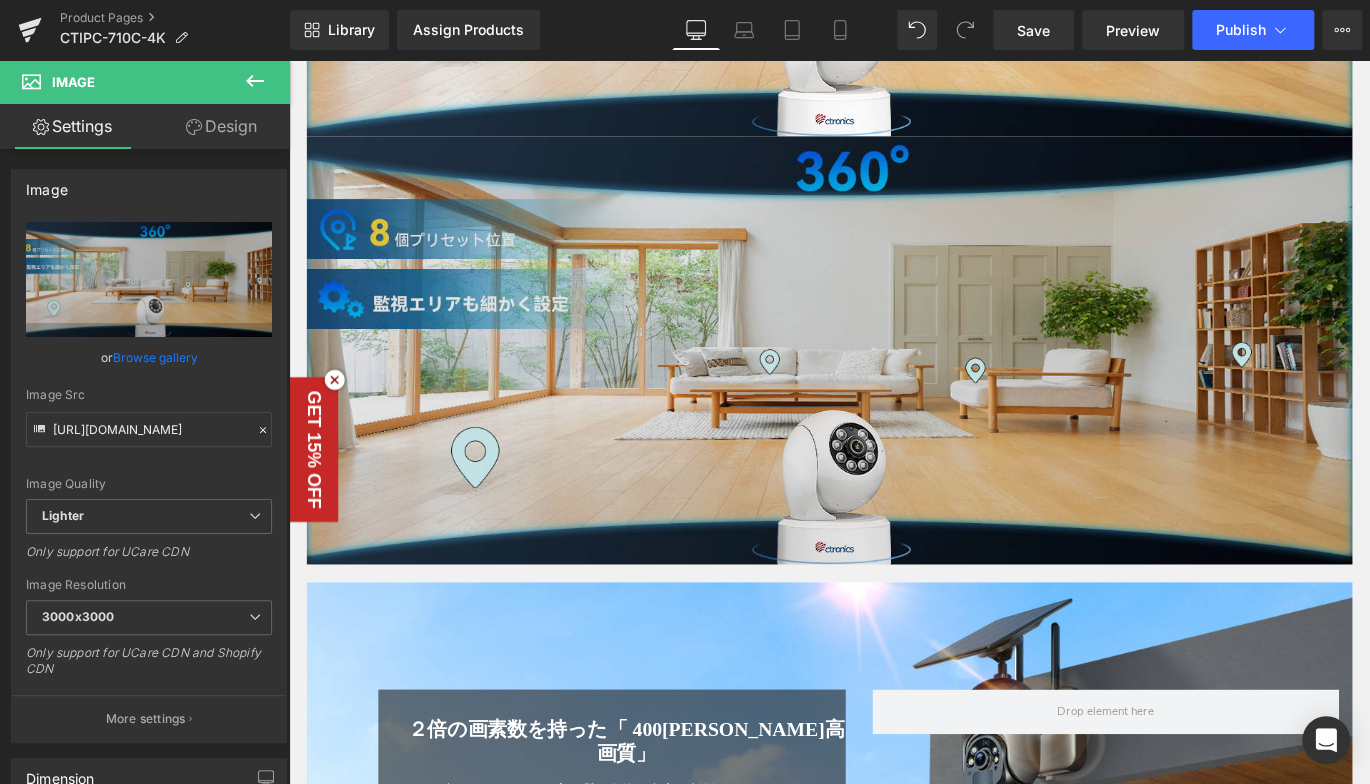 click at bounding box center (894, 386) 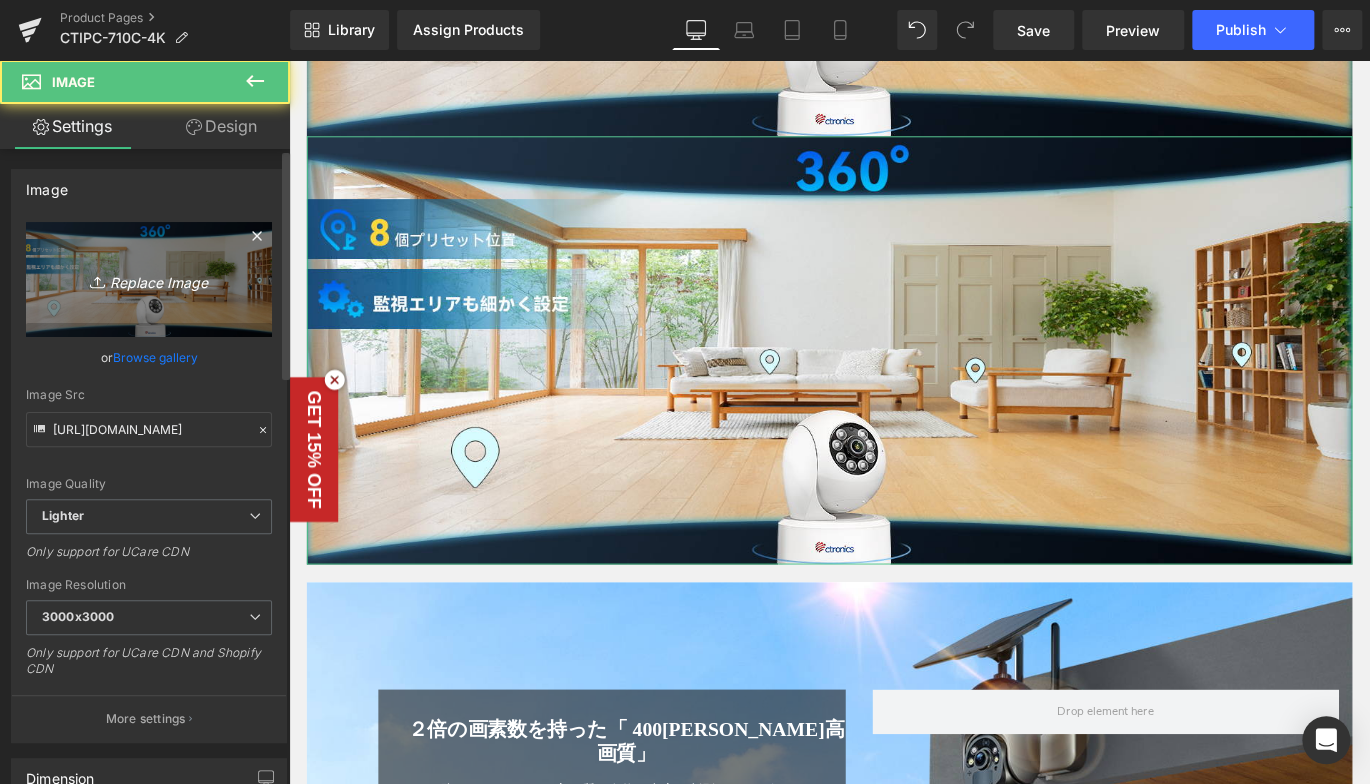 click on "Replace Image" at bounding box center (149, 279) 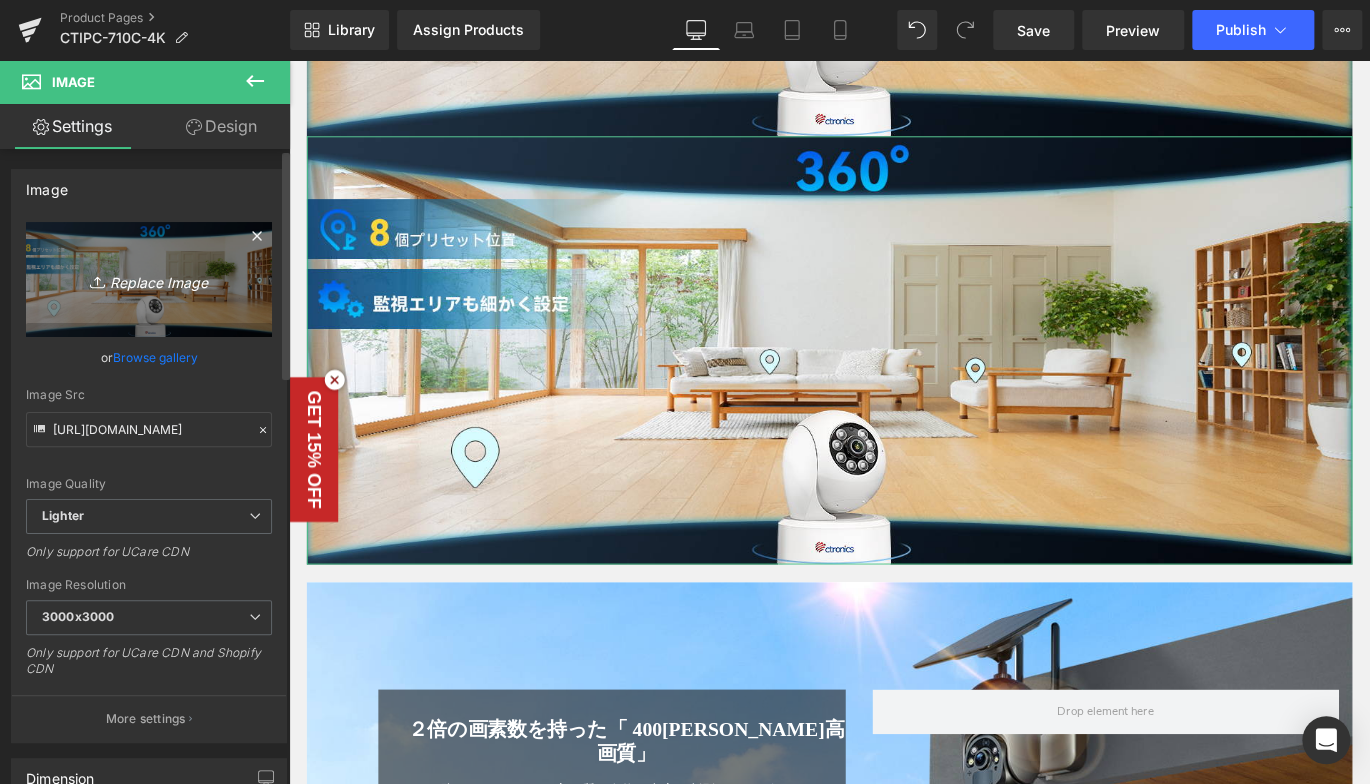 type on "C:\fakepath\5.jpg" 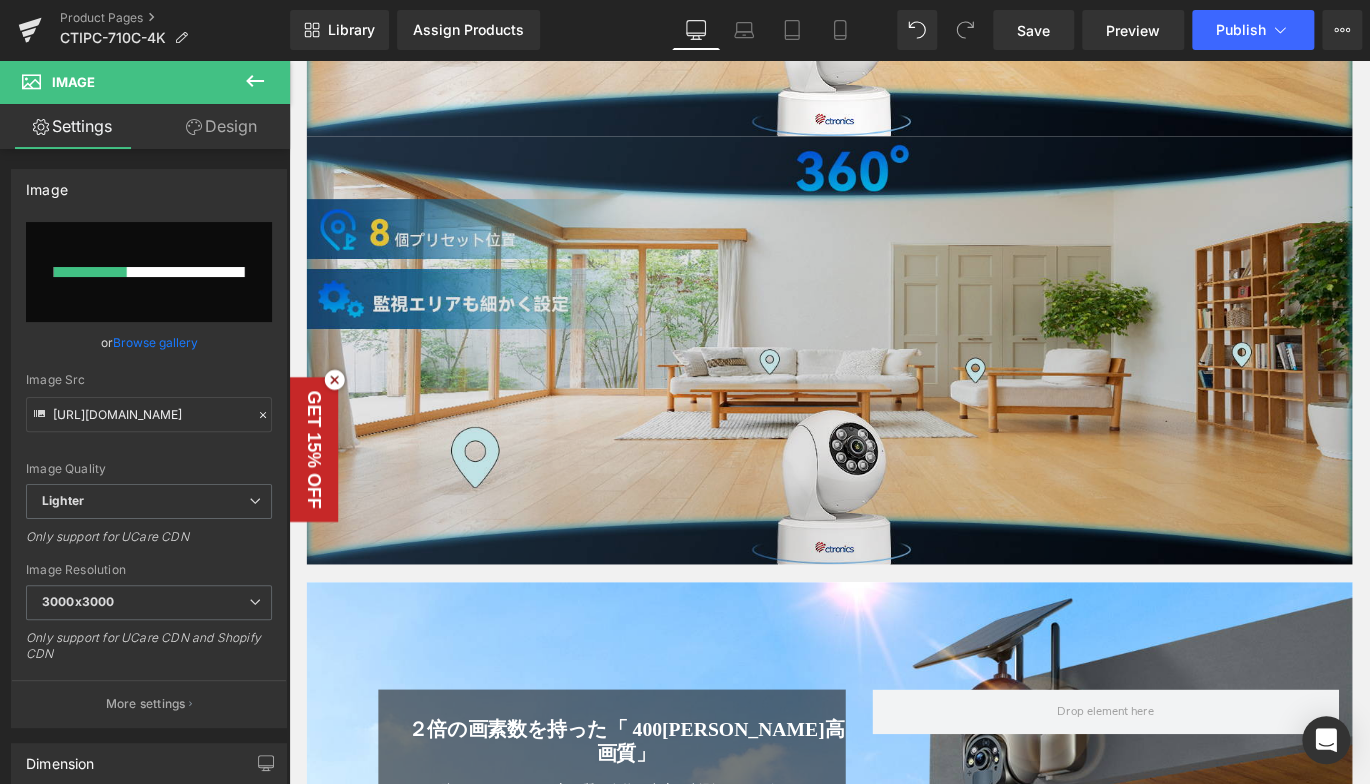 type 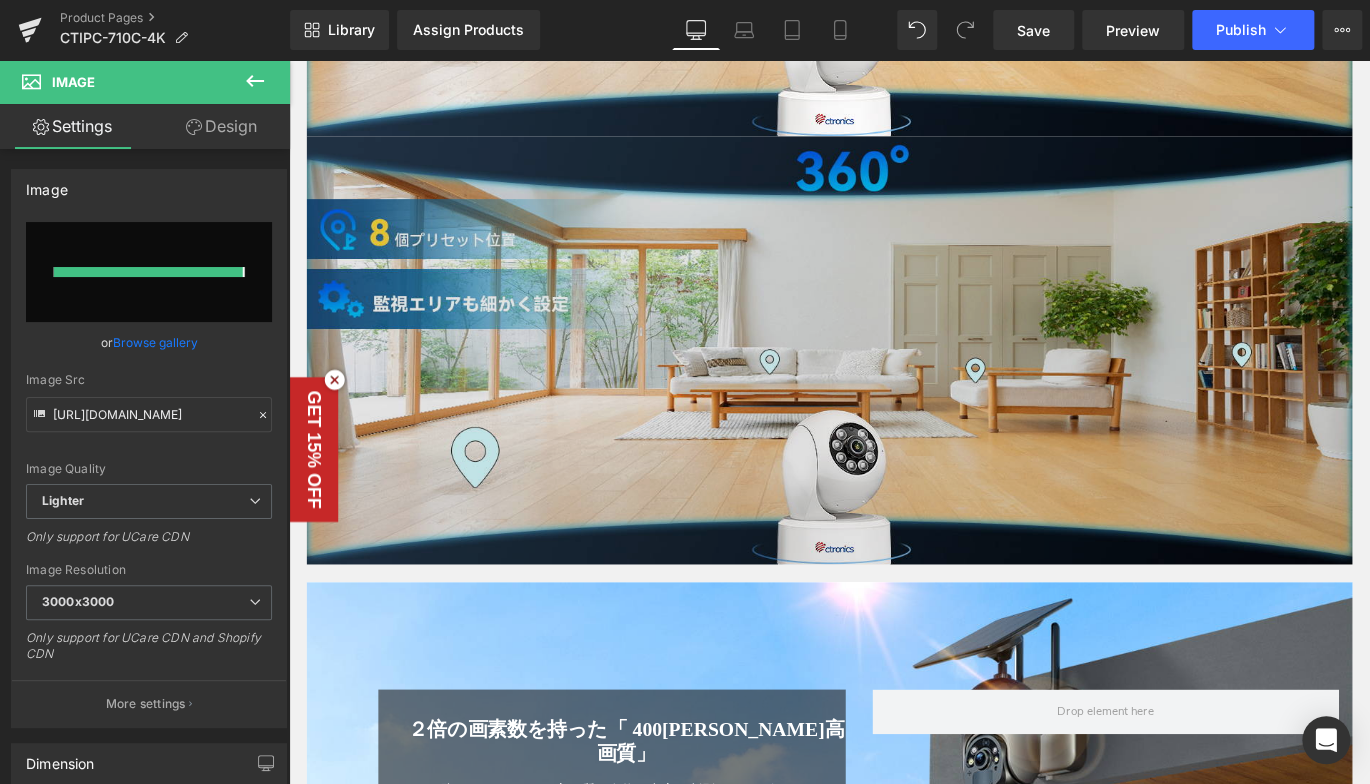 type on "[URL][DOMAIN_NAME]" 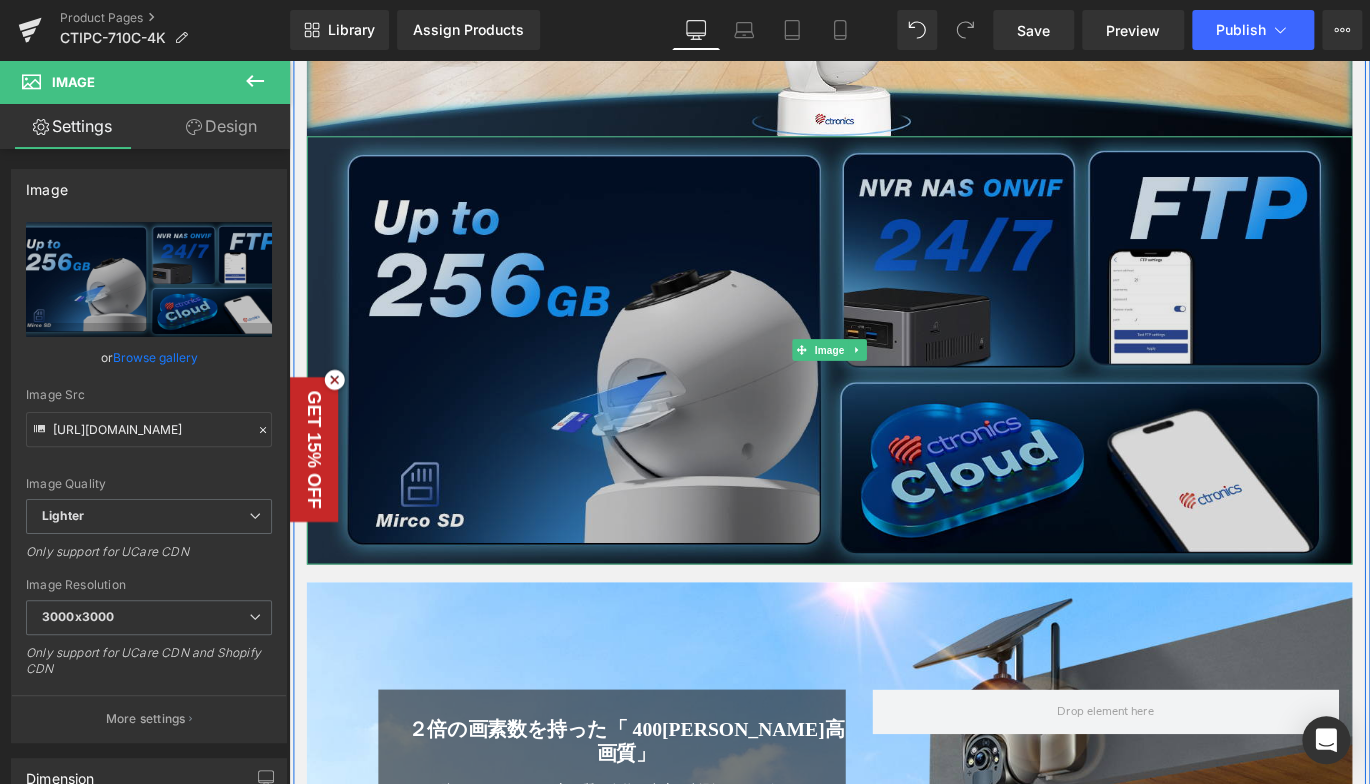 click at bounding box center [894, 386] 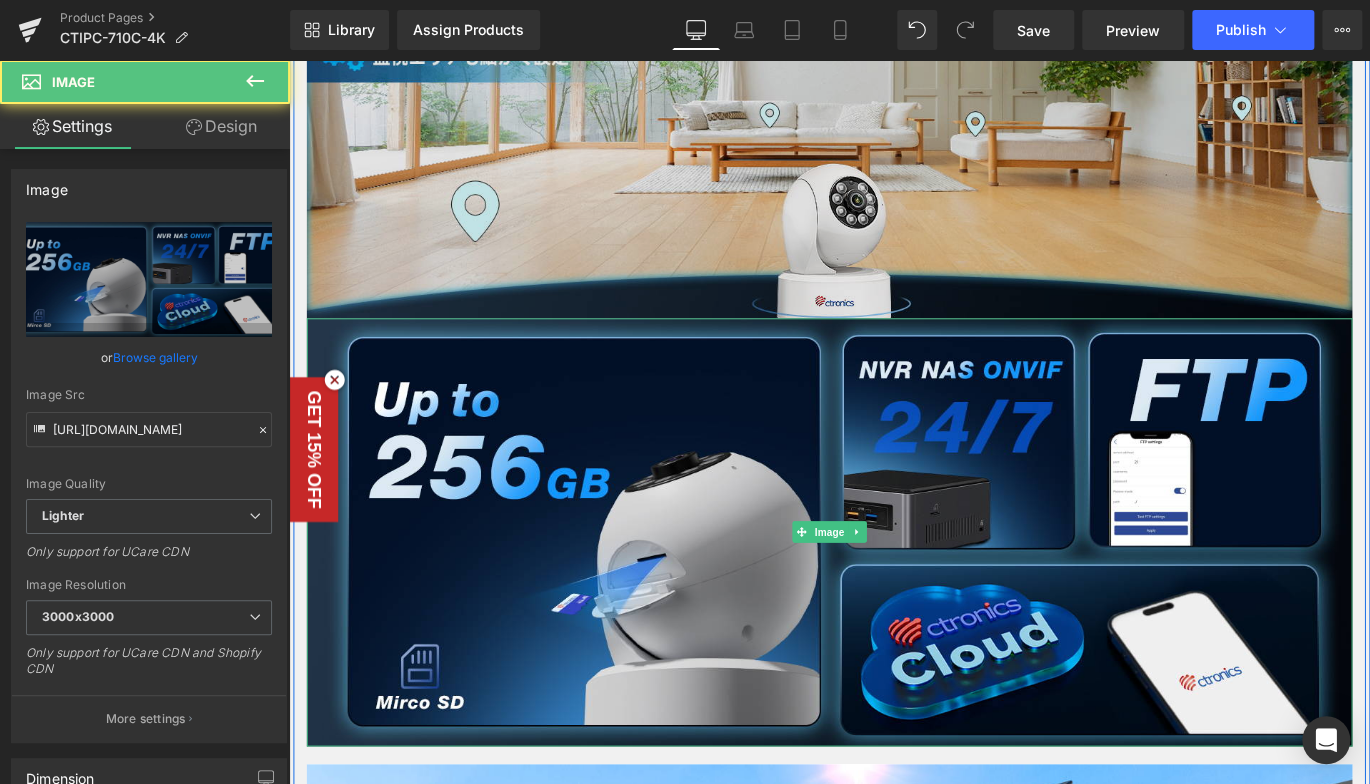 scroll, scrollTop: 2572, scrollLeft: 0, axis: vertical 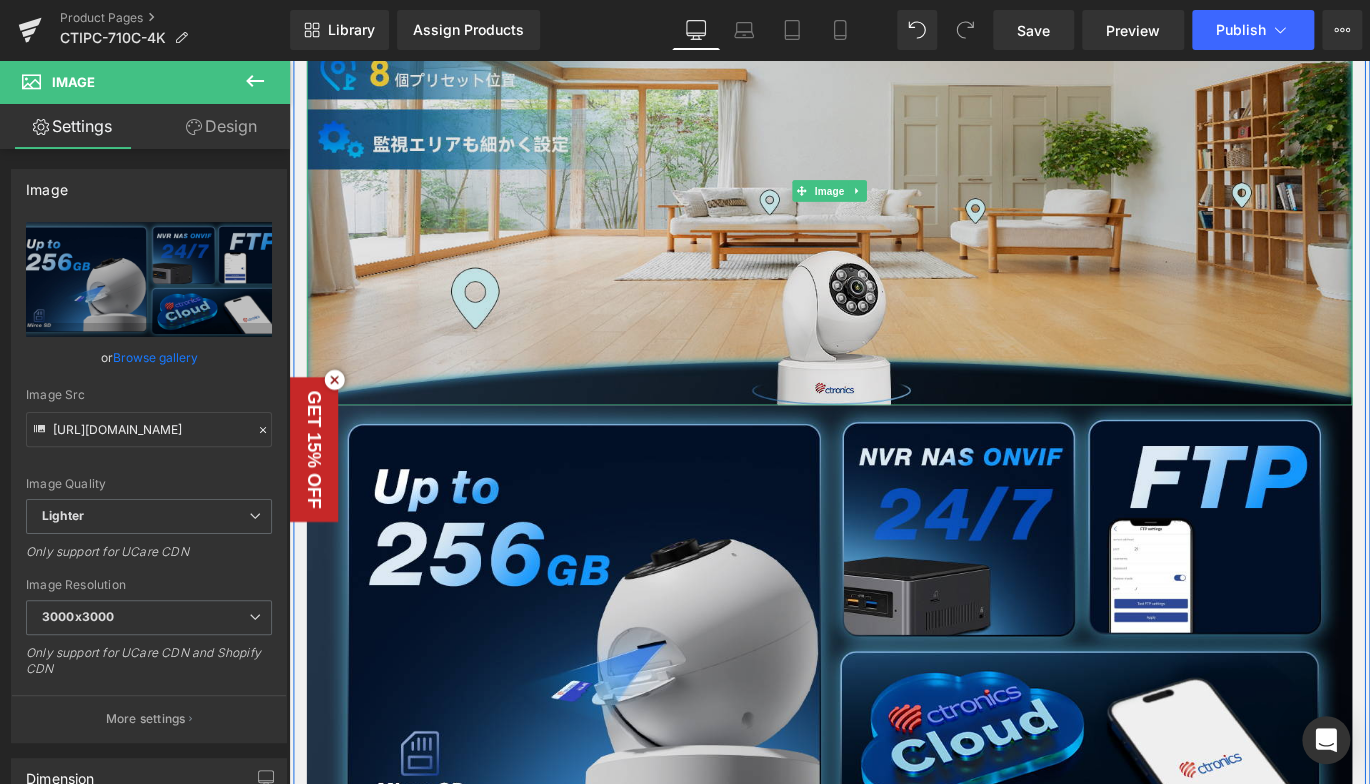 click at bounding box center [894, 206] 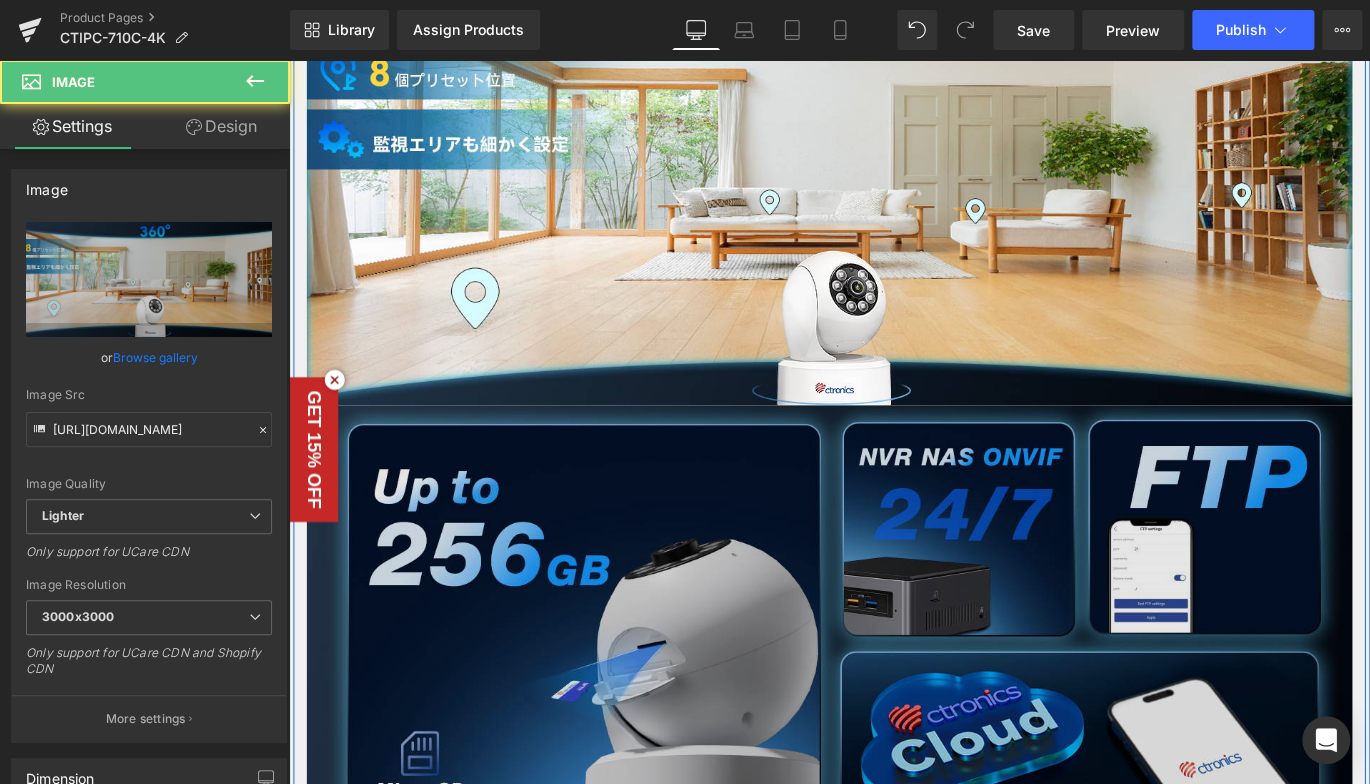 click at bounding box center [894, 686] 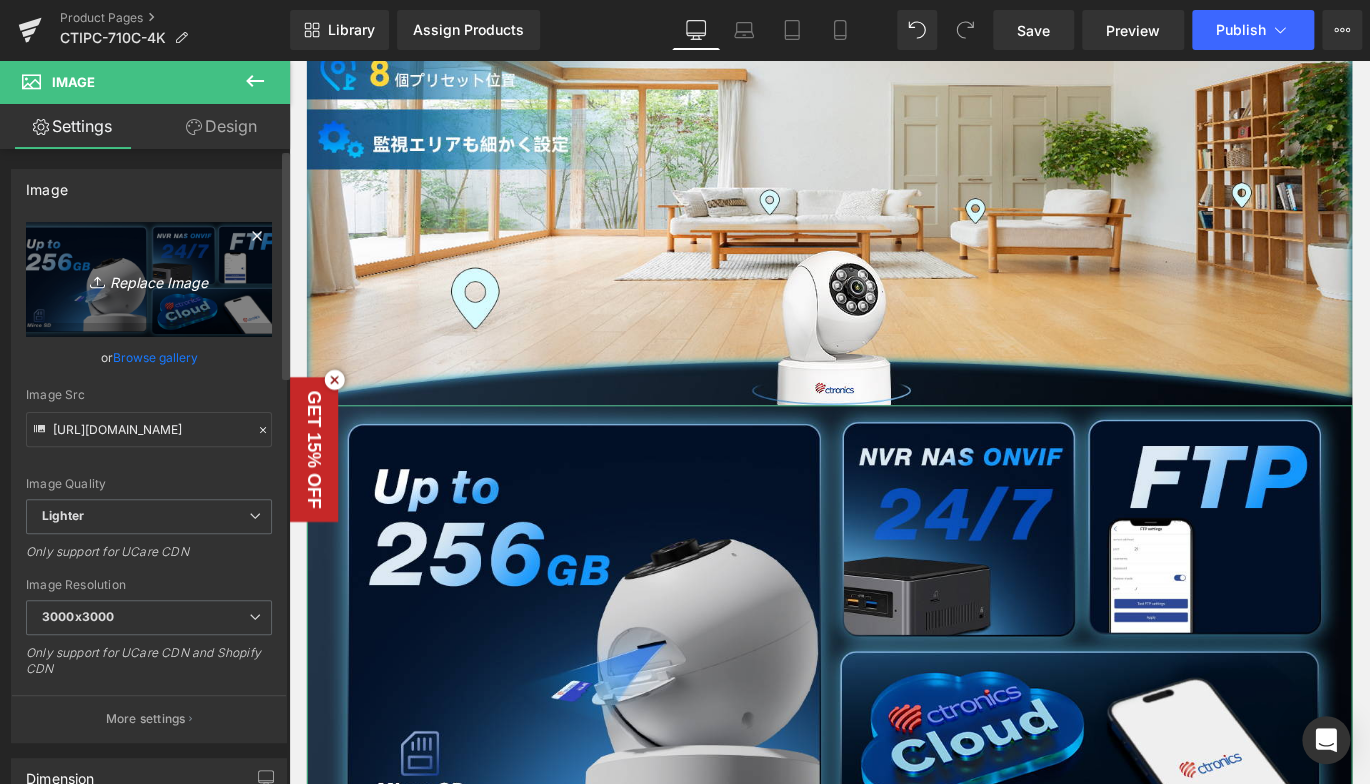 click on "Replace Image" at bounding box center (149, 279) 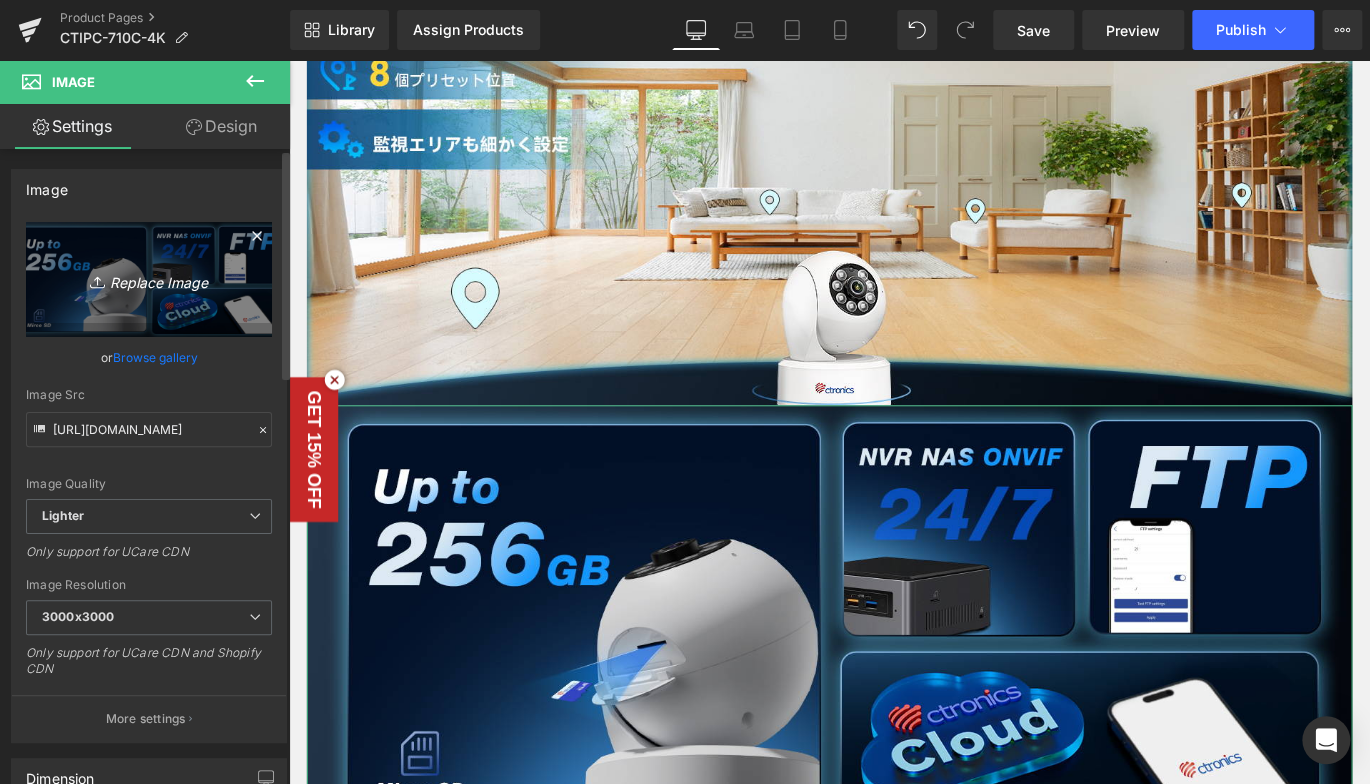 type on "C:\fakepath\15.jpg" 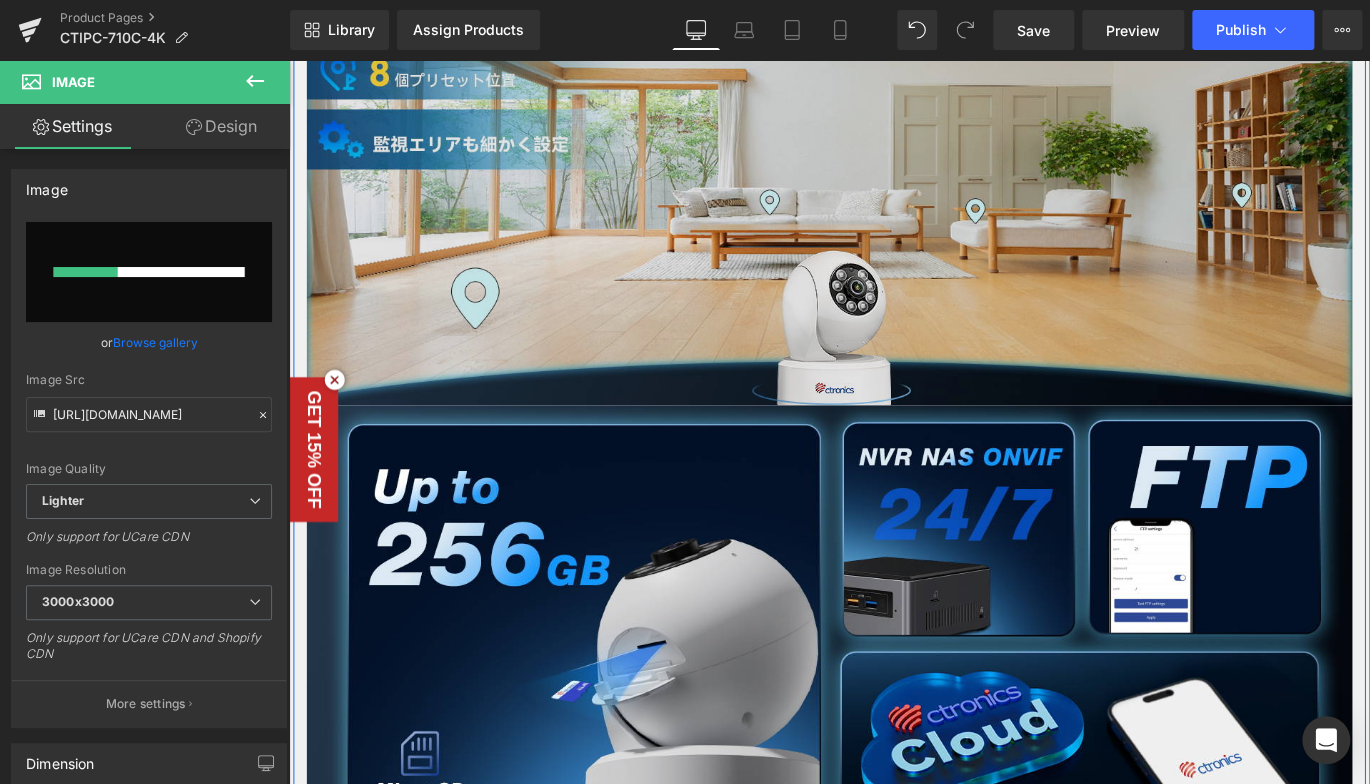 type 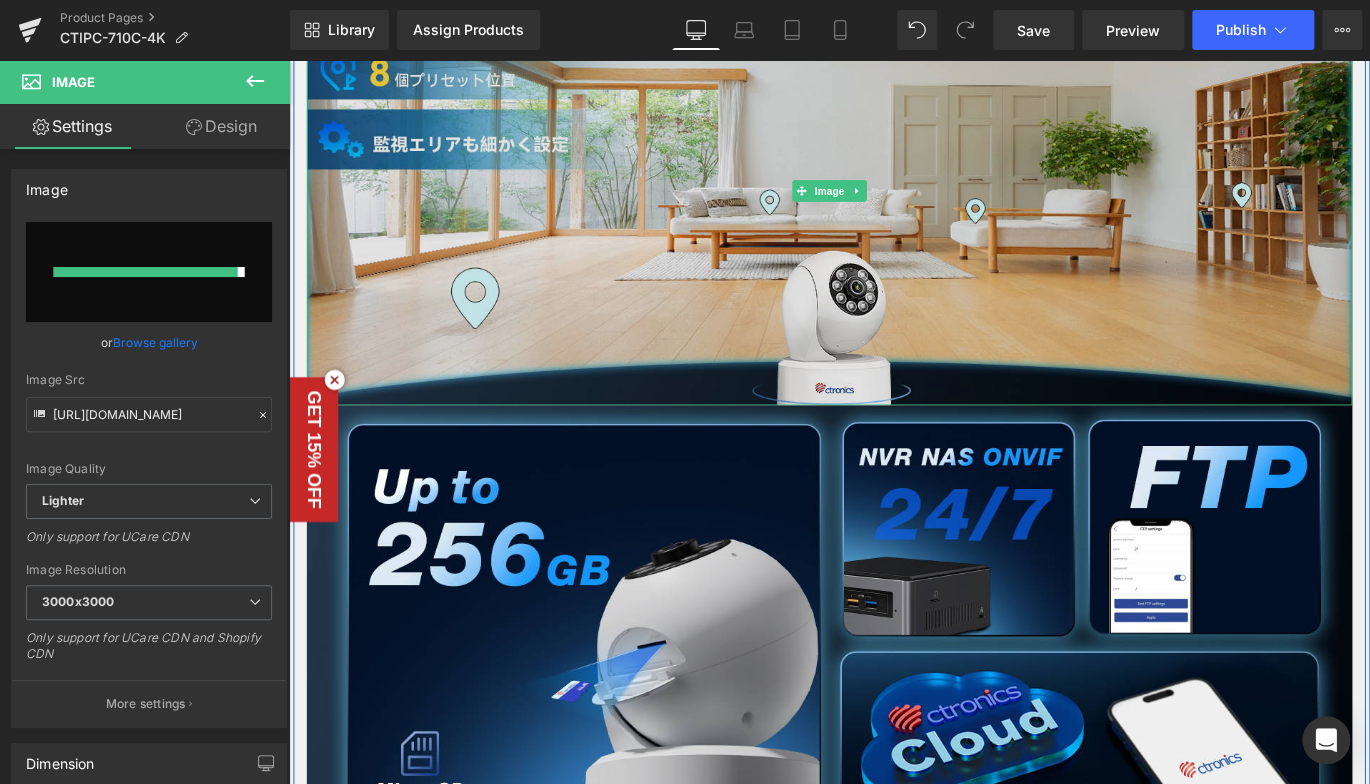 type on "[URL][DOMAIN_NAME]" 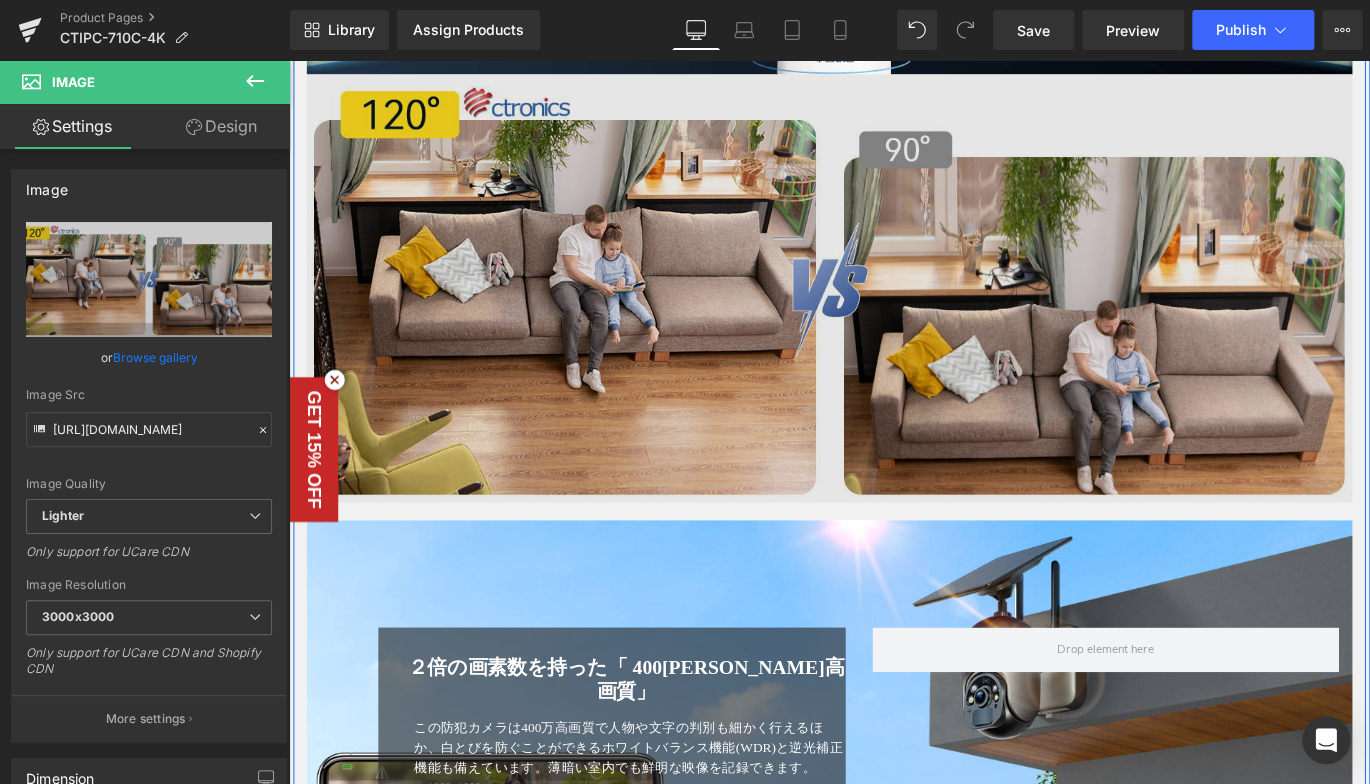 scroll, scrollTop: 2972, scrollLeft: 0, axis: vertical 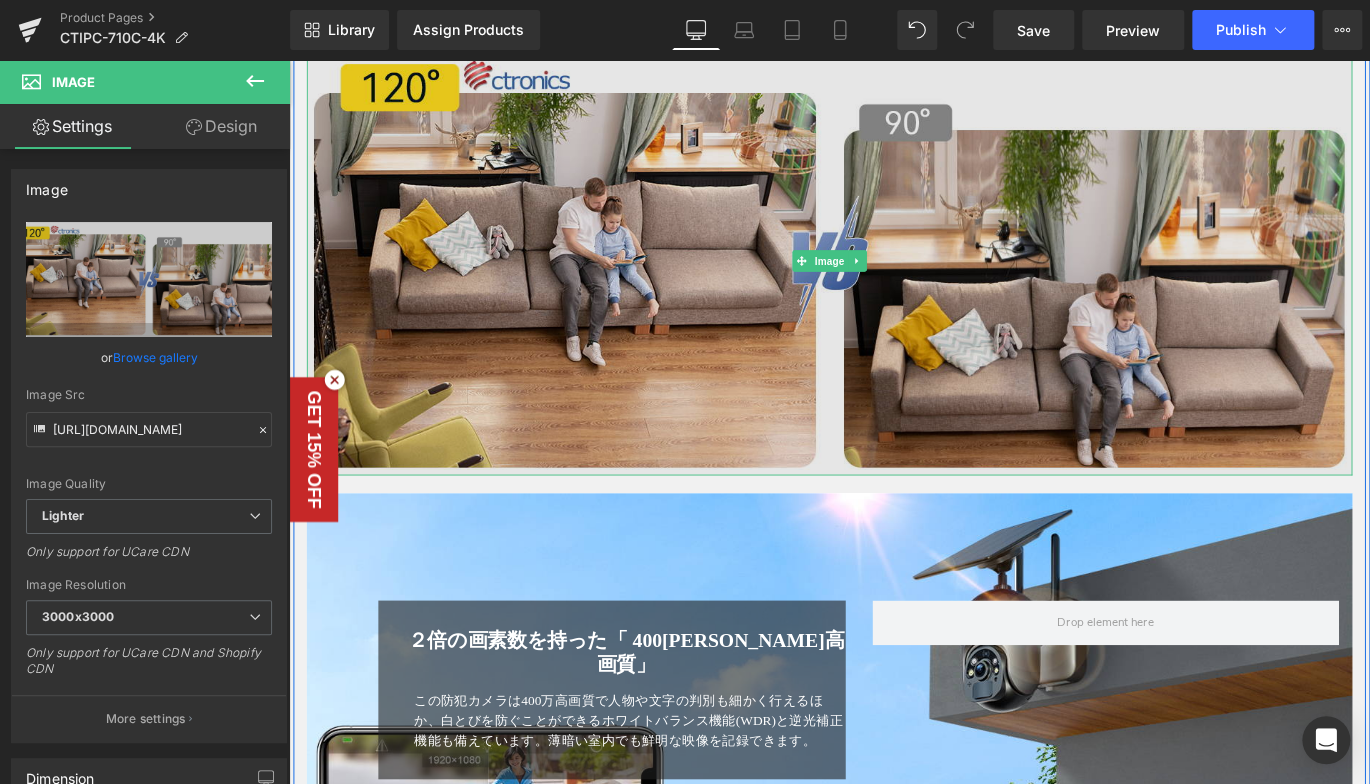 click at bounding box center [894, 286] 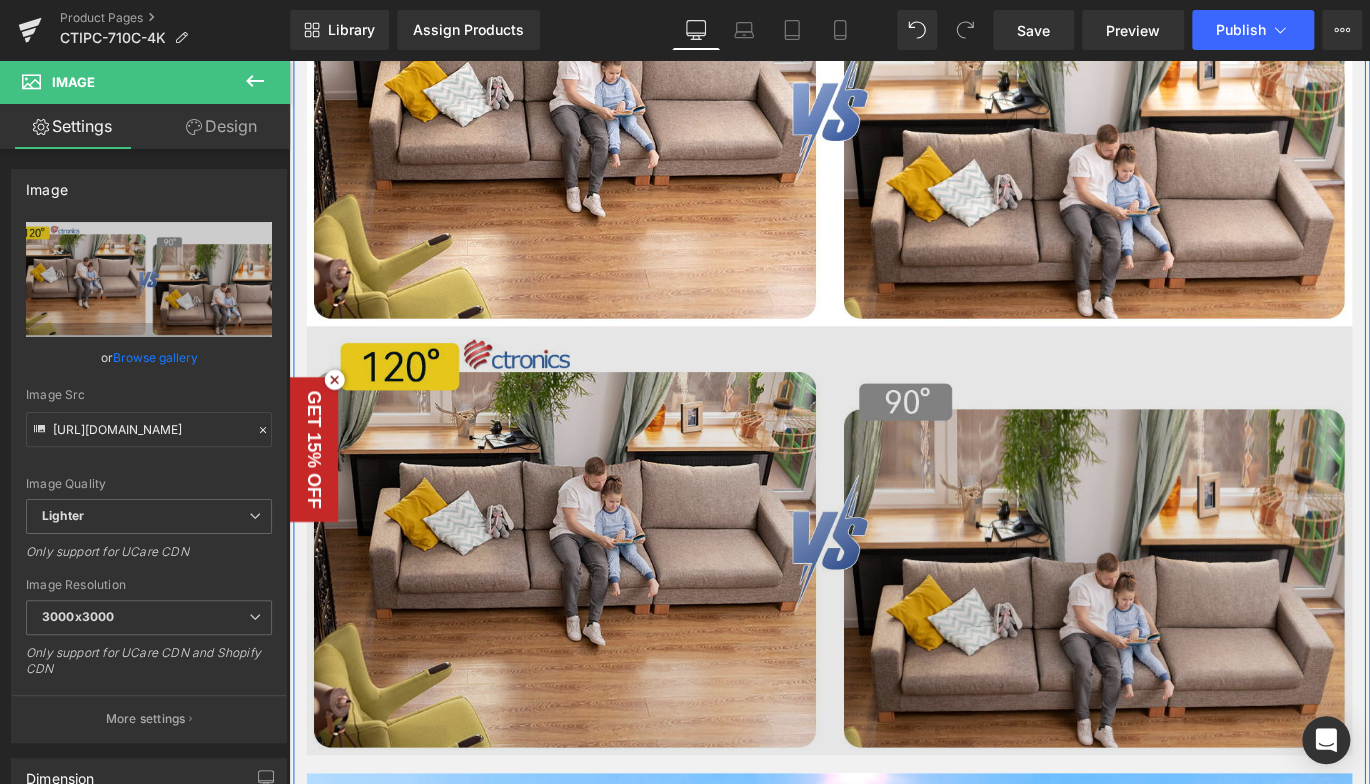 scroll, scrollTop: 3272, scrollLeft: 0, axis: vertical 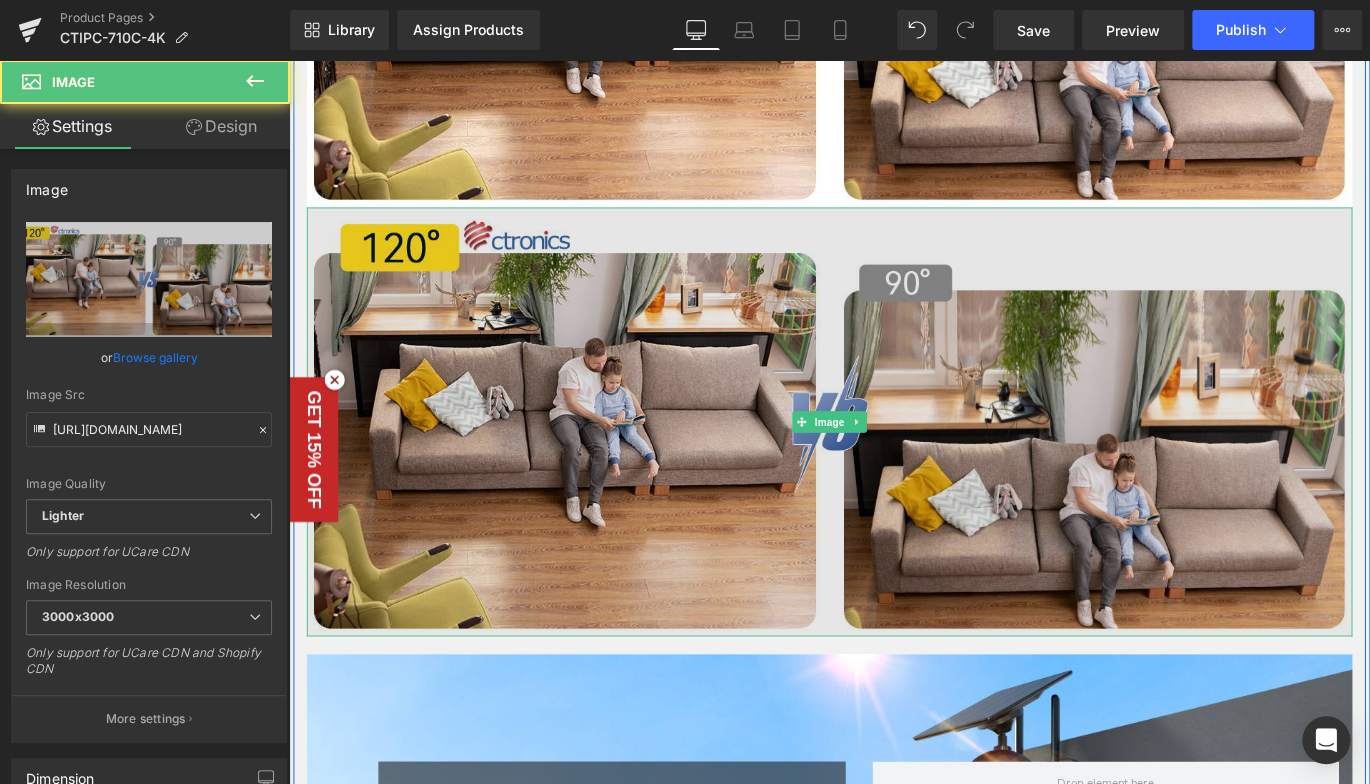 click at bounding box center [894, 465] 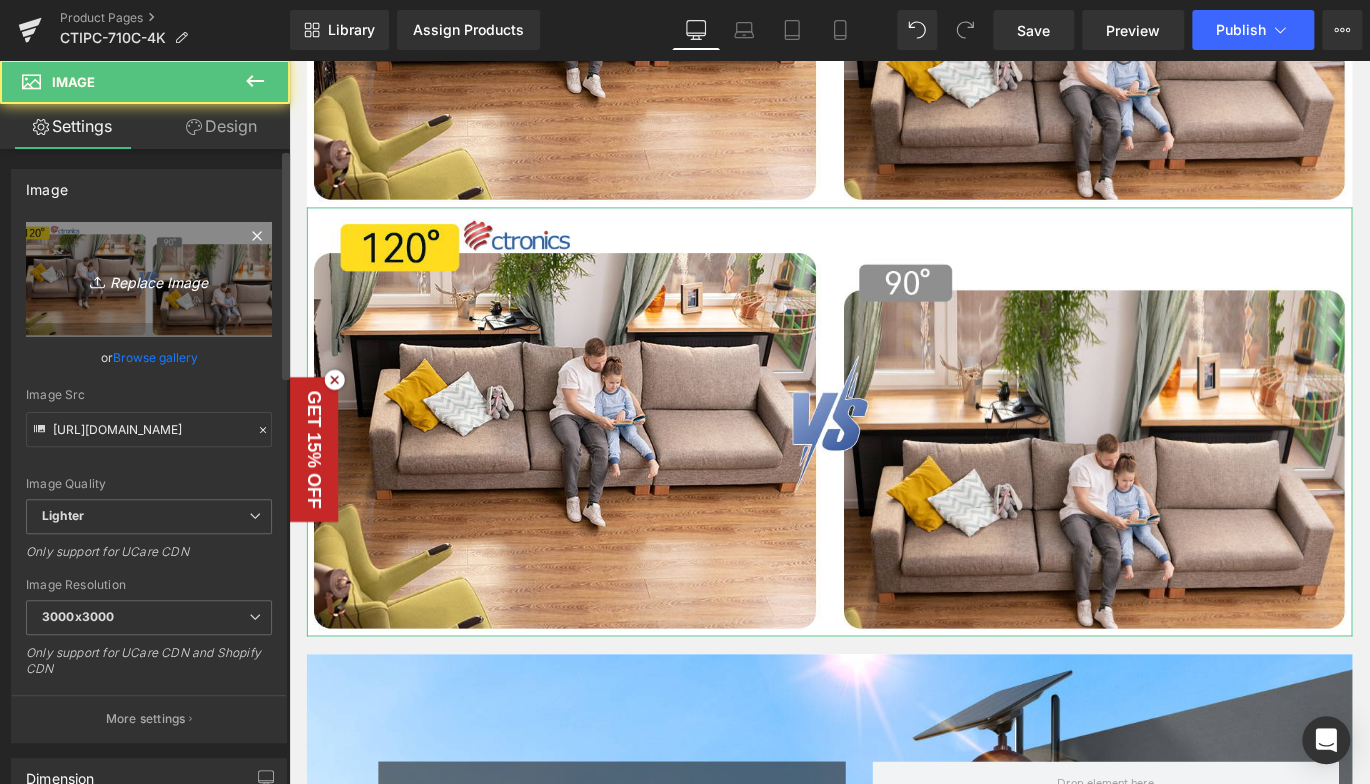 click on "Replace Image" at bounding box center (149, 279) 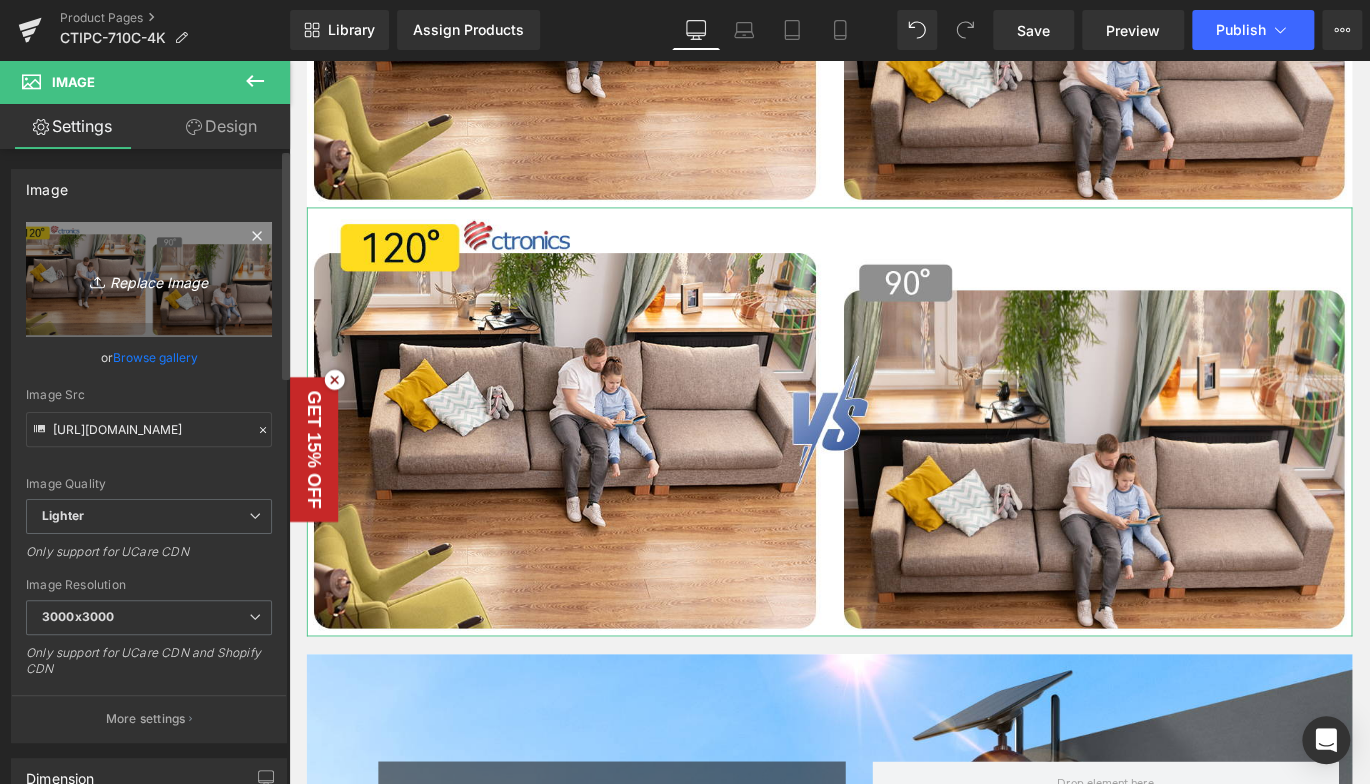 type on "C:\fakepath\5.jpg" 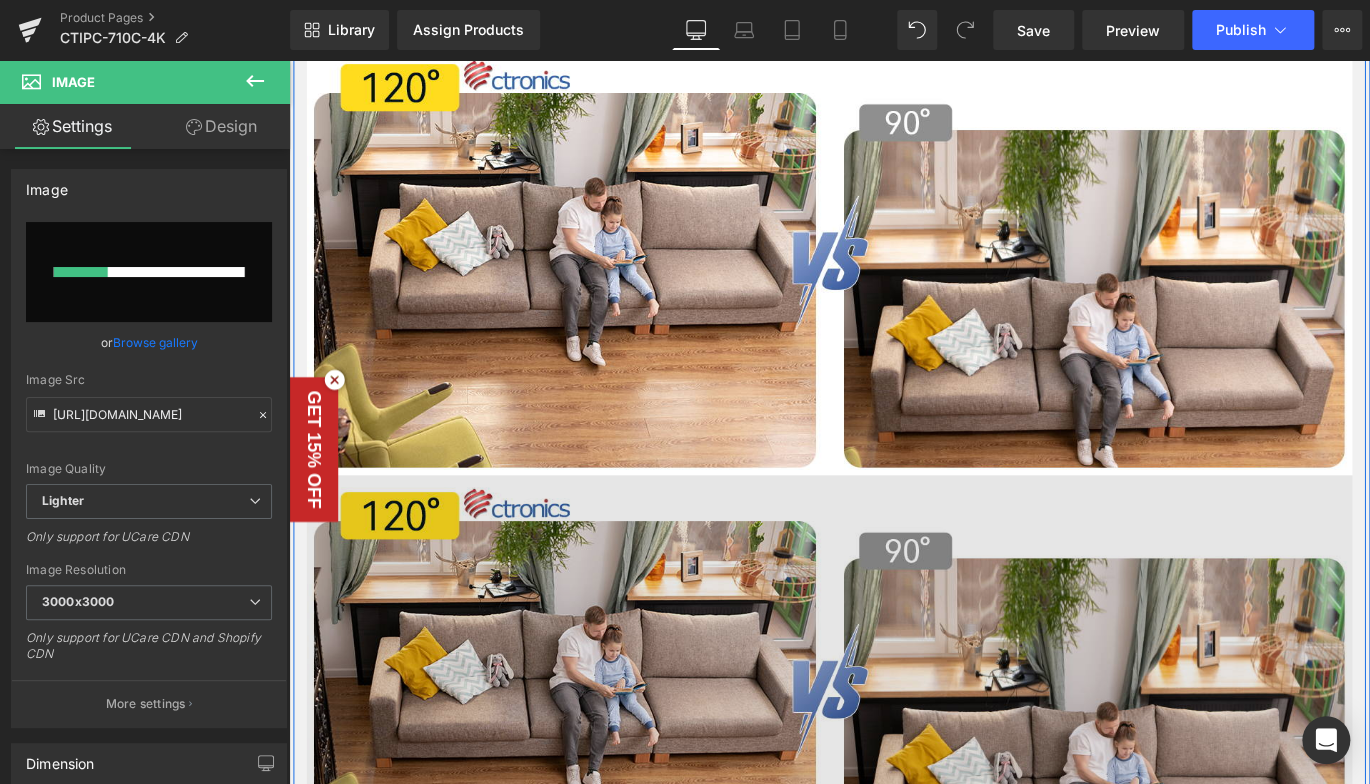 type 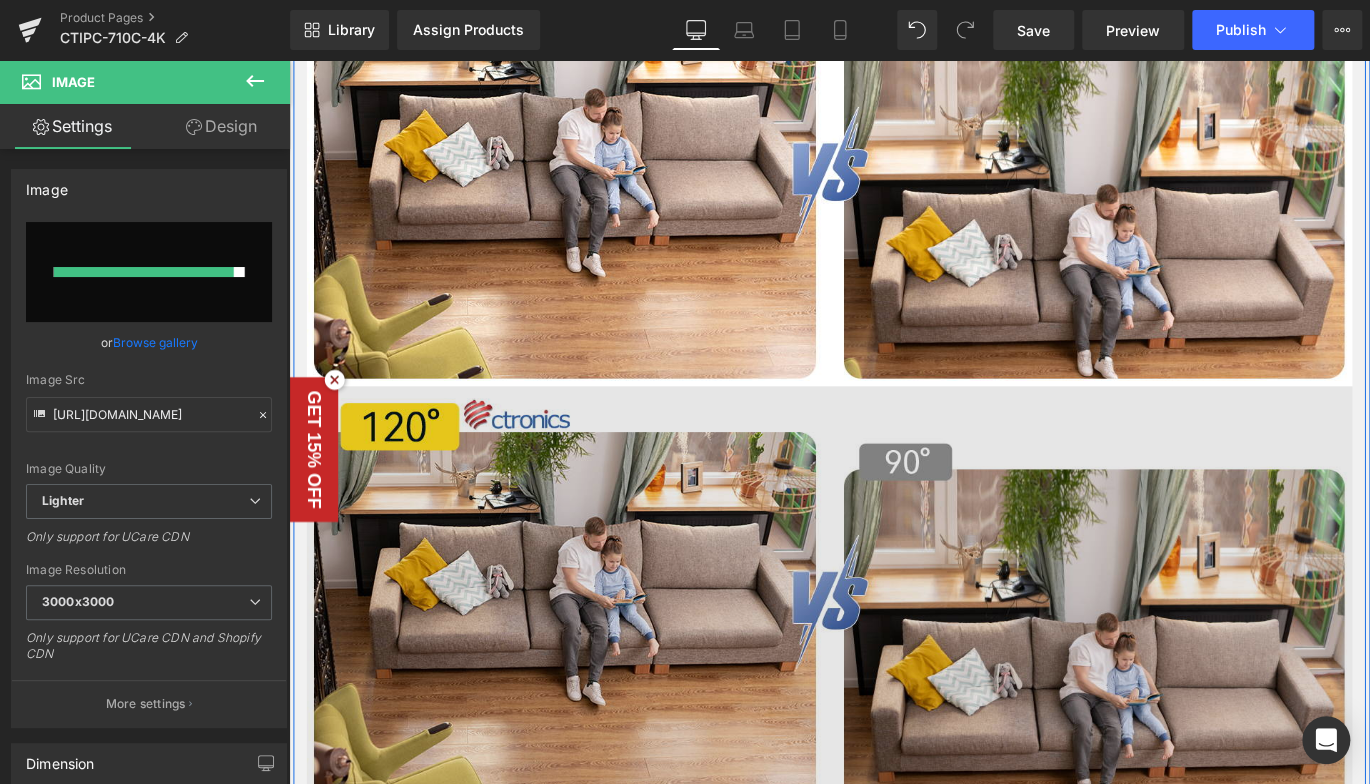 type on "[URL][DOMAIN_NAME]" 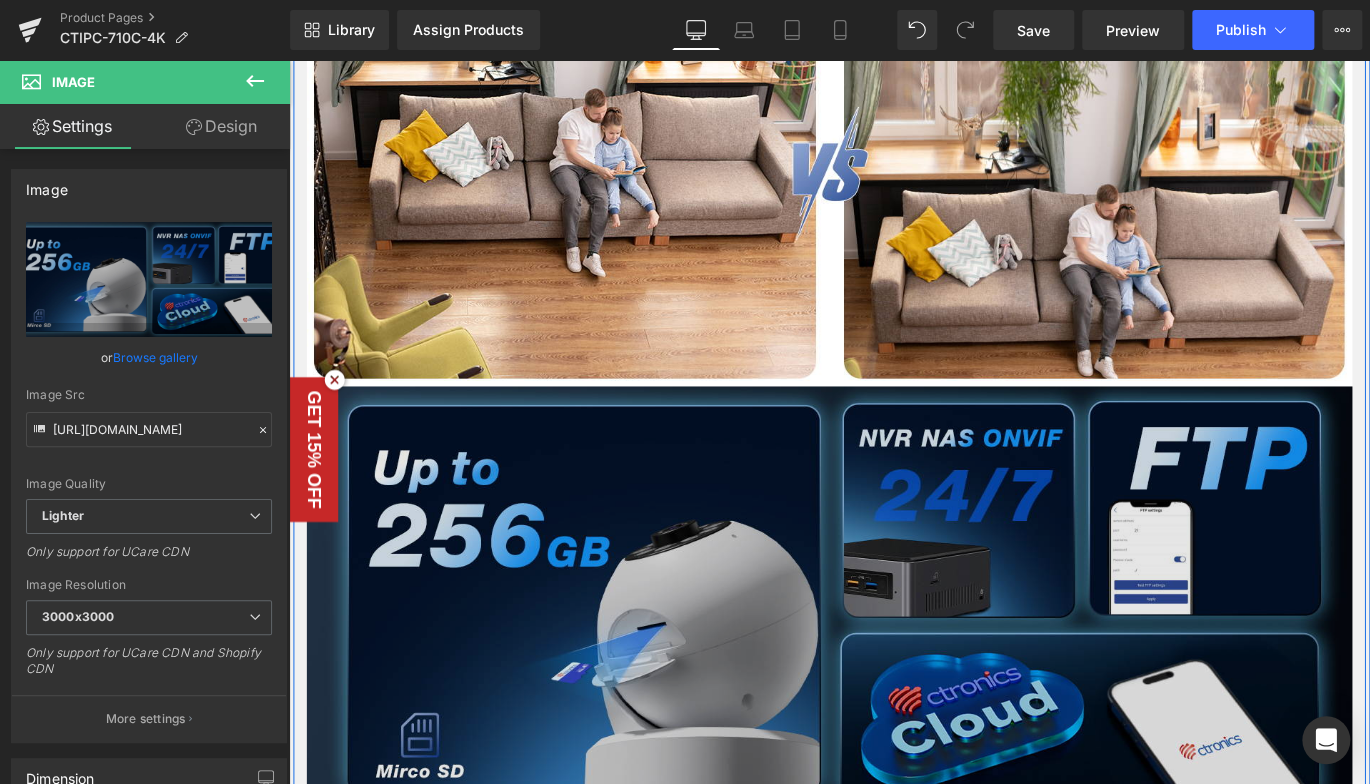 scroll, scrollTop: 3372, scrollLeft: 0, axis: vertical 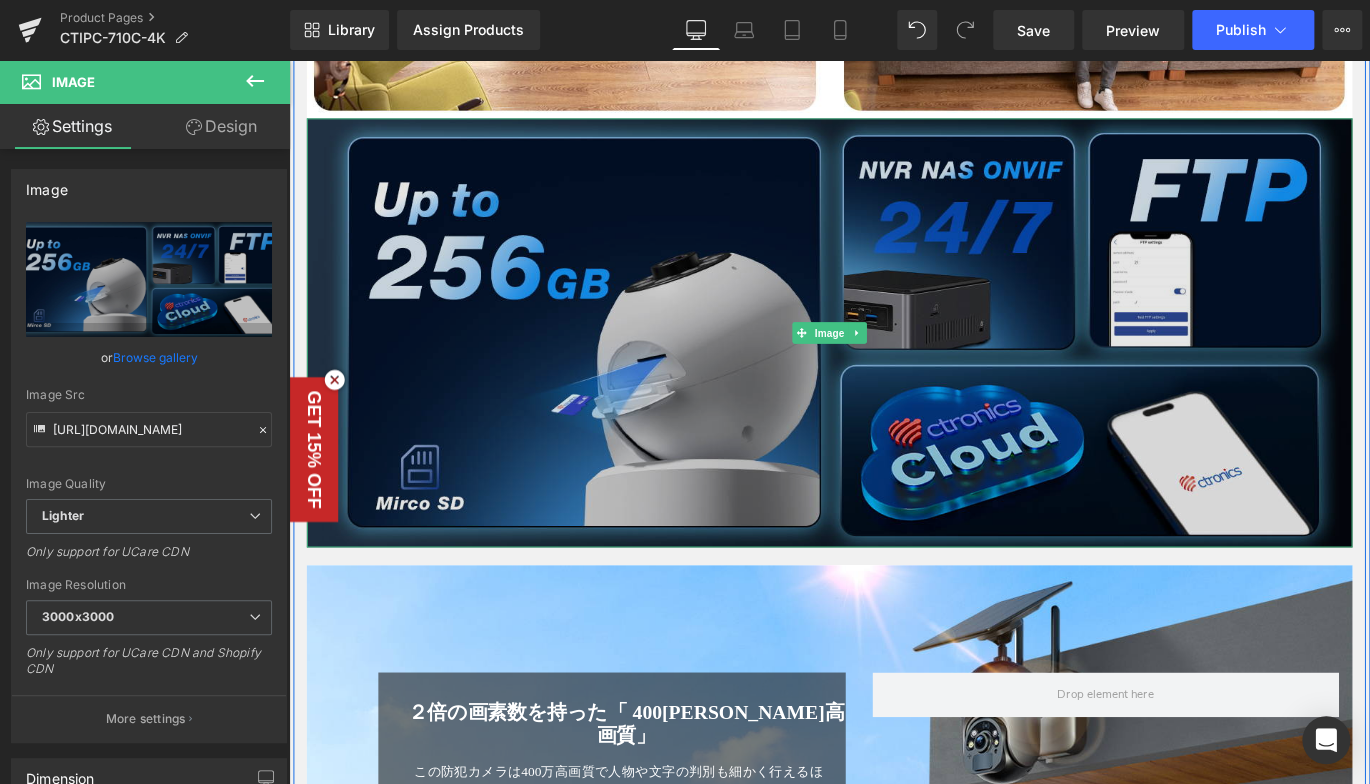 click at bounding box center [894, 365] 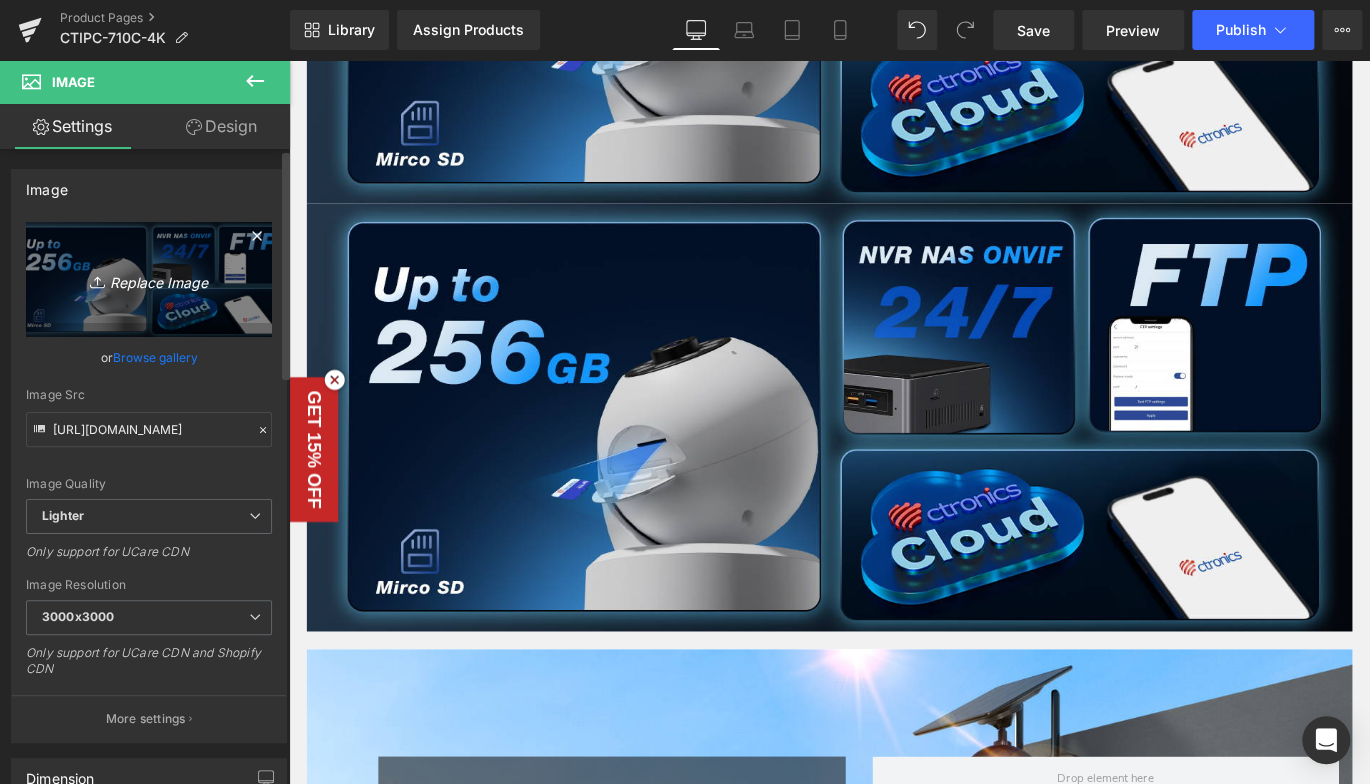 scroll, scrollTop: 3831, scrollLeft: 0, axis: vertical 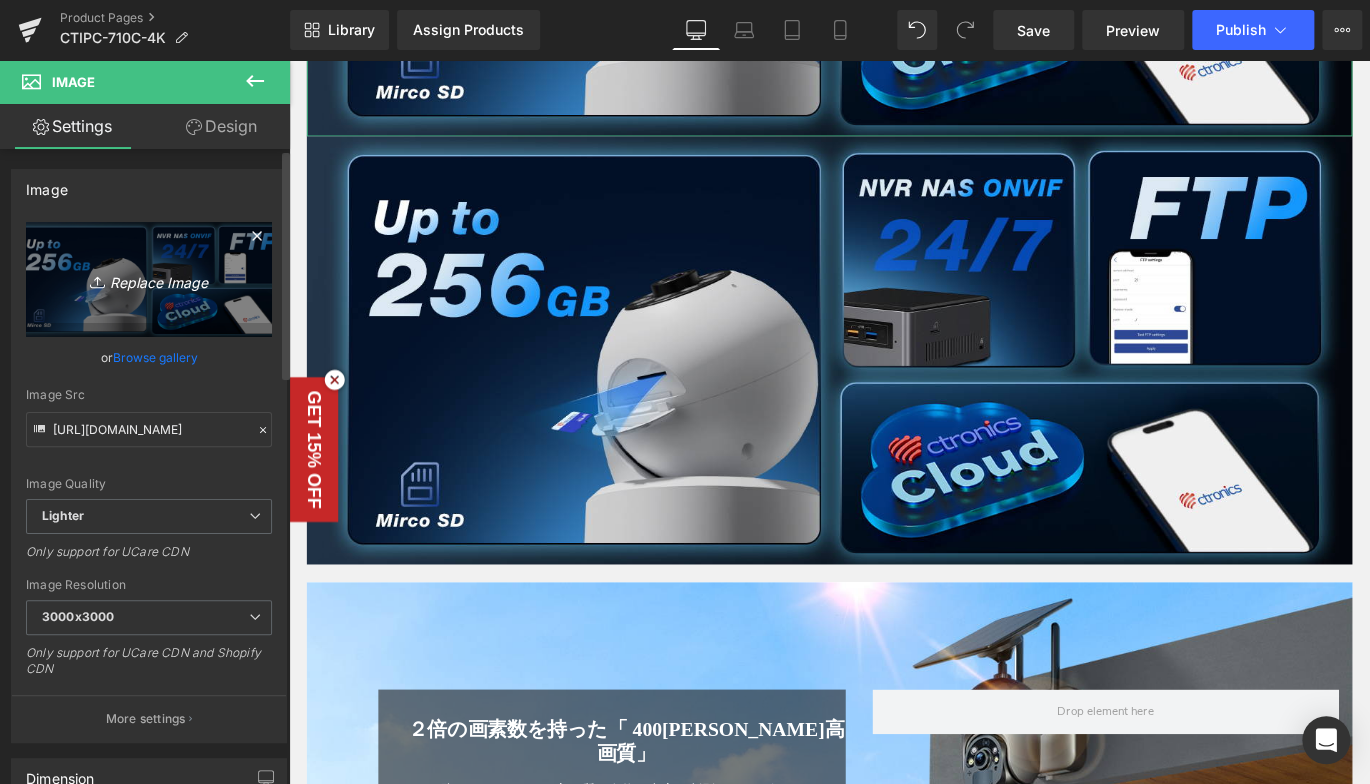 click on "Replace Image" at bounding box center [149, 279] 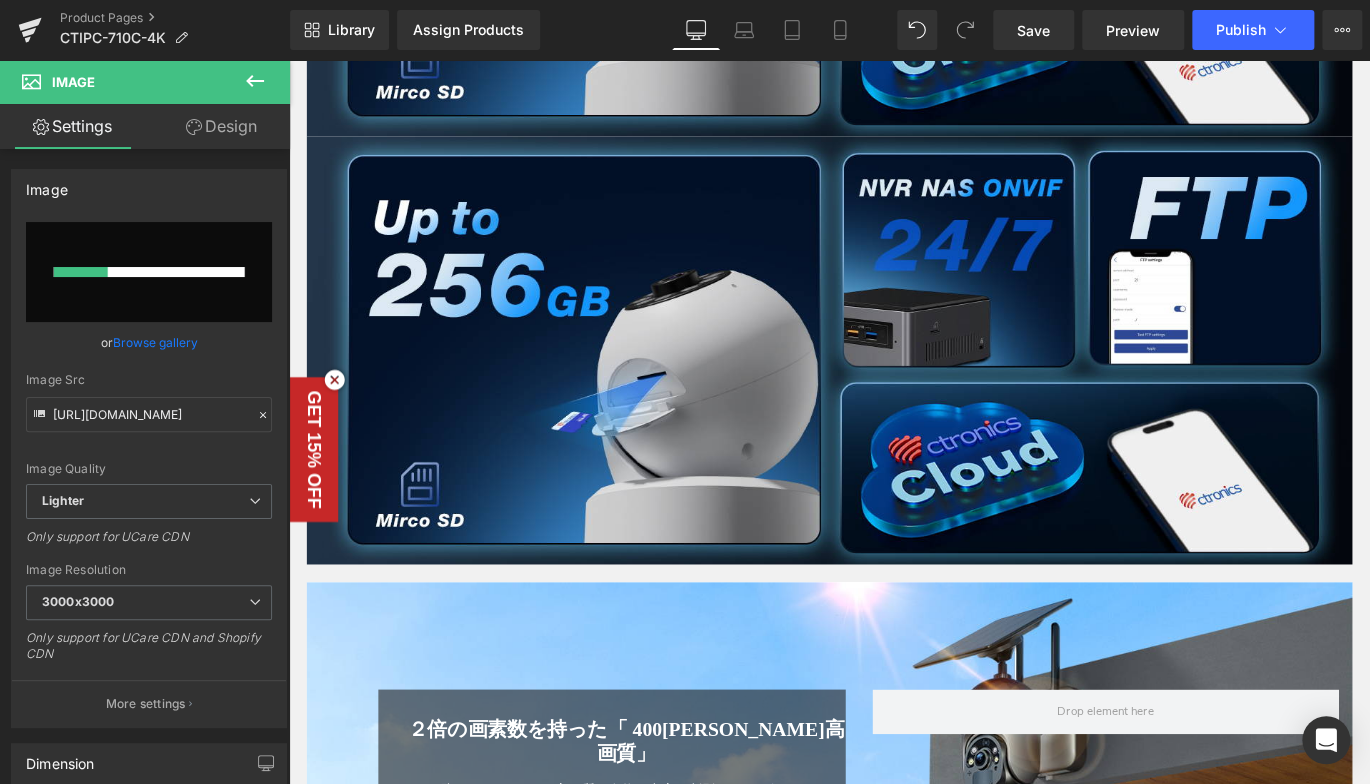 type 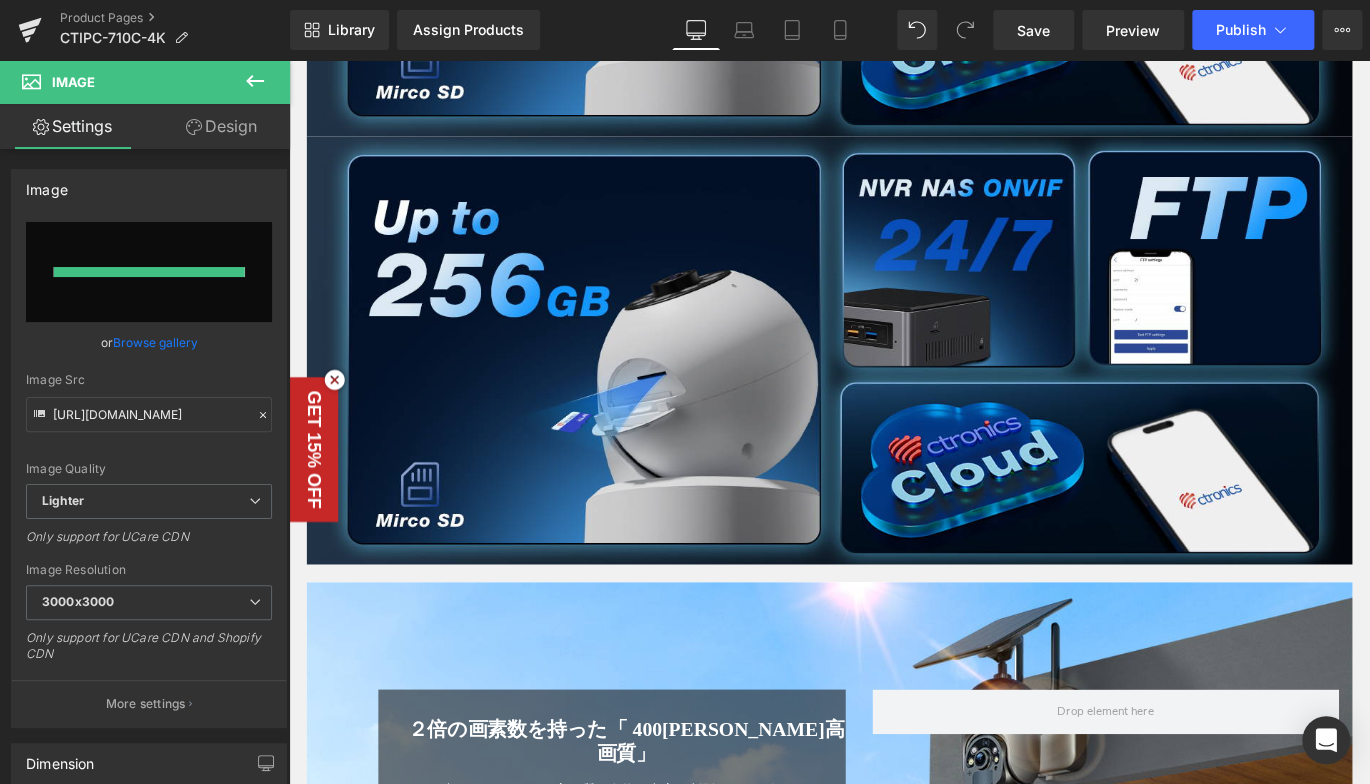 type on "[URL][DOMAIN_NAME]" 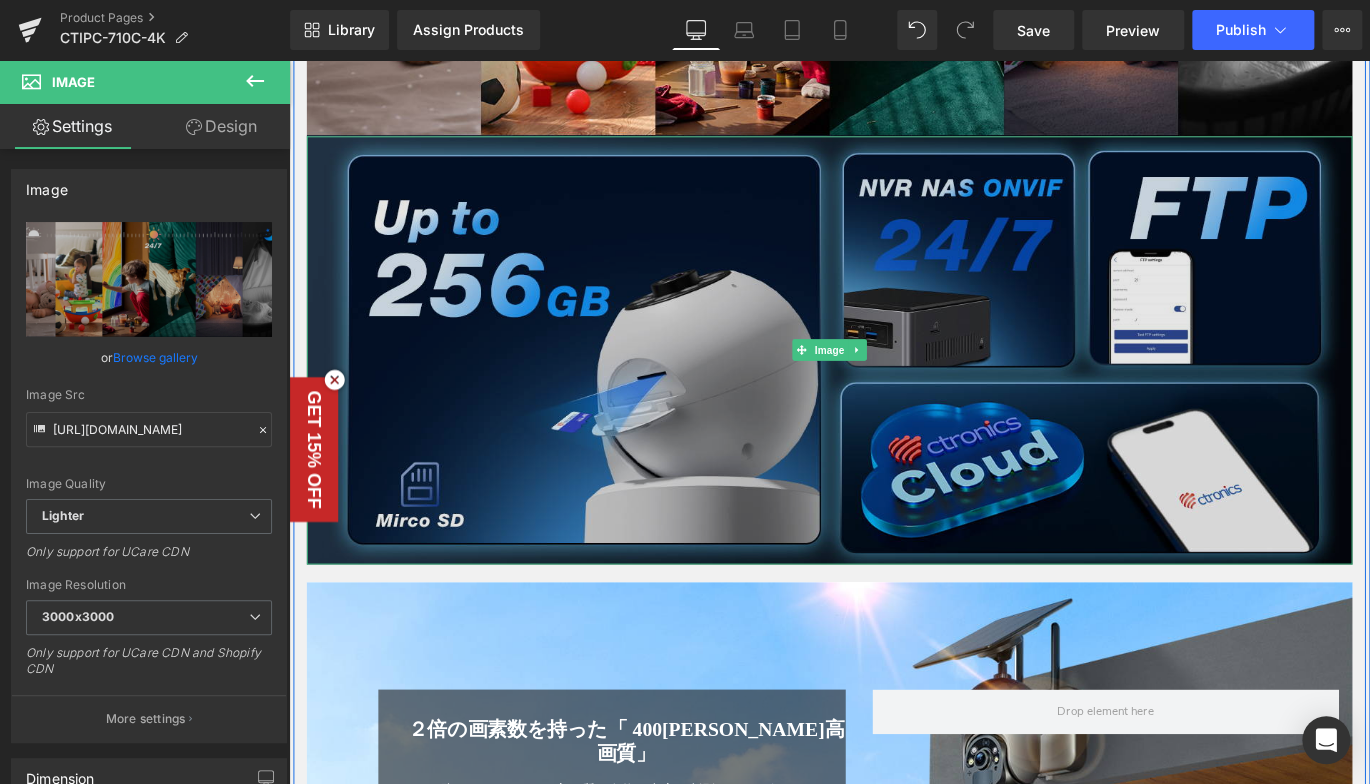 click at bounding box center [894, 386] 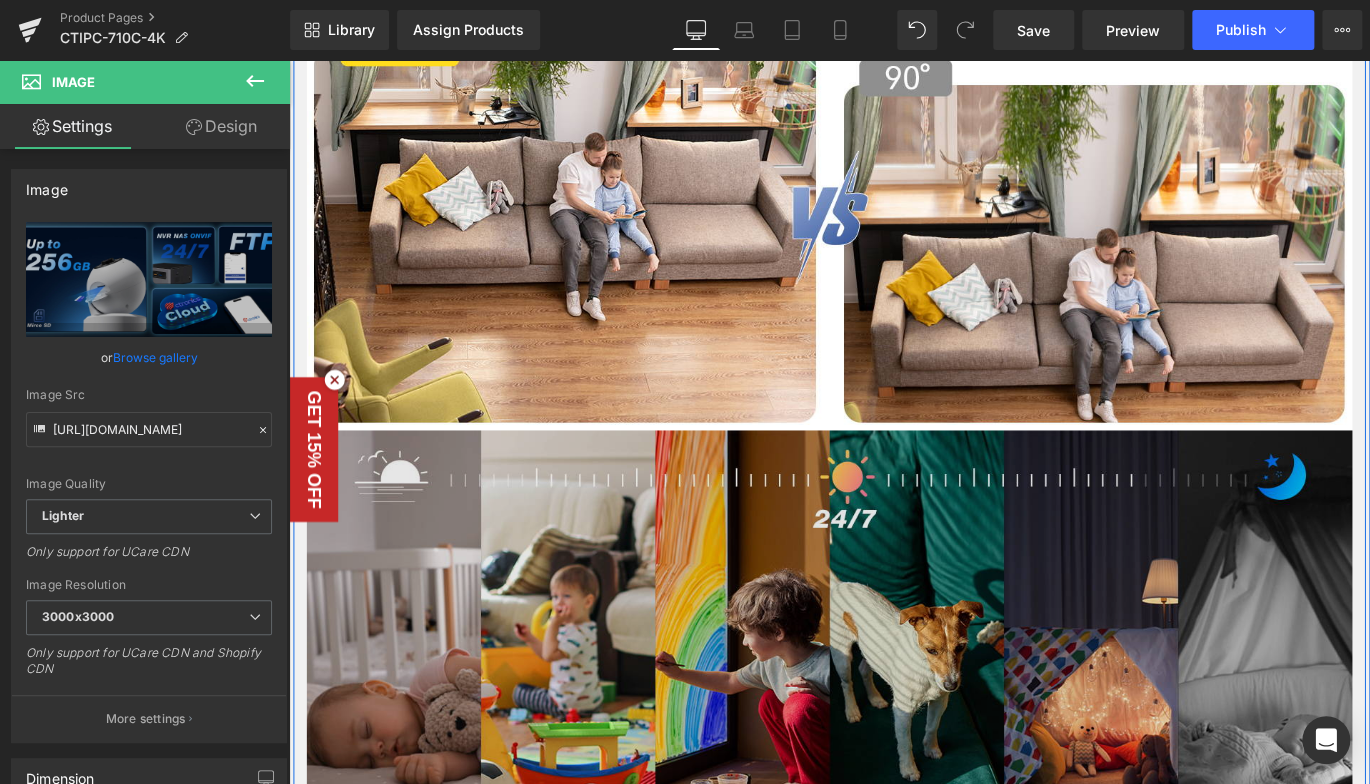 scroll, scrollTop: 2931, scrollLeft: 0, axis: vertical 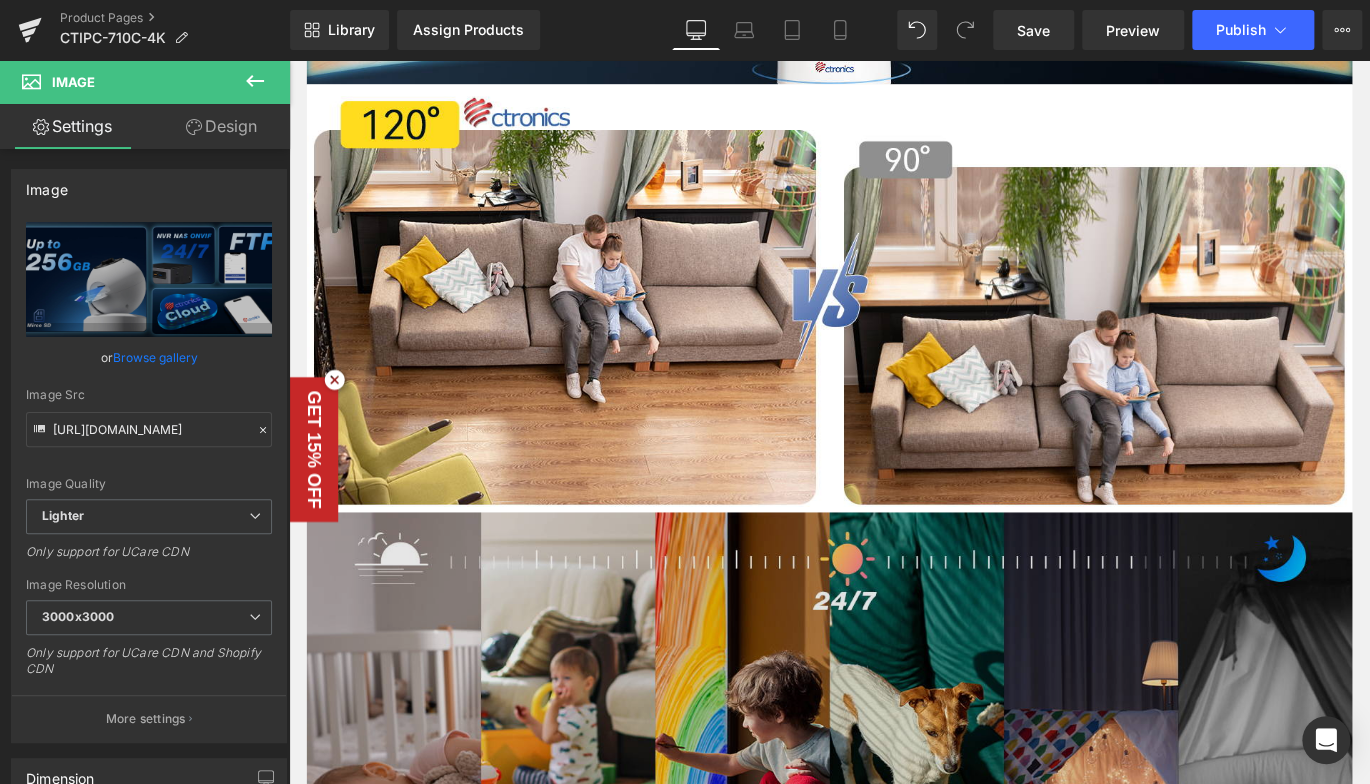 click at bounding box center (894, 806) 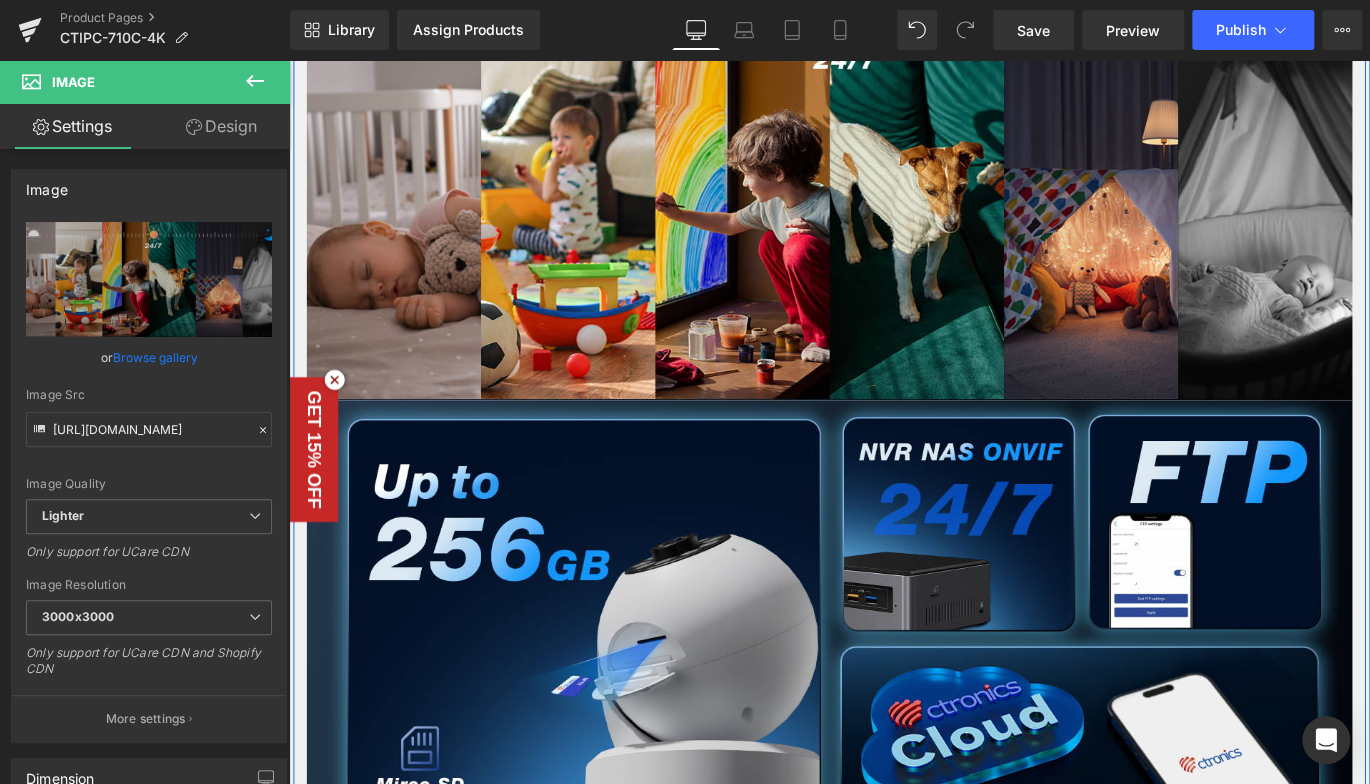 scroll, scrollTop: 3431, scrollLeft: 0, axis: vertical 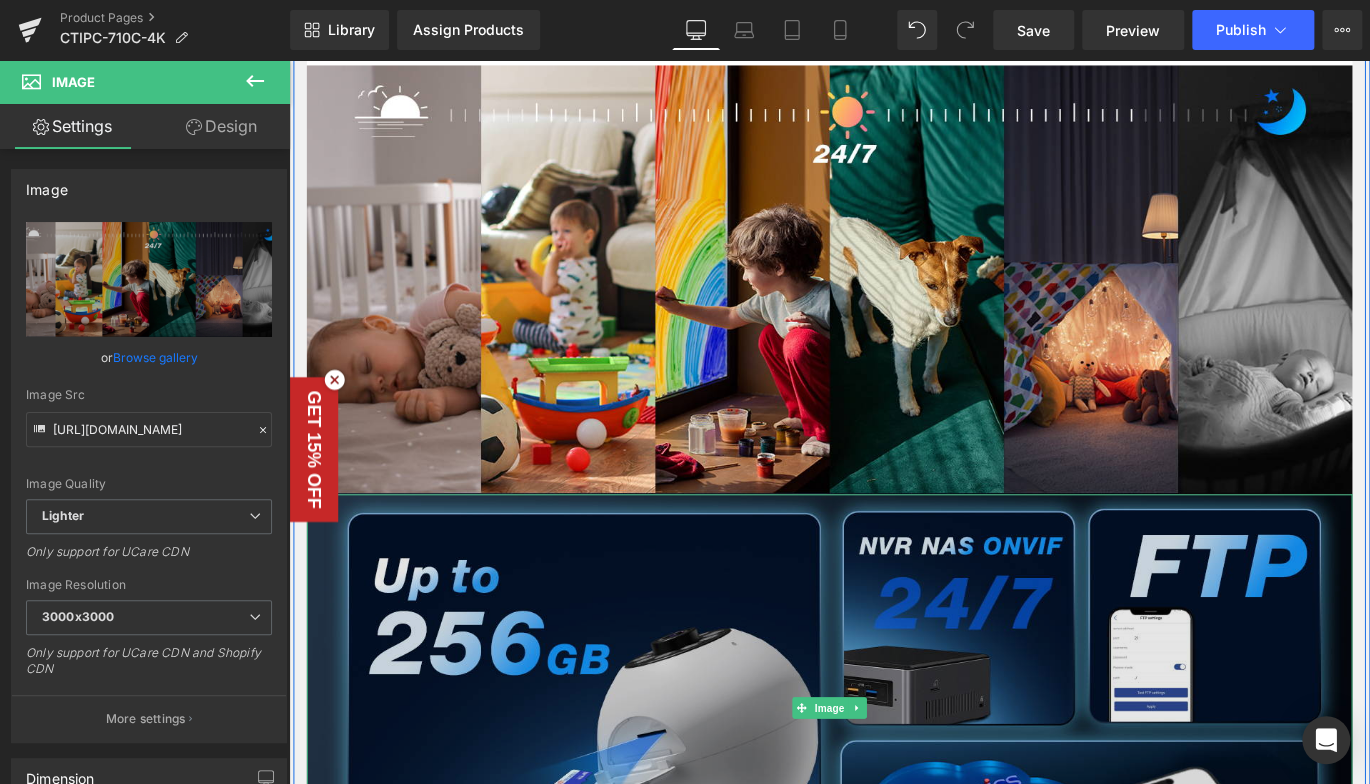 drag, startPoint x: 378, startPoint y: 753, endPoint x: 446, endPoint y: 734, distance: 70.60453 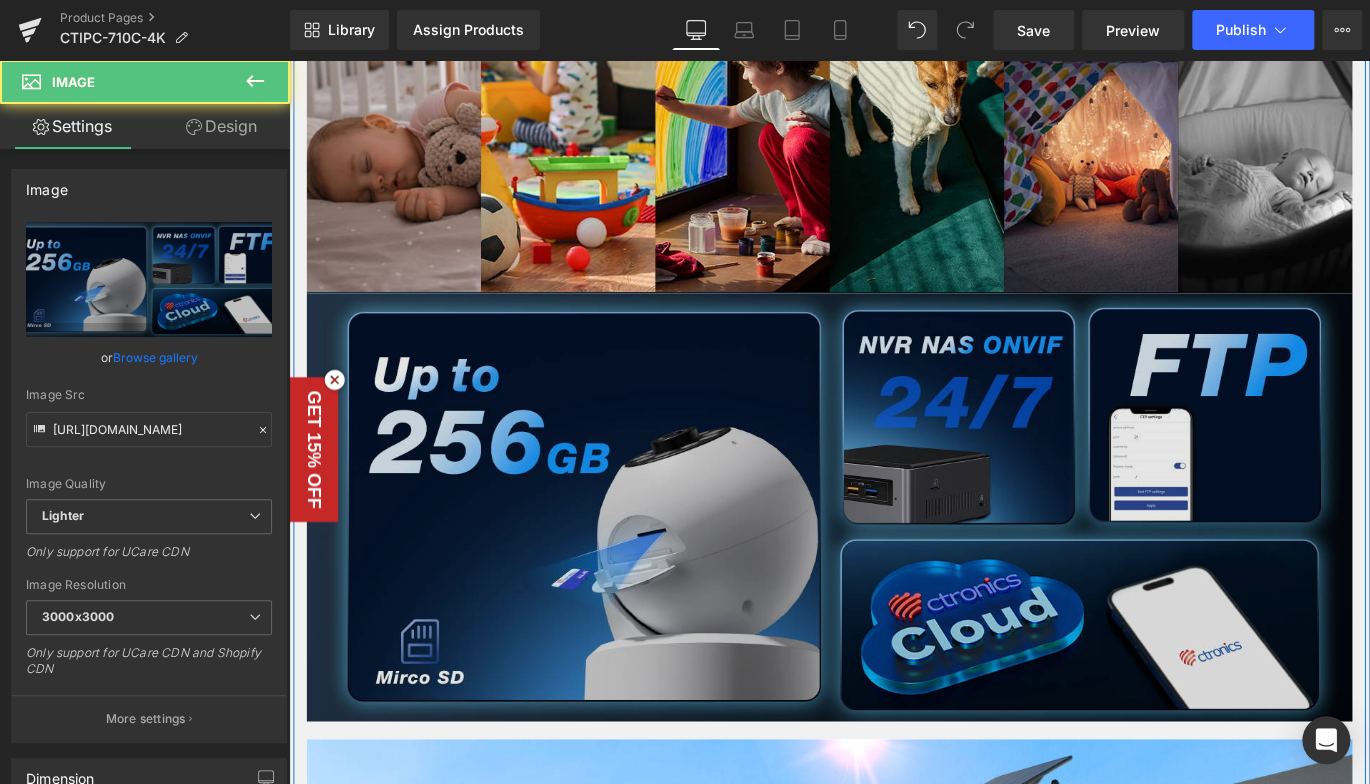 scroll, scrollTop: 3831, scrollLeft: 0, axis: vertical 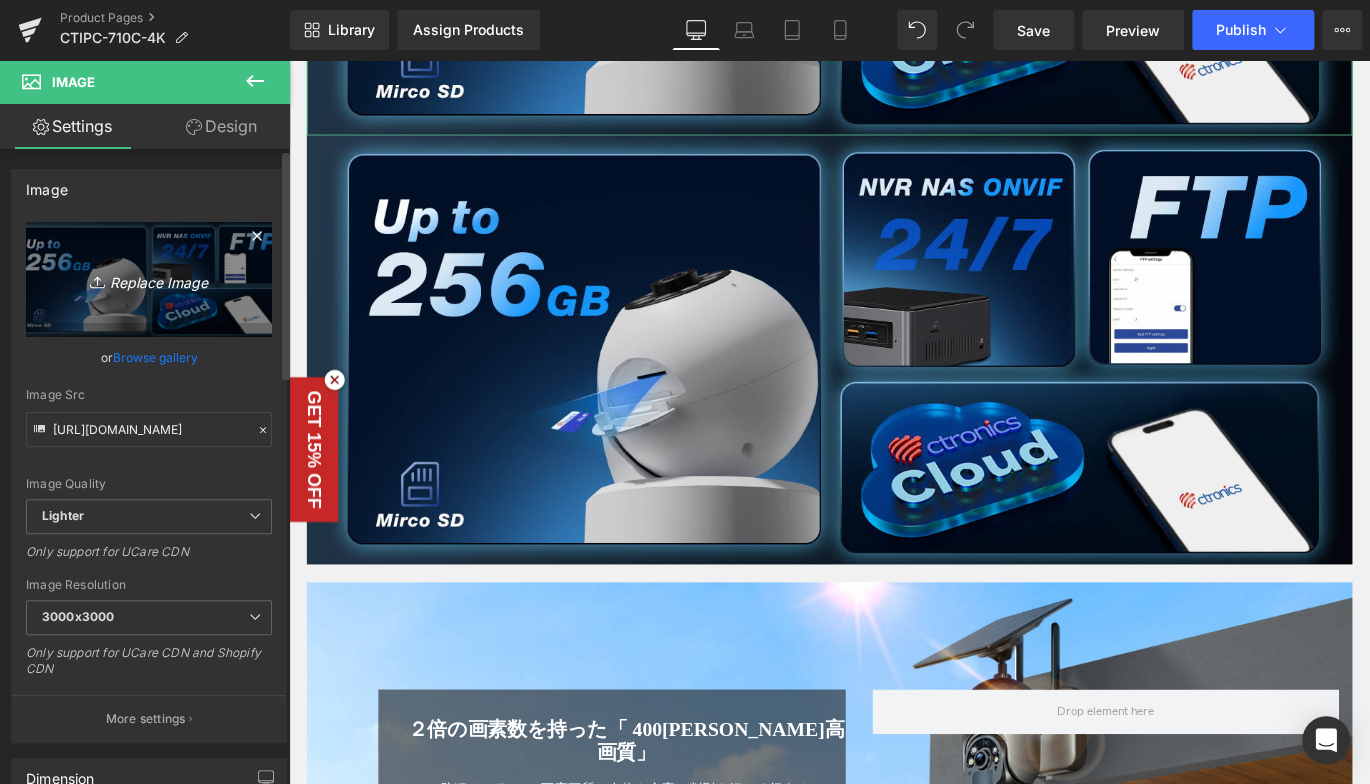 click on "Replace Image" at bounding box center [149, 279] 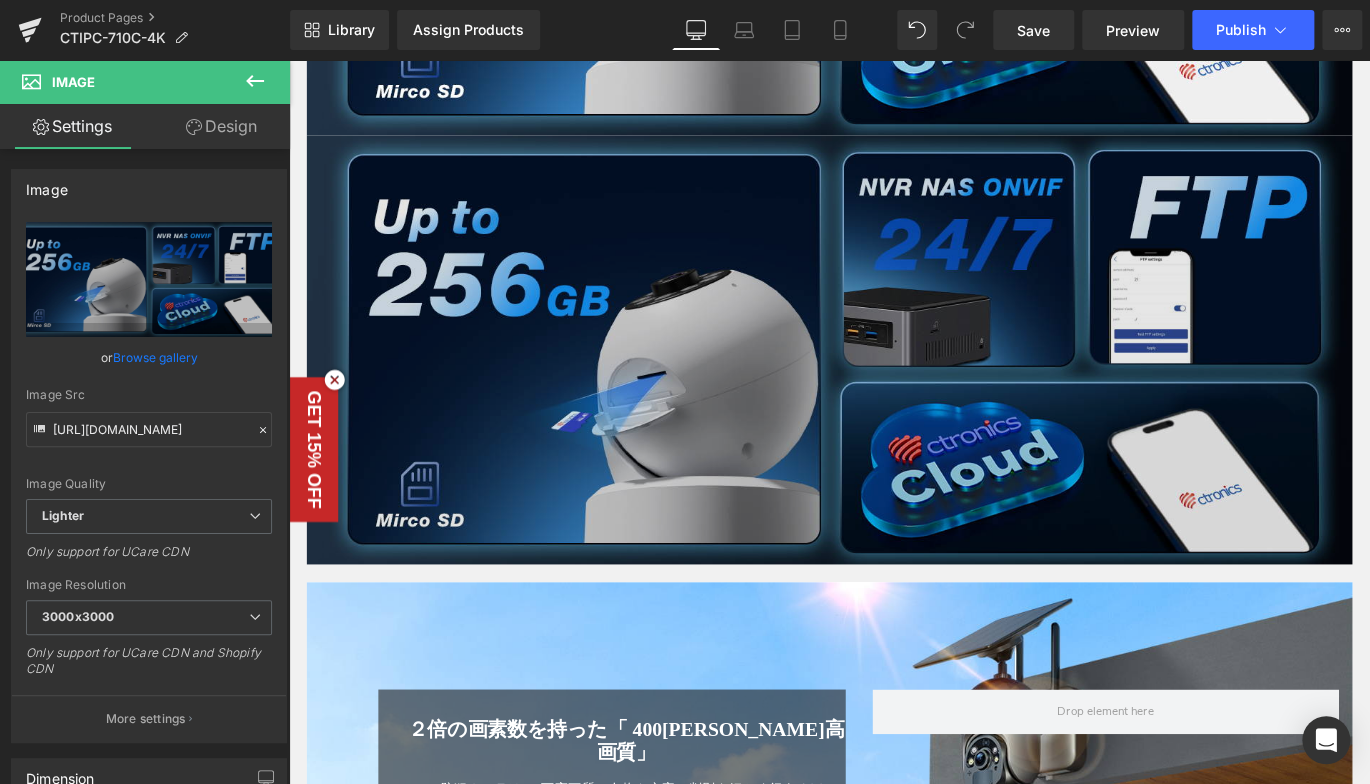 click at bounding box center [894, 385] 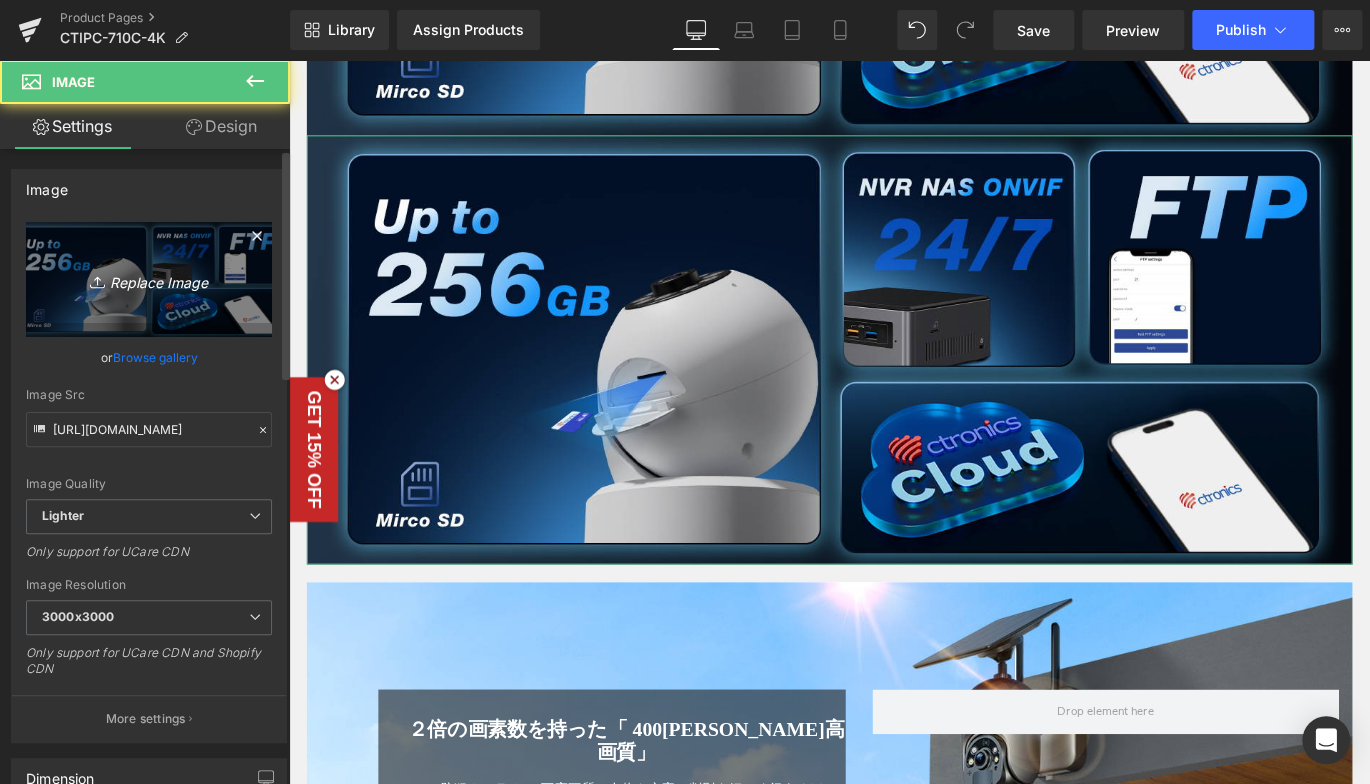 click on "Replace Image" at bounding box center [149, 279] 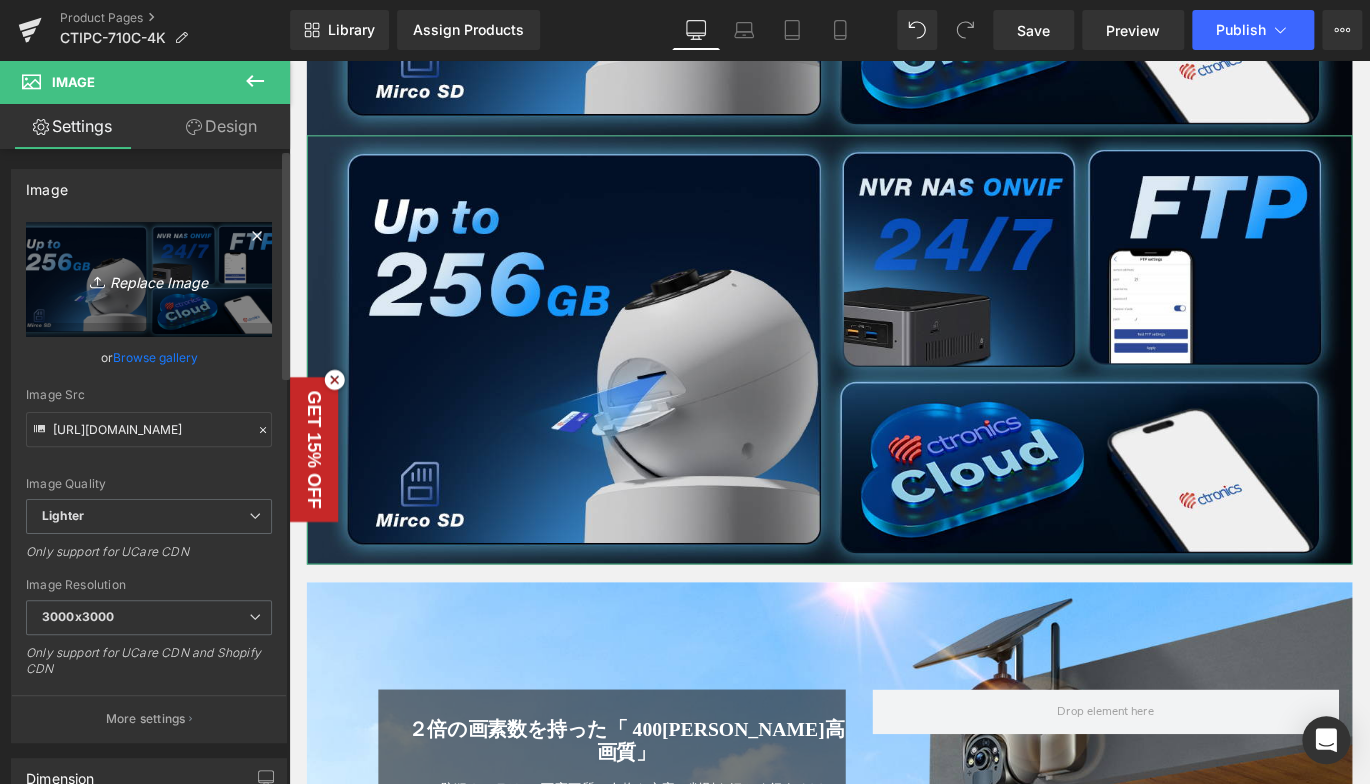 type on "C:\fakepath\7.jpg" 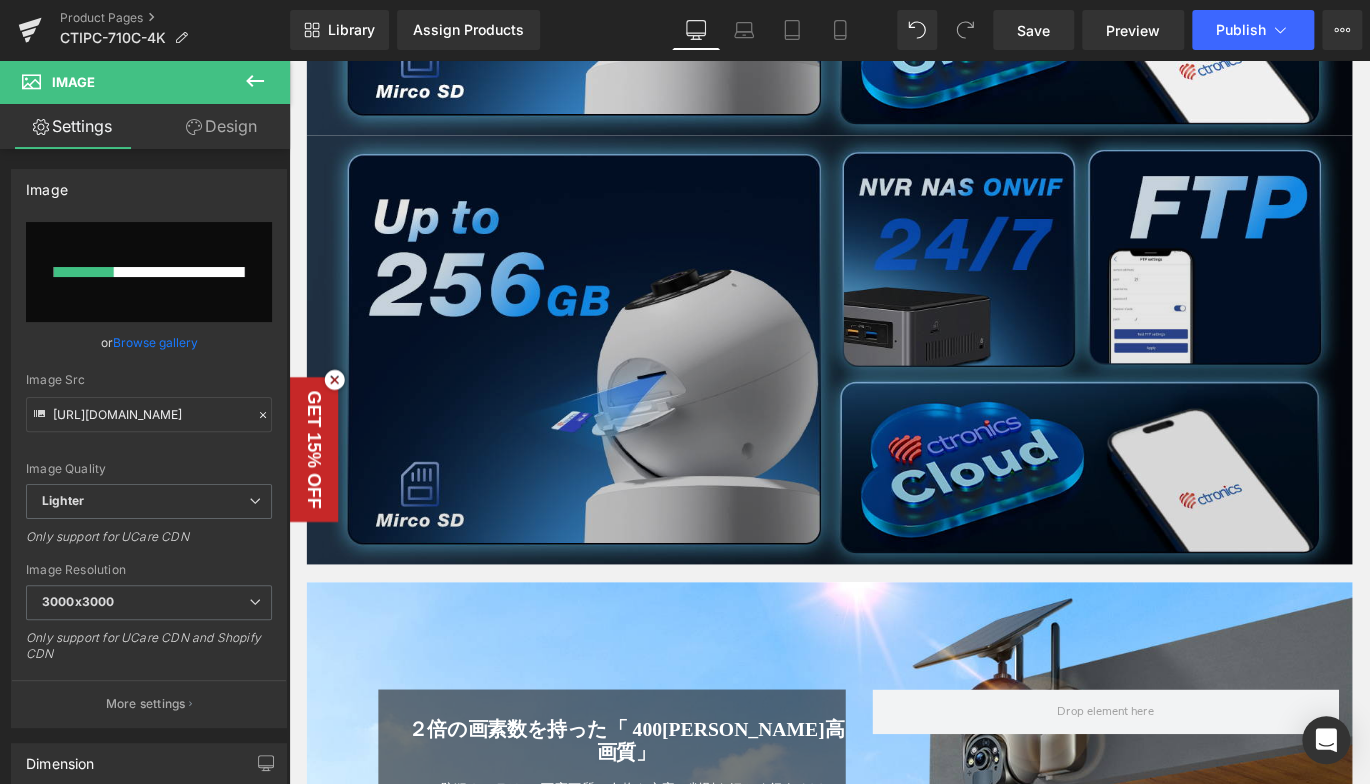 type 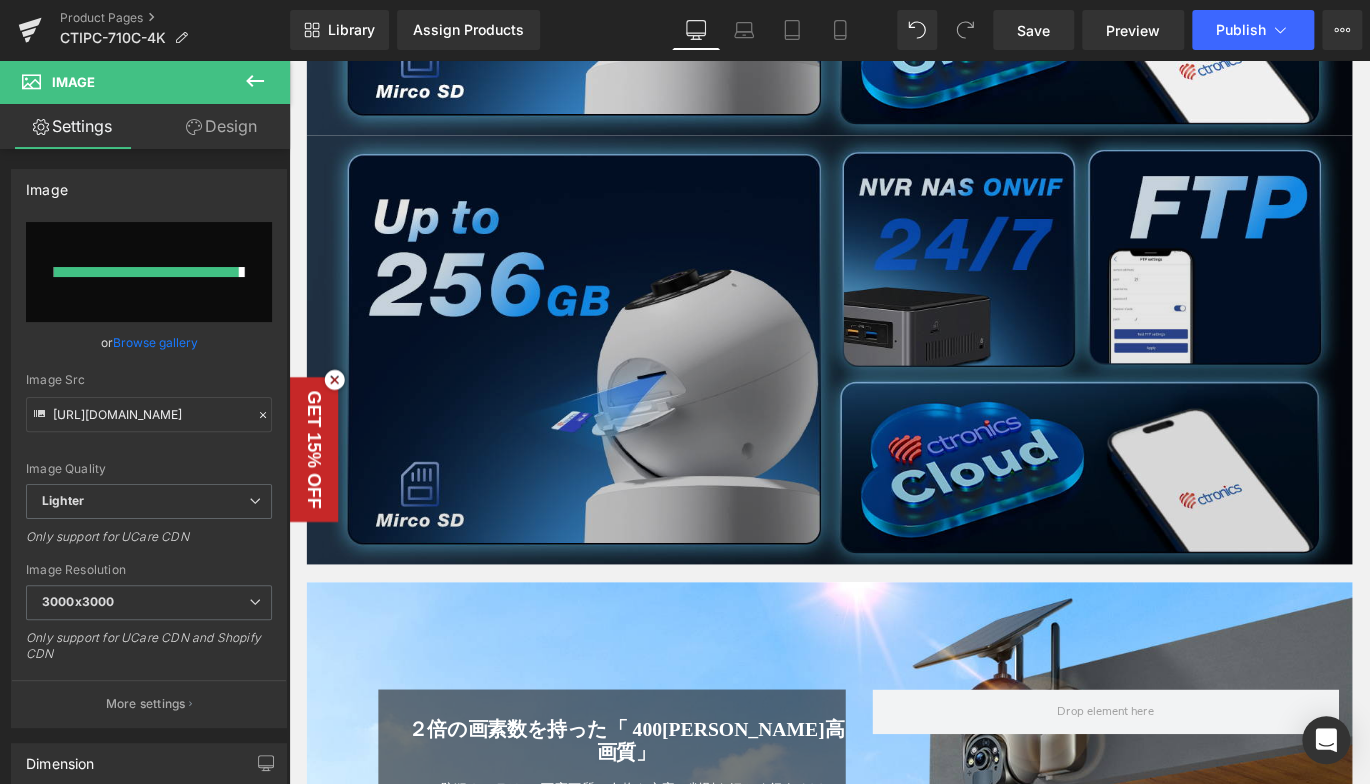type on "[URL][DOMAIN_NAME]" 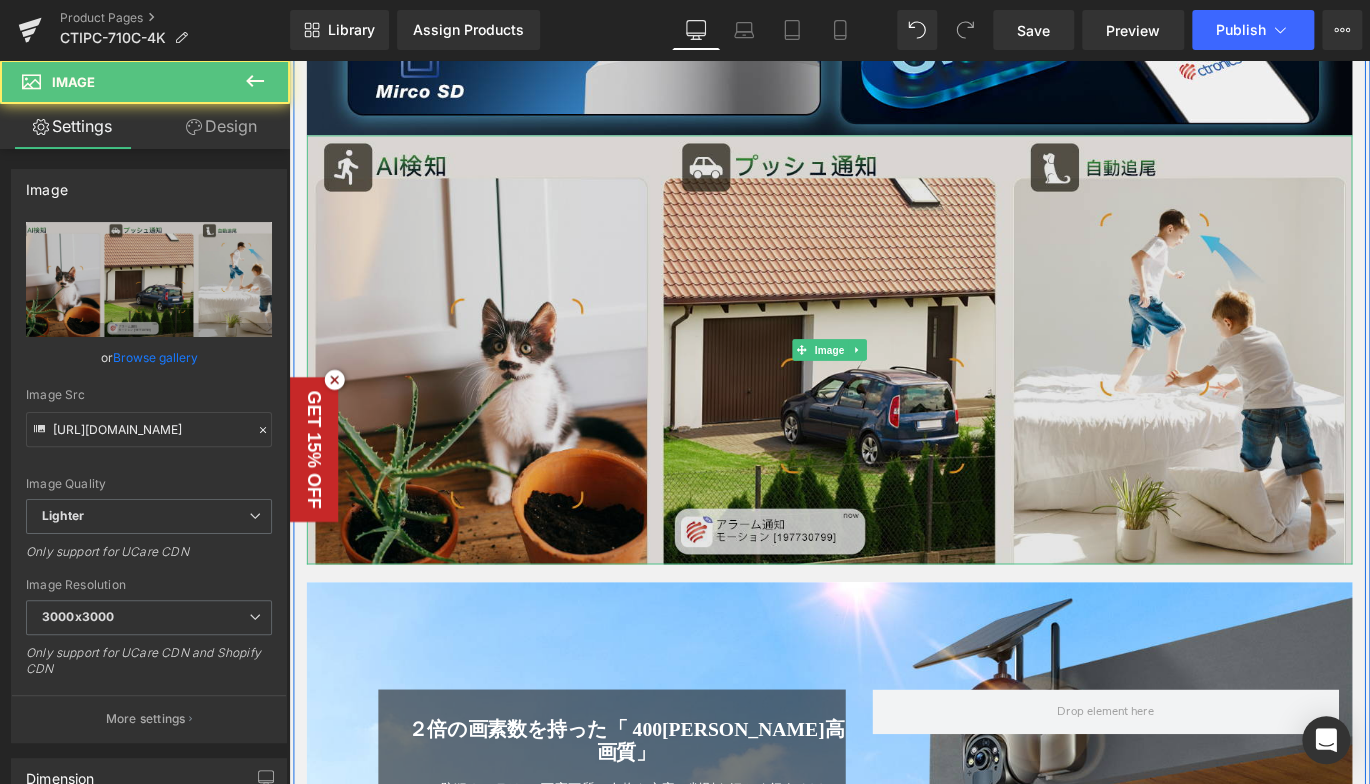 click at bounding box center (894, 385) 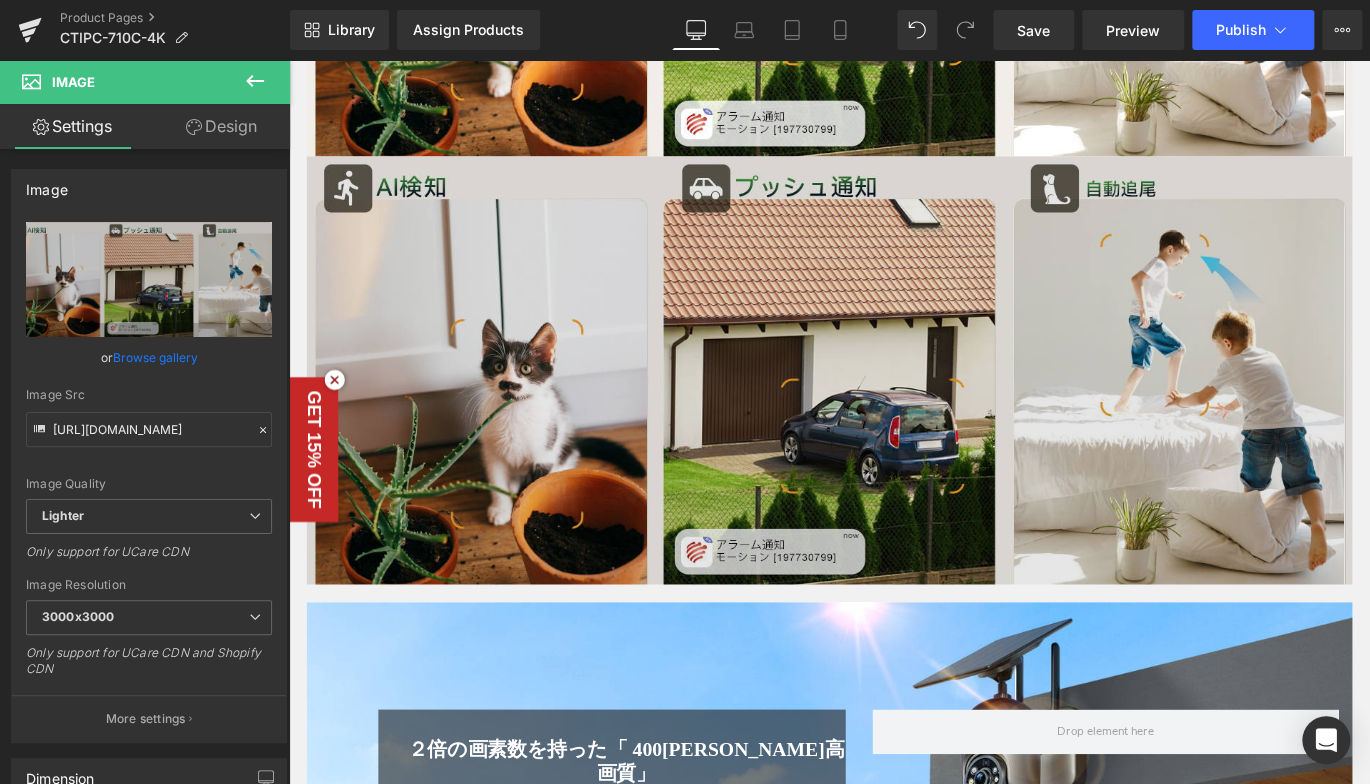 scroll, scrollTop: 4790, scrollLeft: 0, axis: vertical 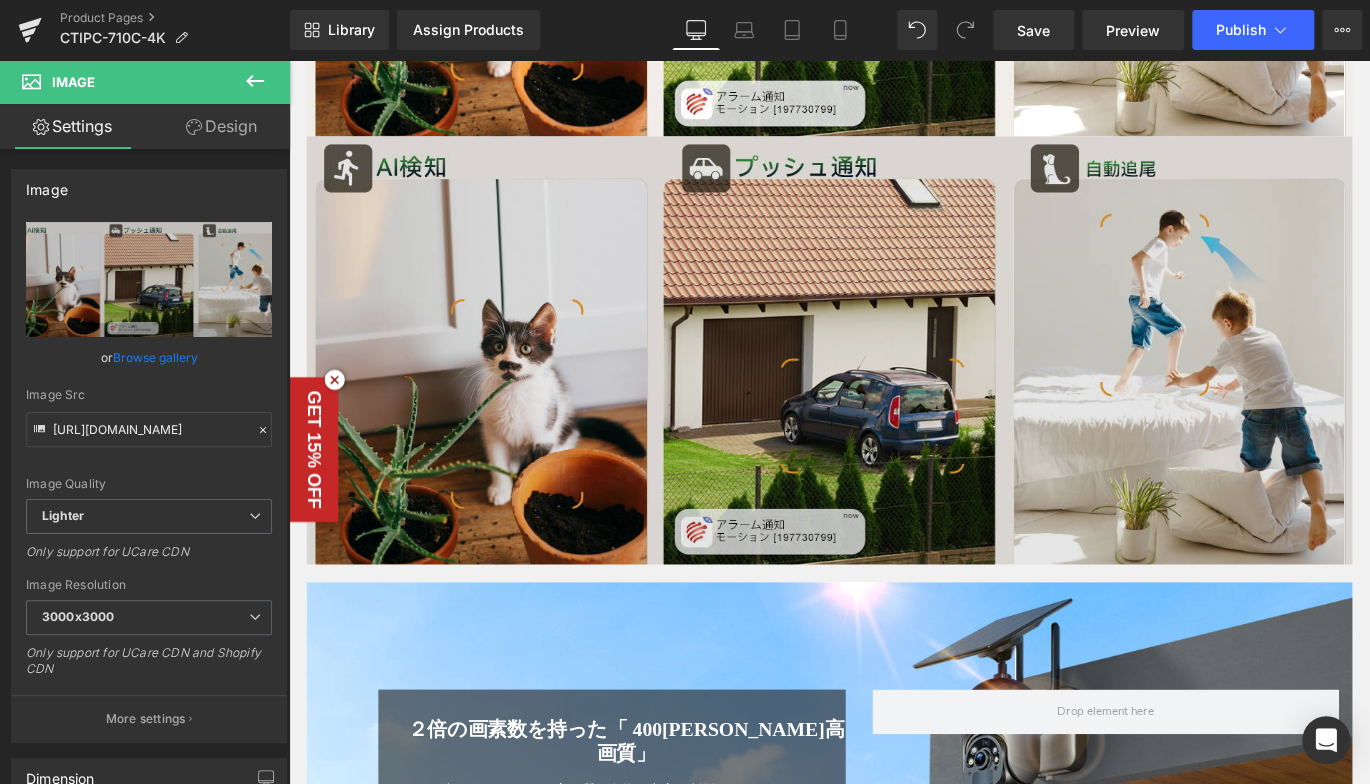 click at bounding box center (894, 386) 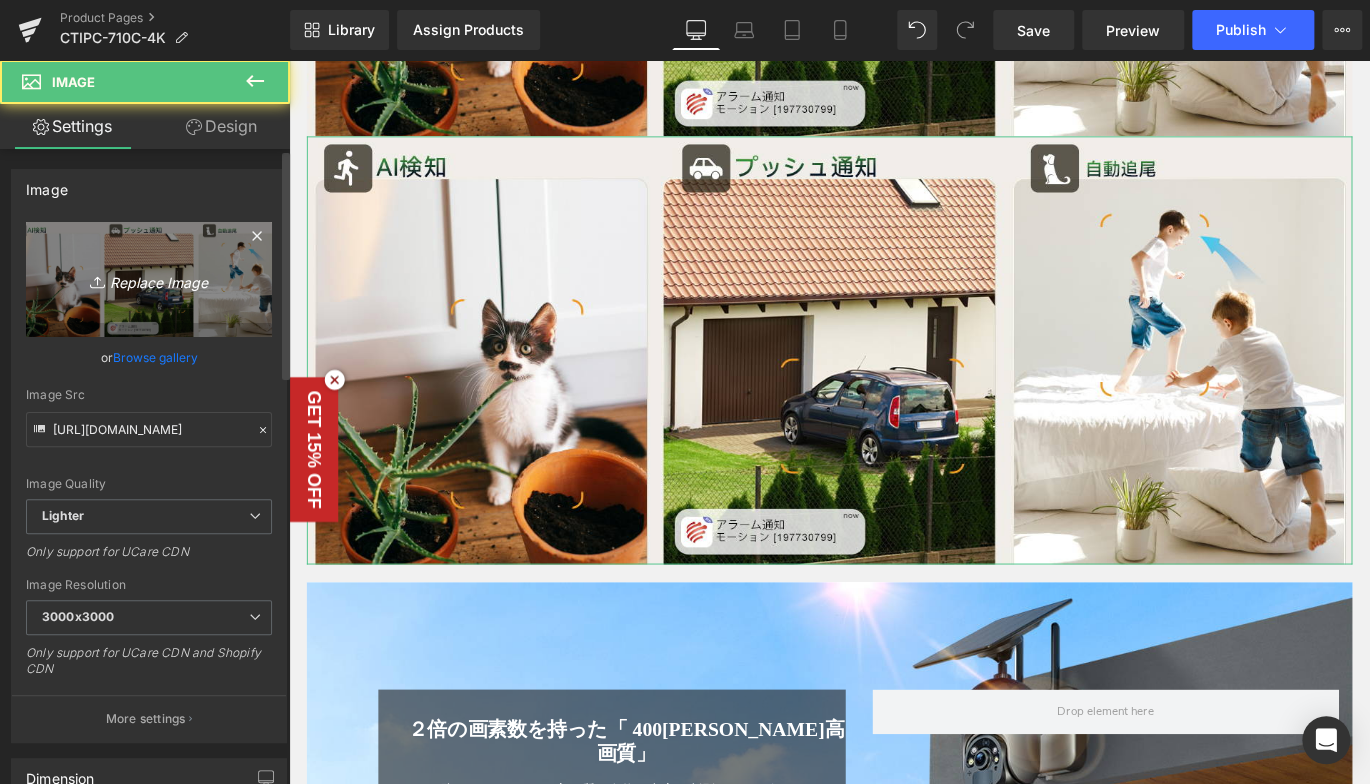 click on "Replace Image" at bounding box center [149, 279] 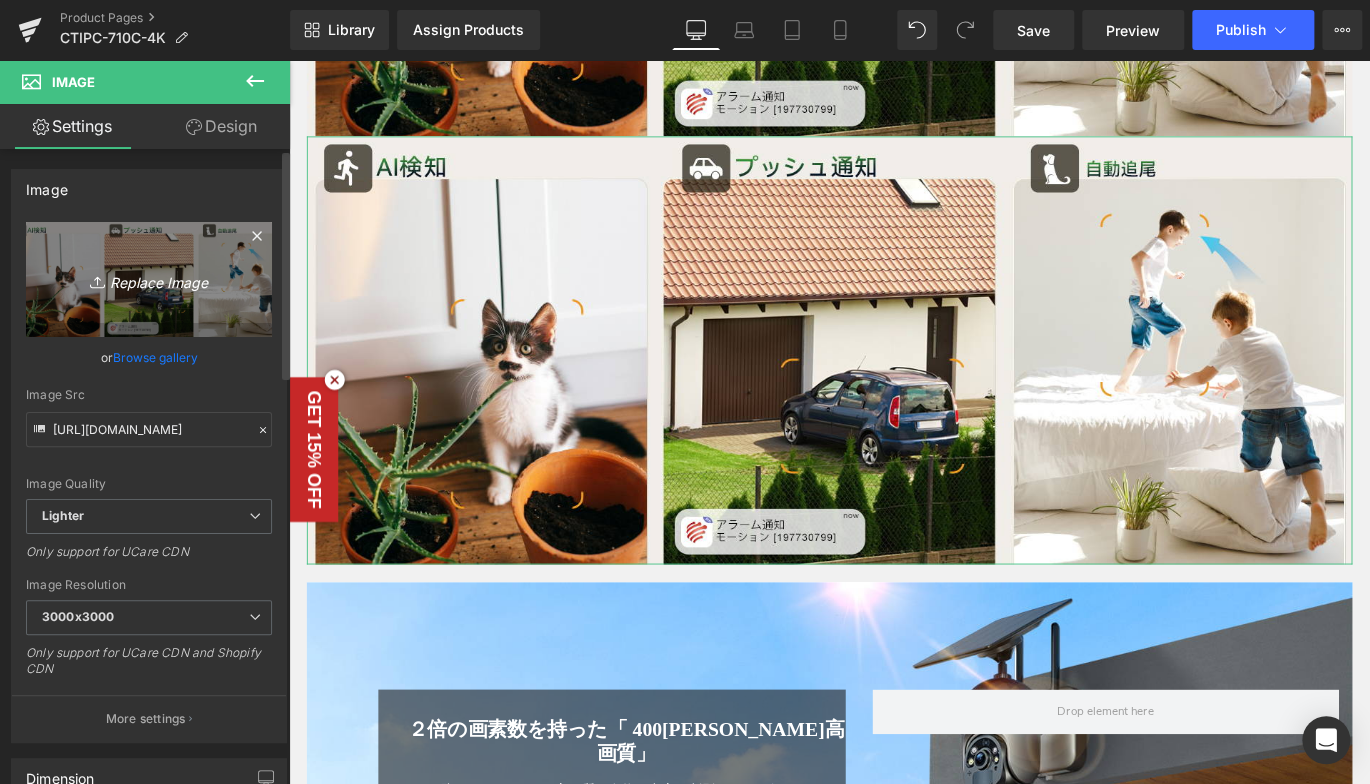 type on "C:\fakepath\8.jpg" 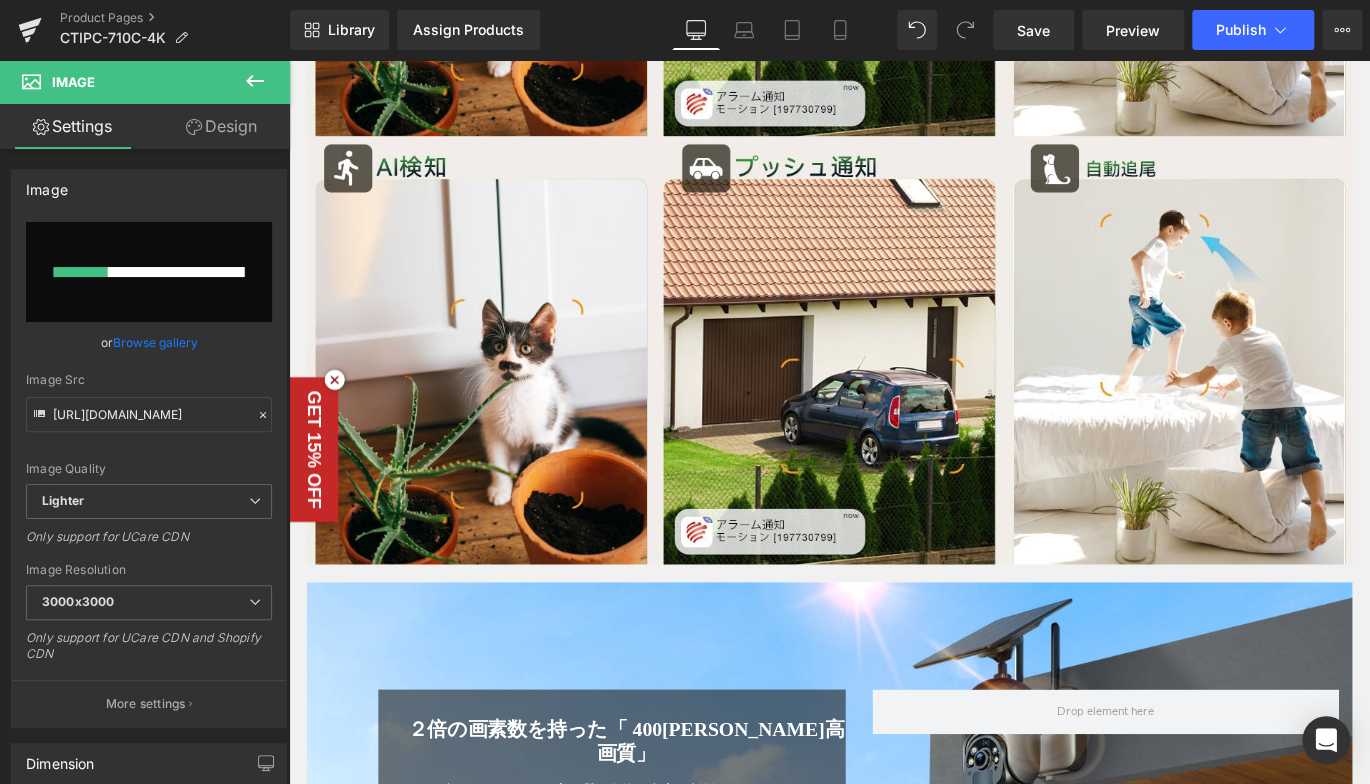 type 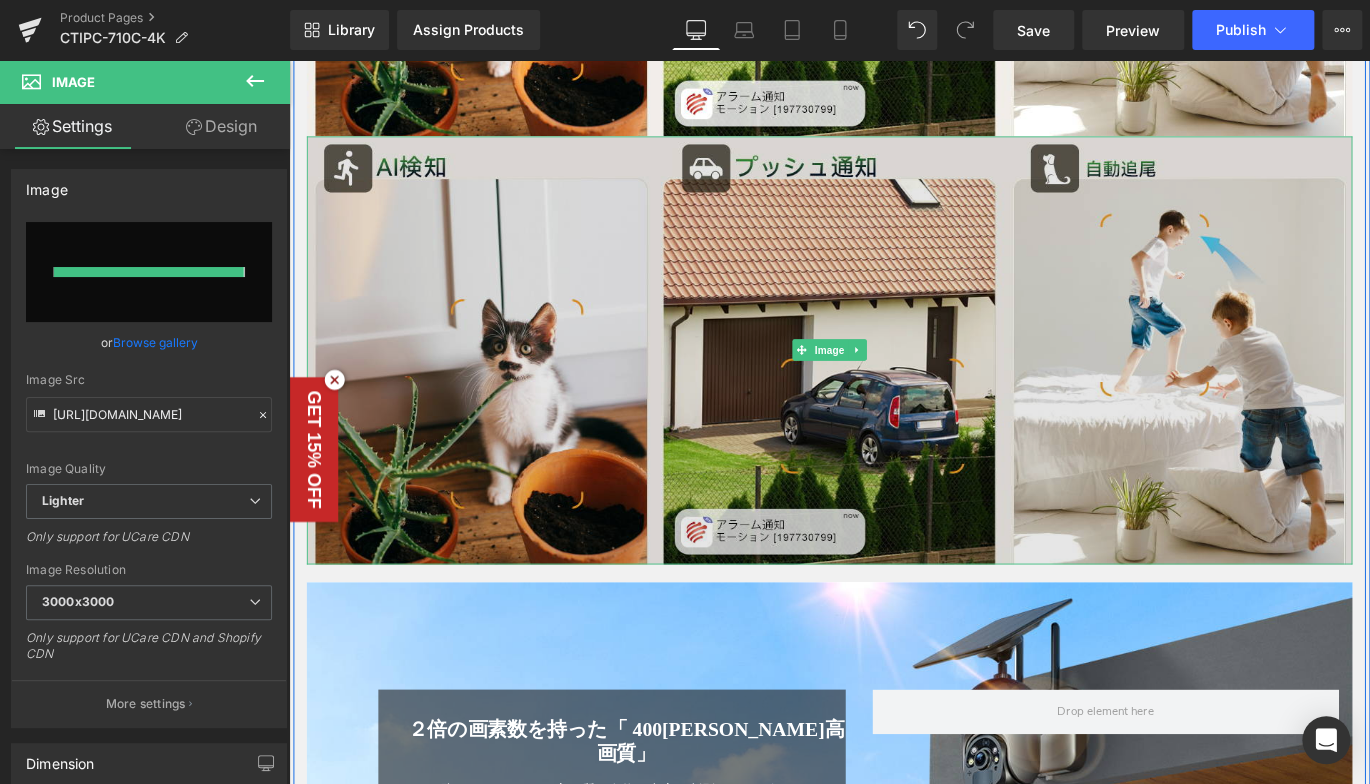 type on "[URL][DOMAIN_NAME]" 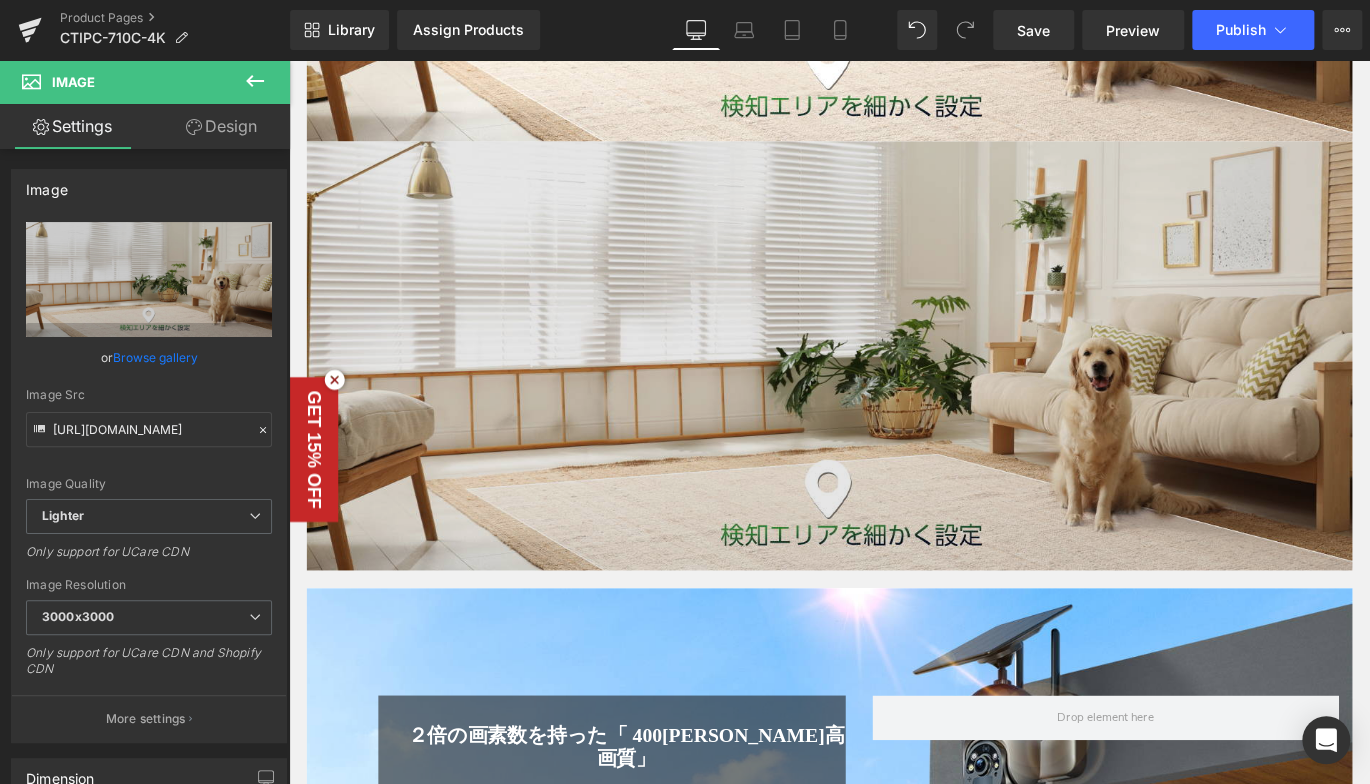scroll, scrollTop: 5269, scrollLeft: 0, axis: vertical 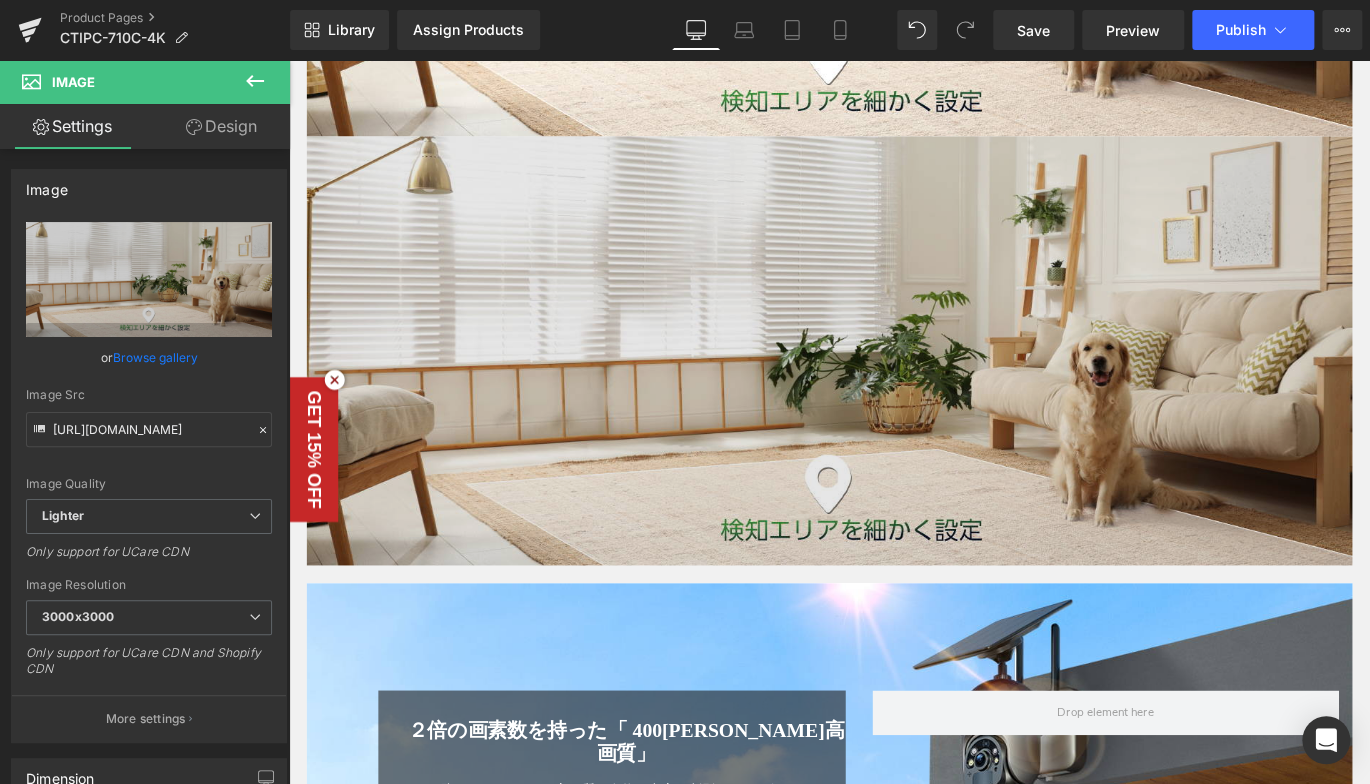 click at bounding box center (894, 386) 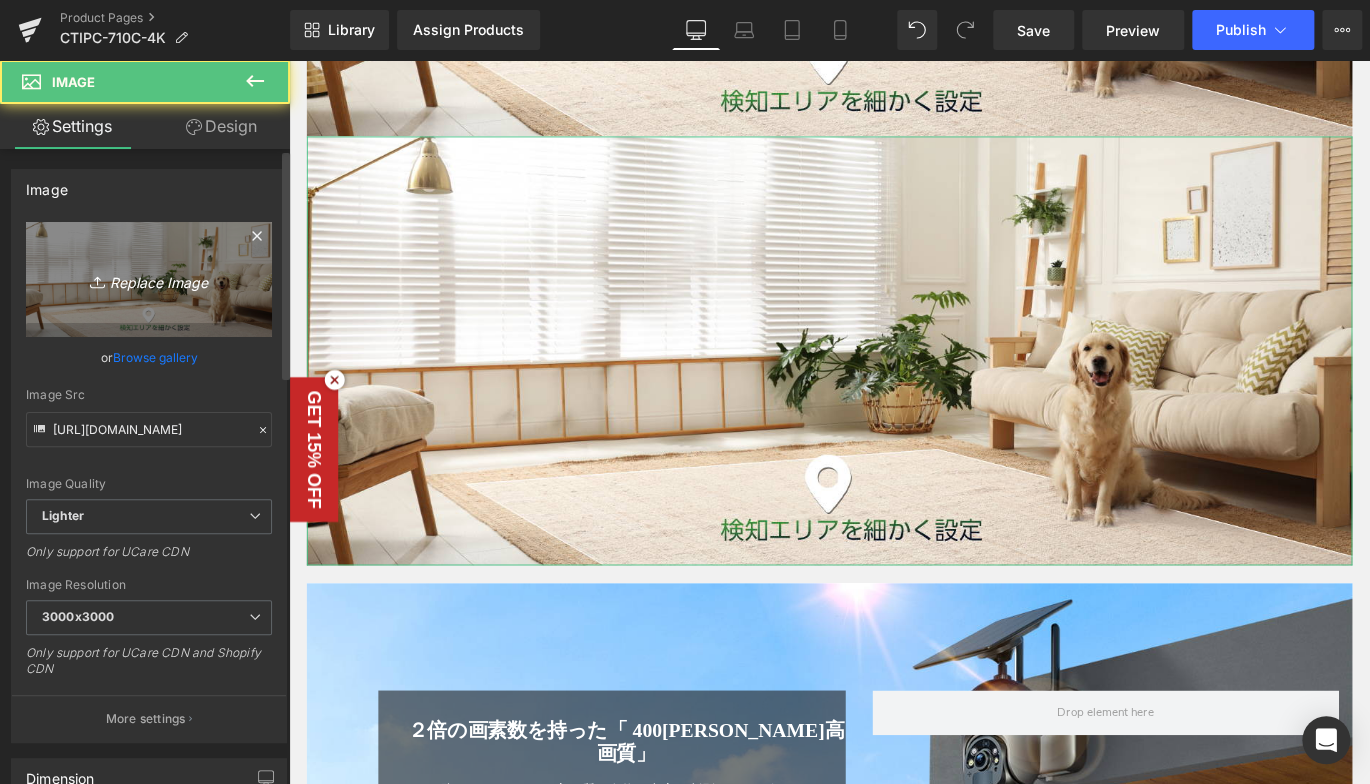 click on "Replace Image" at bounding box center (149, 279) 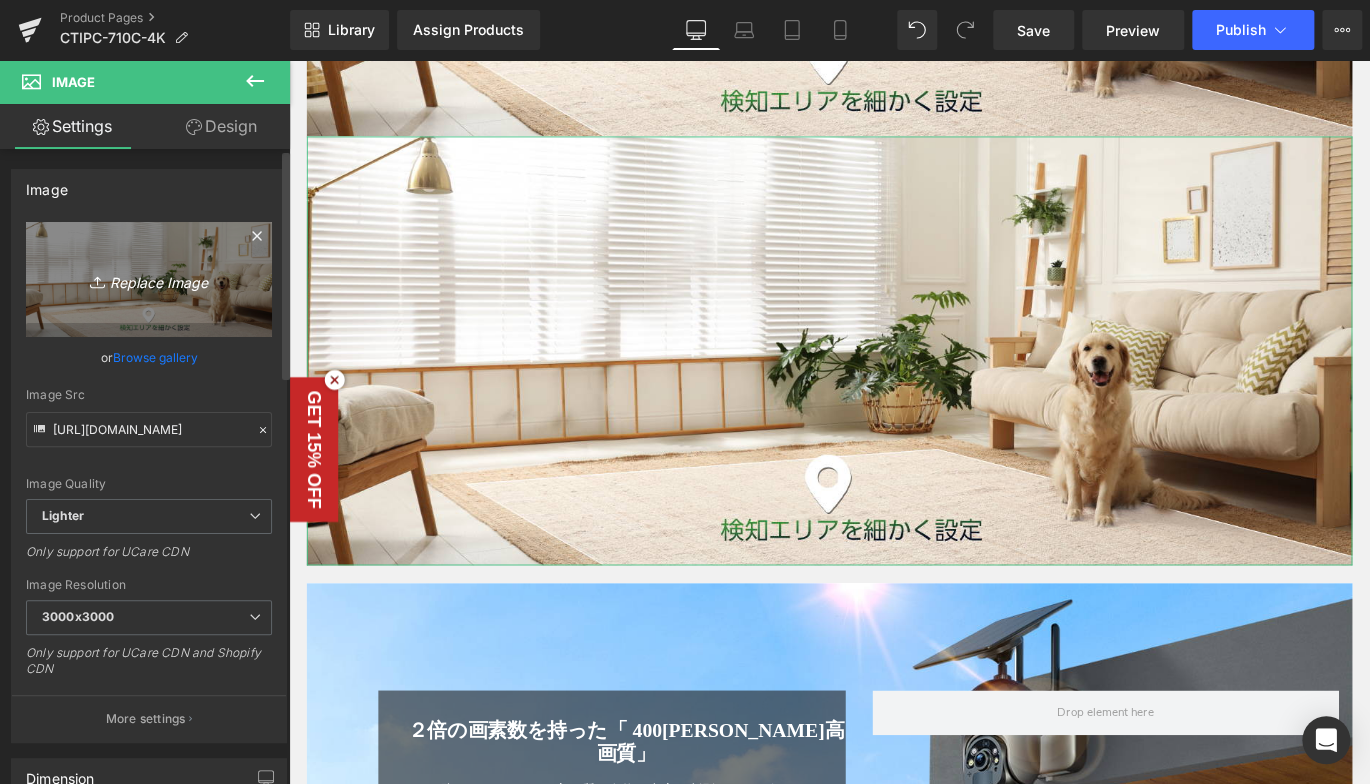 type on "C:\fakepath\9.jpg" 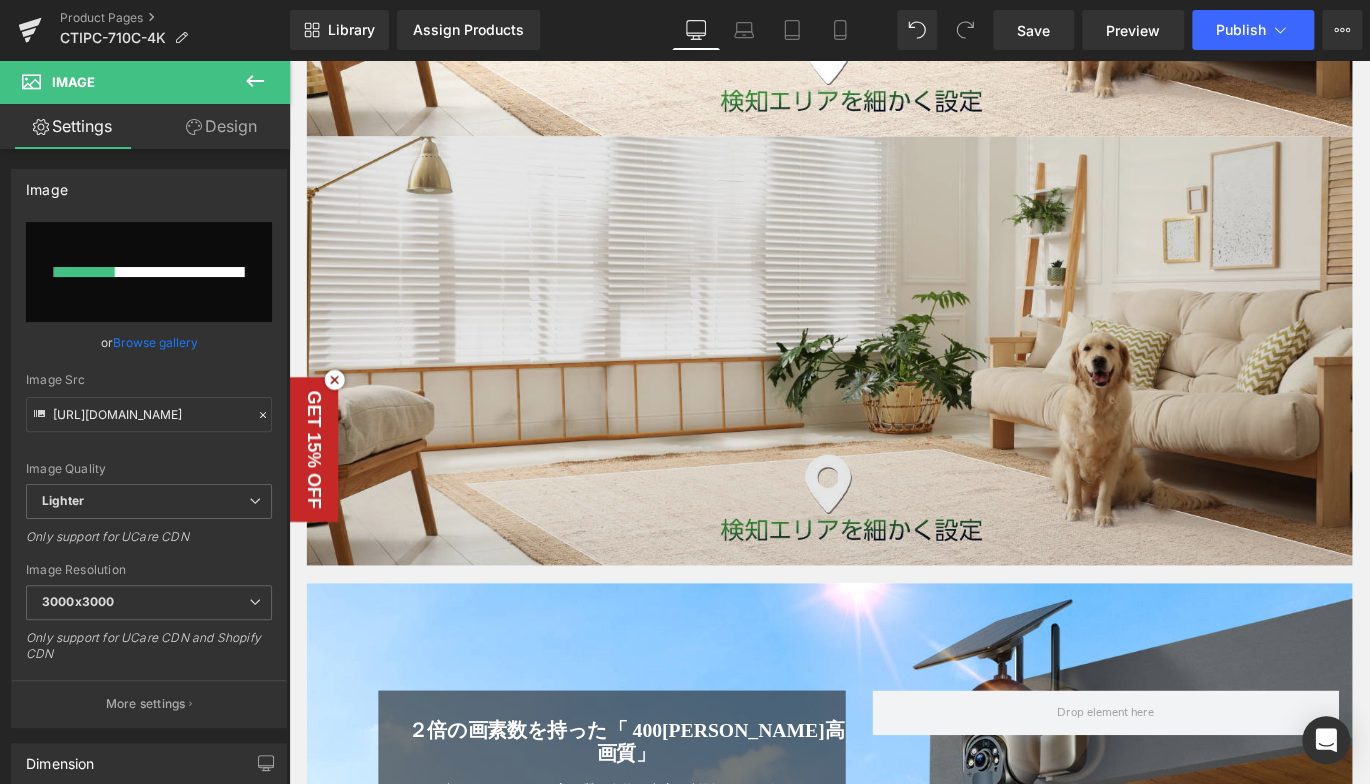 type 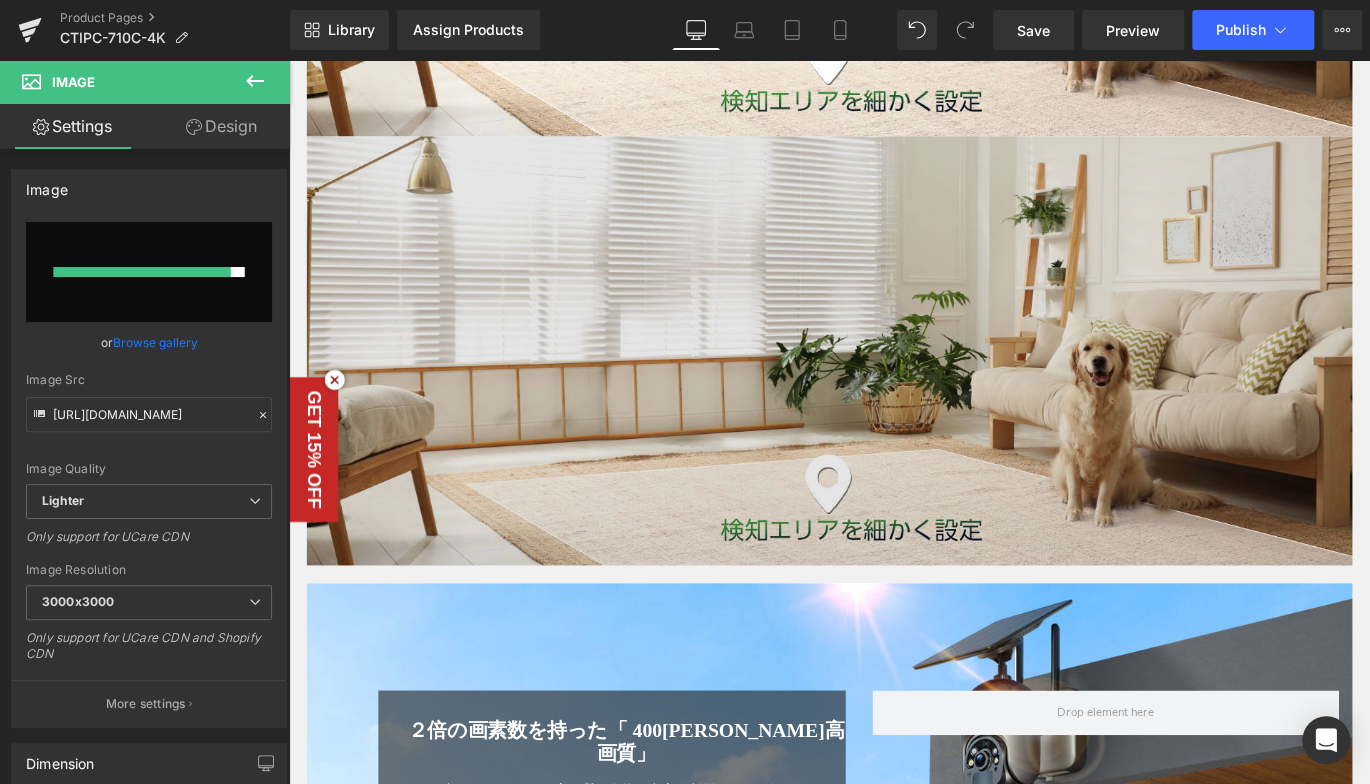 type on "[URL][DOMAIN_NAME]" 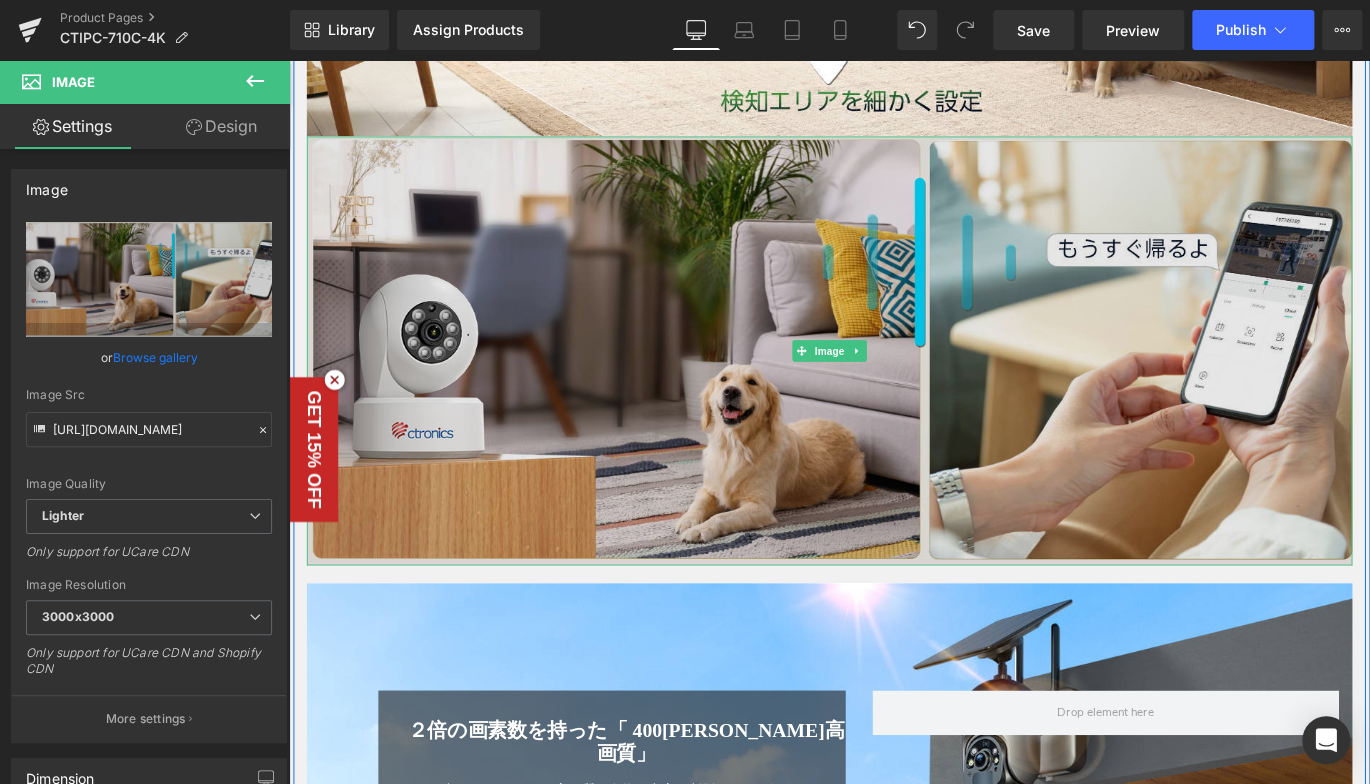 click at bounding box center [894, 386] 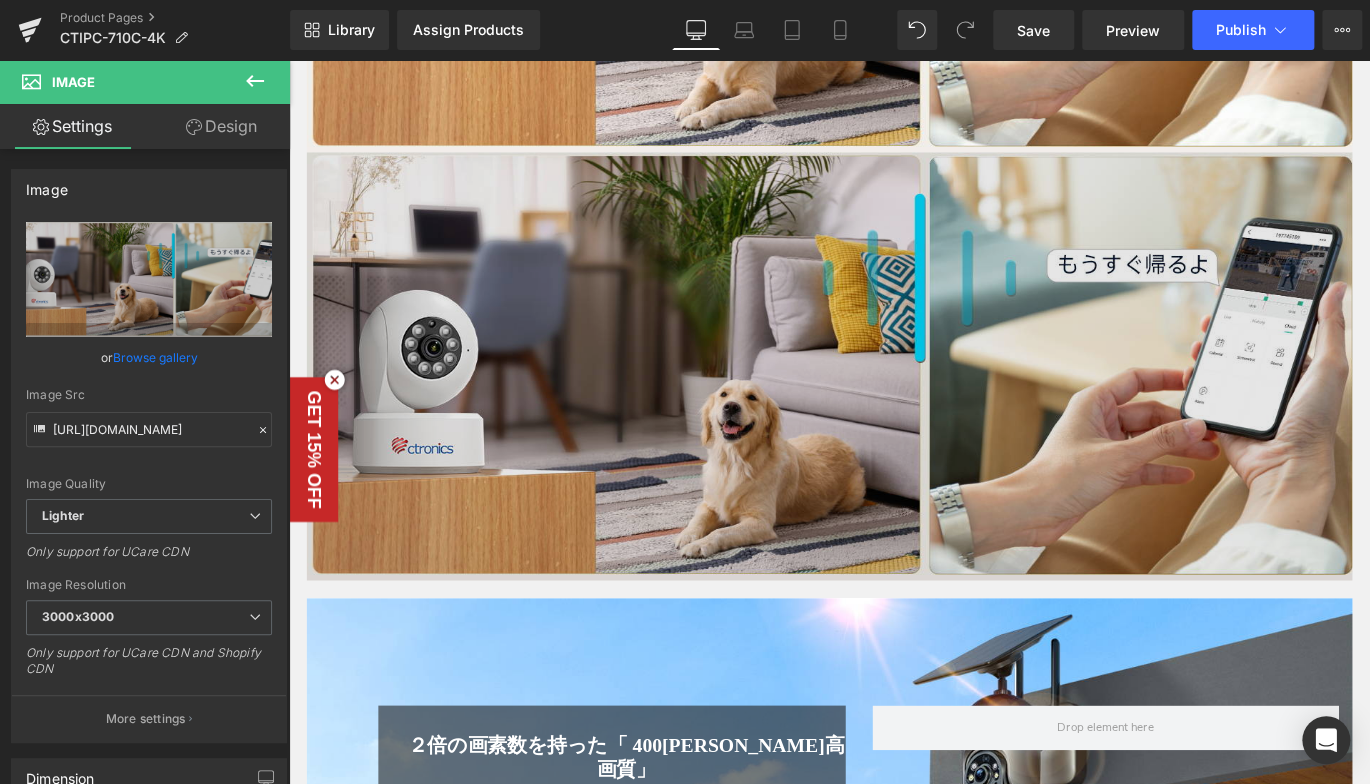 scroll, scrollTop: 5749, scrollLeft: 0, axis: vertical 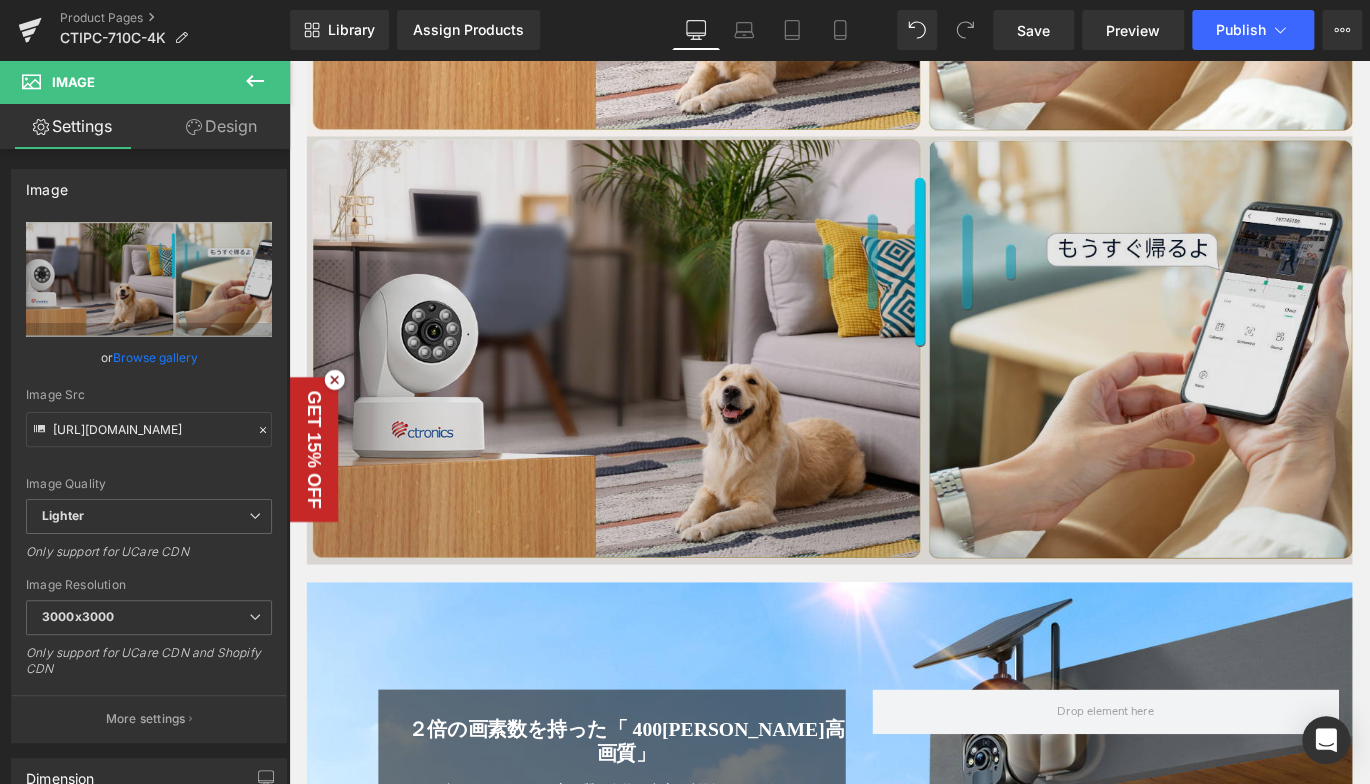 click at bounding box center [894, 386] 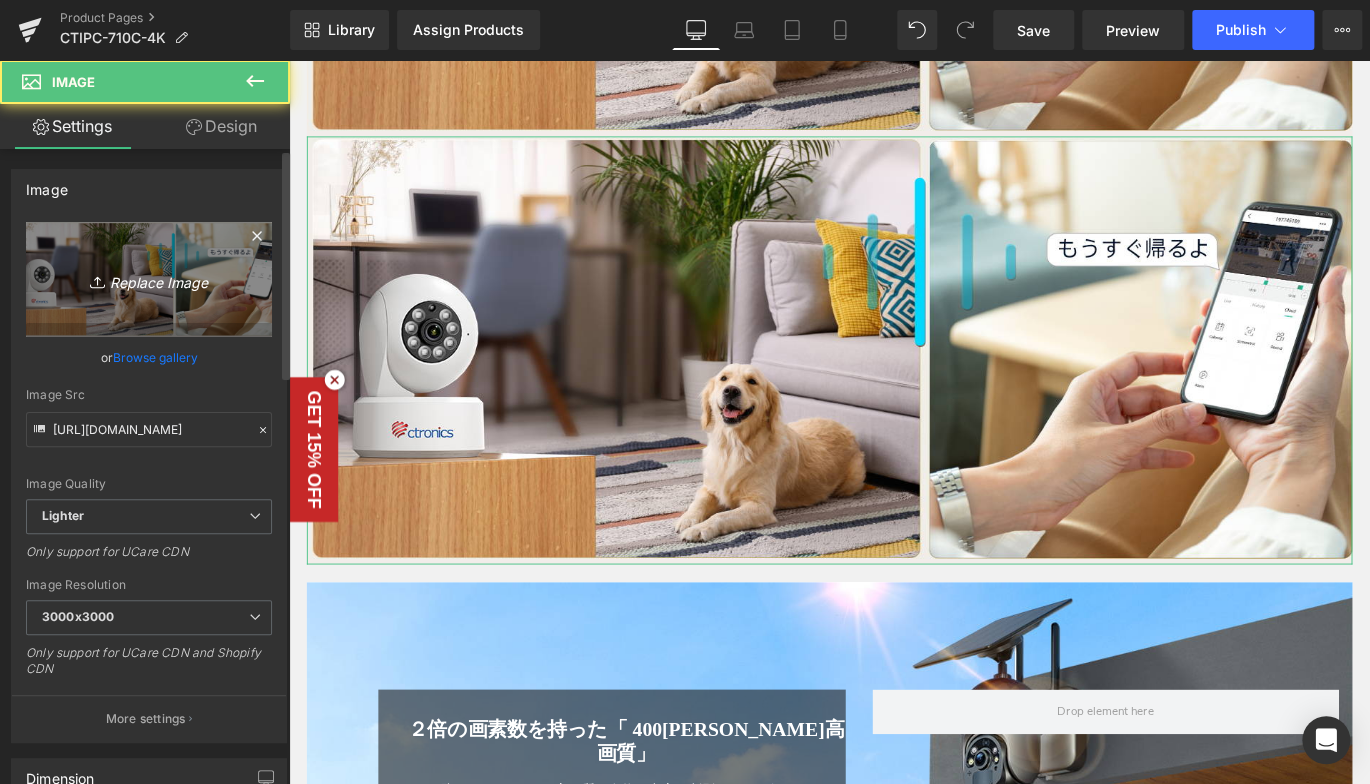 click on "Replace Image" at bounding box center (149, 279) 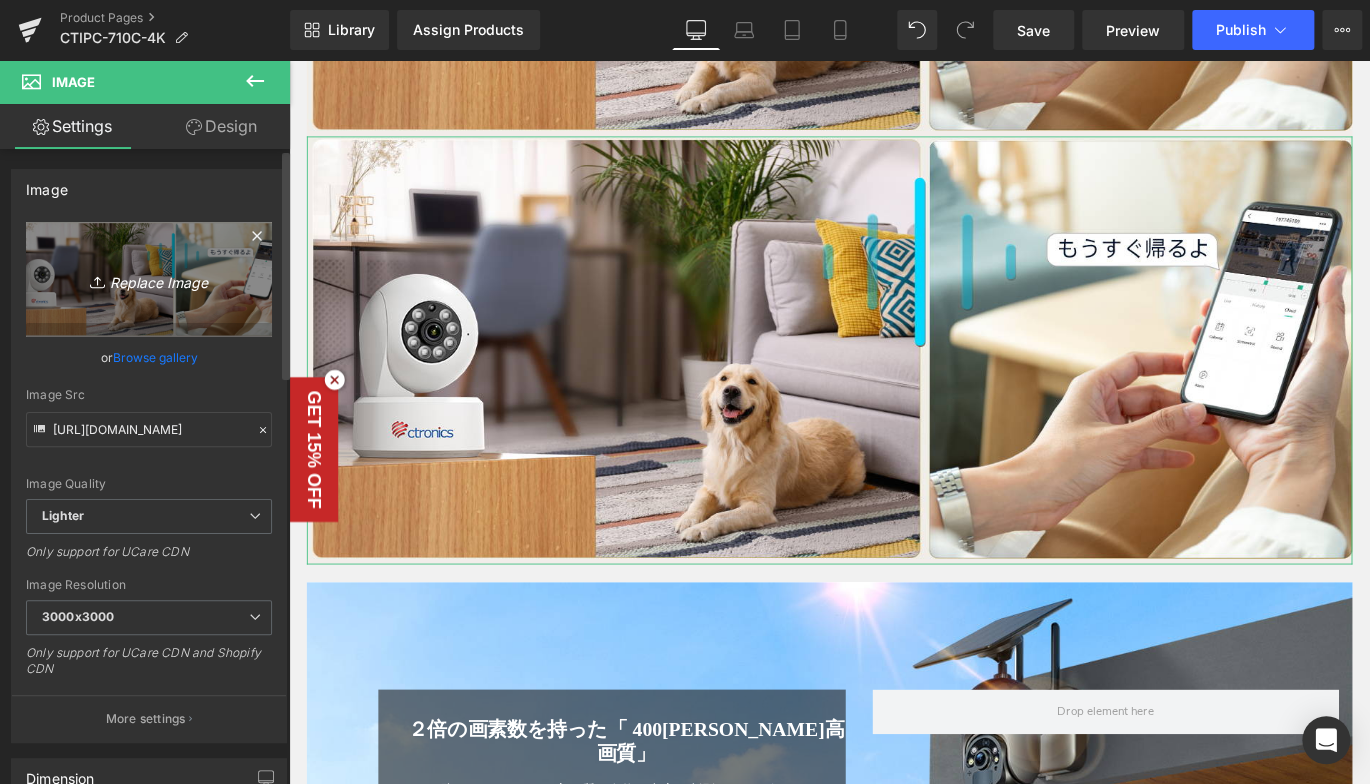 type on "C:\fakepath\10.jpg" 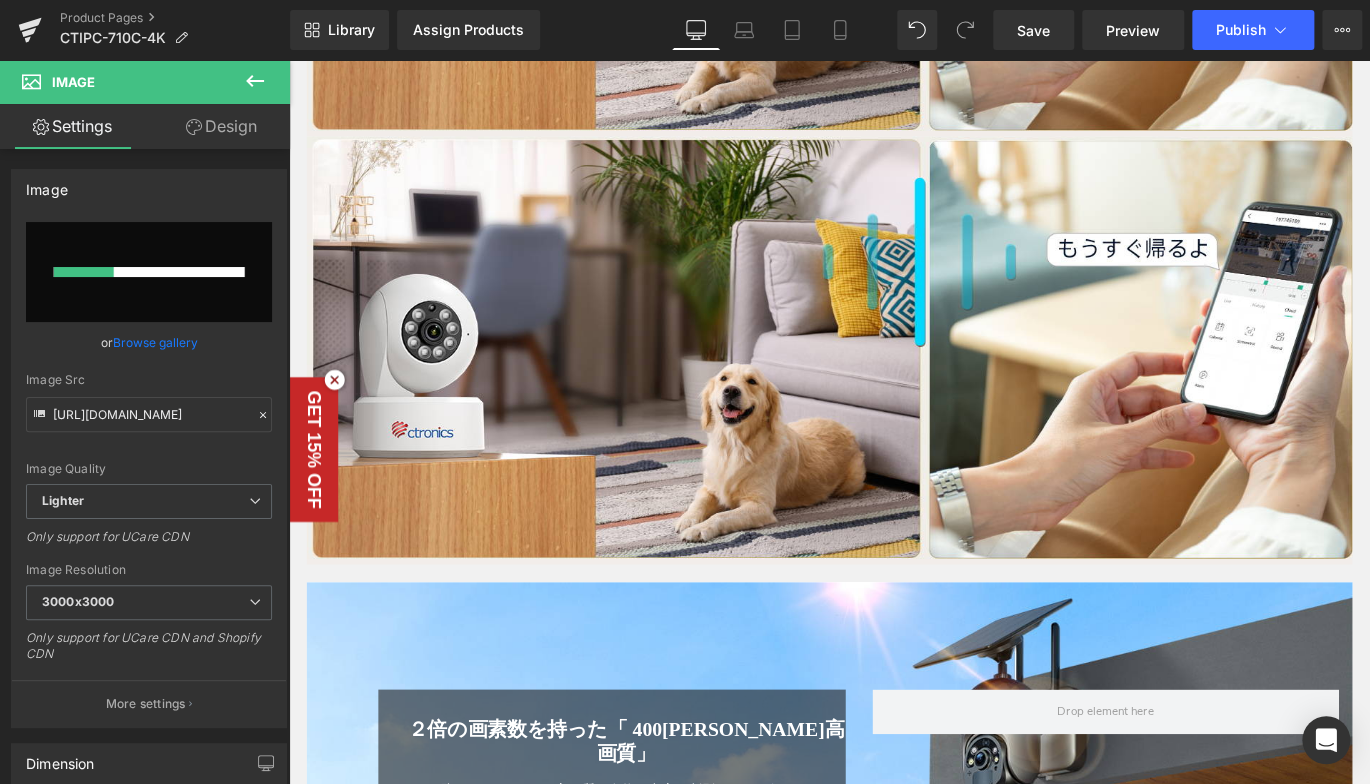 type 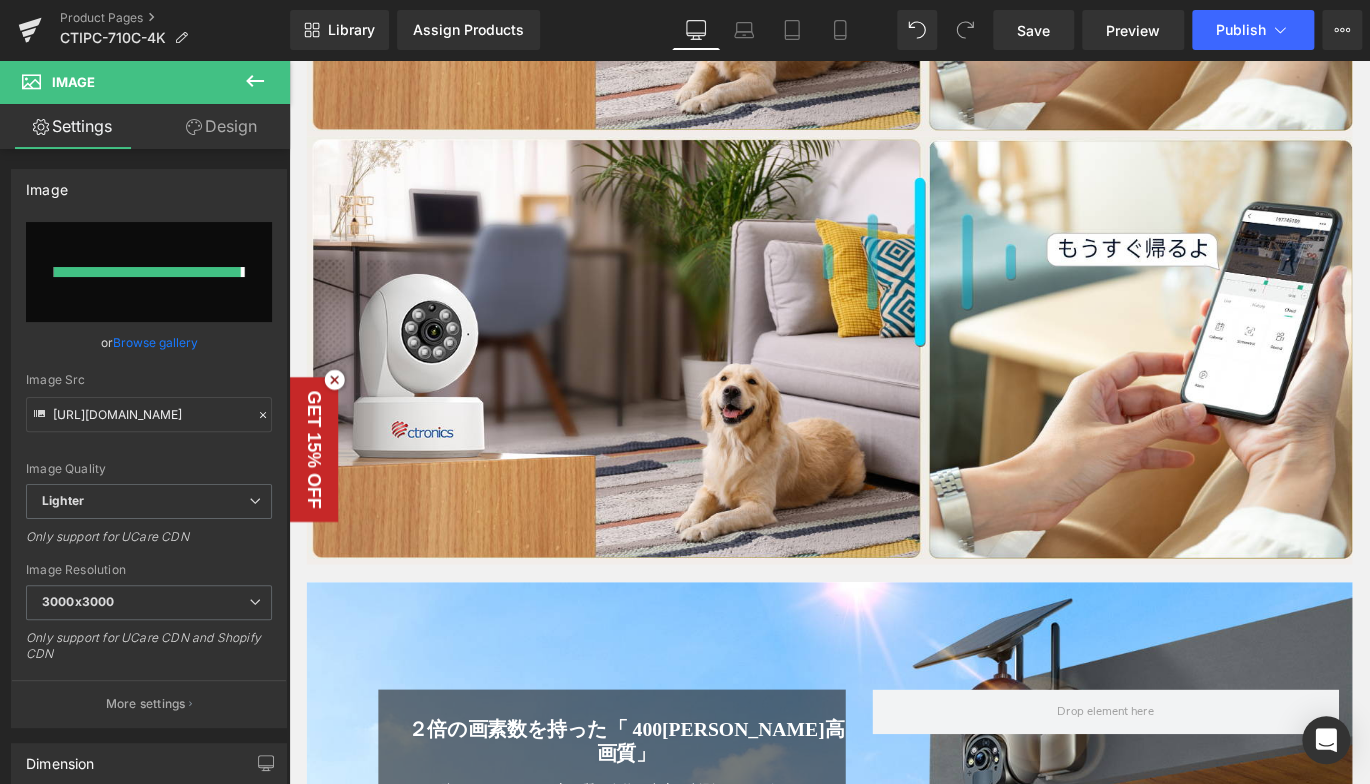 type on "[URL][DOMAIN_NAME]" 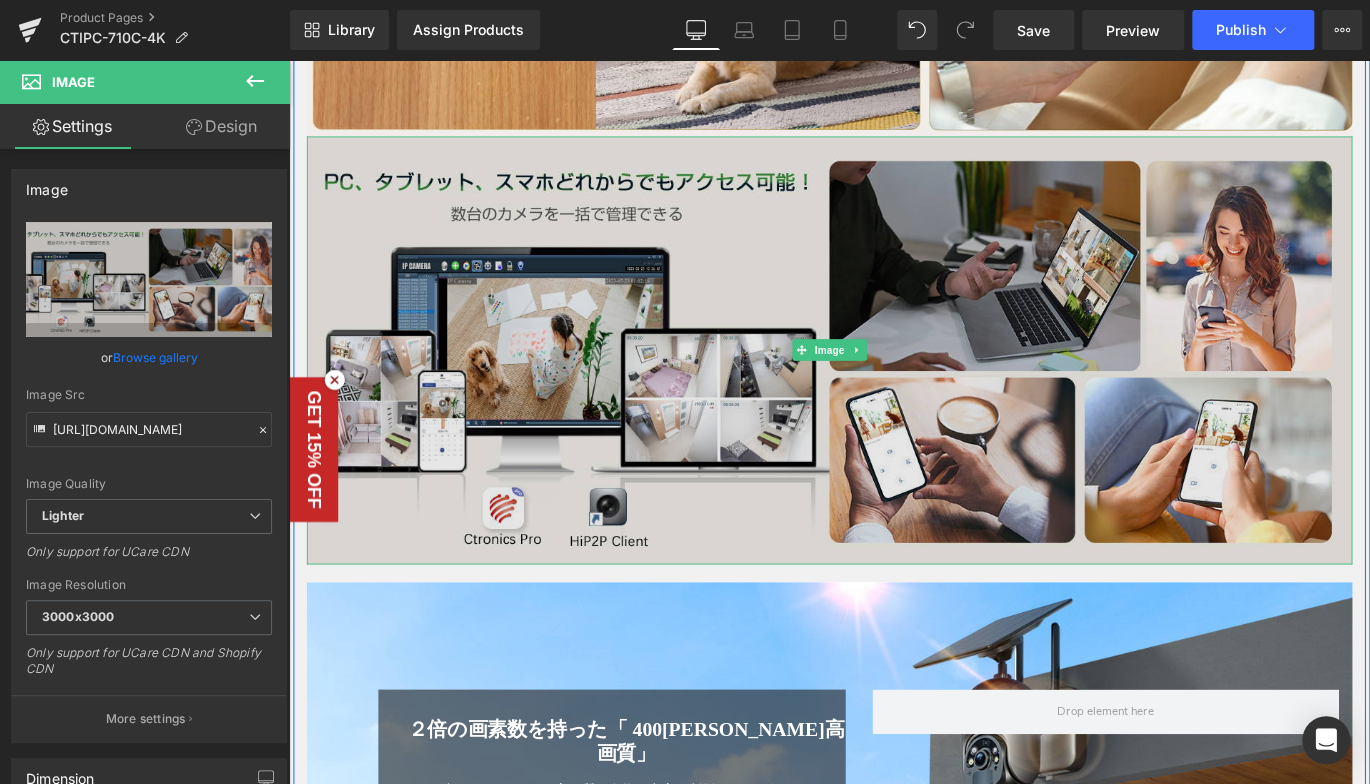 click at bounding box center (894, 386) 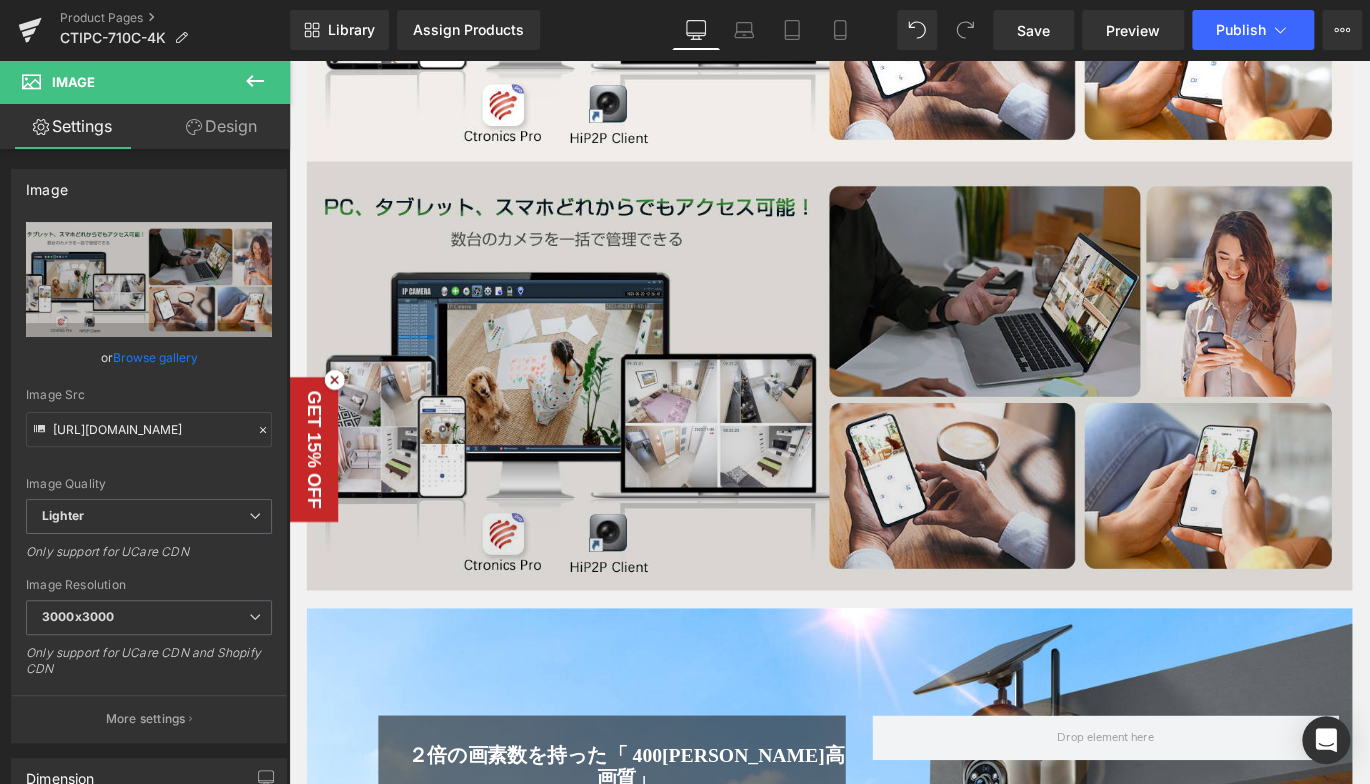 drag, startPoint x: 689, startPoint y: 491, endPoint x: 681, endPoint y: 480, distance: 13.601471 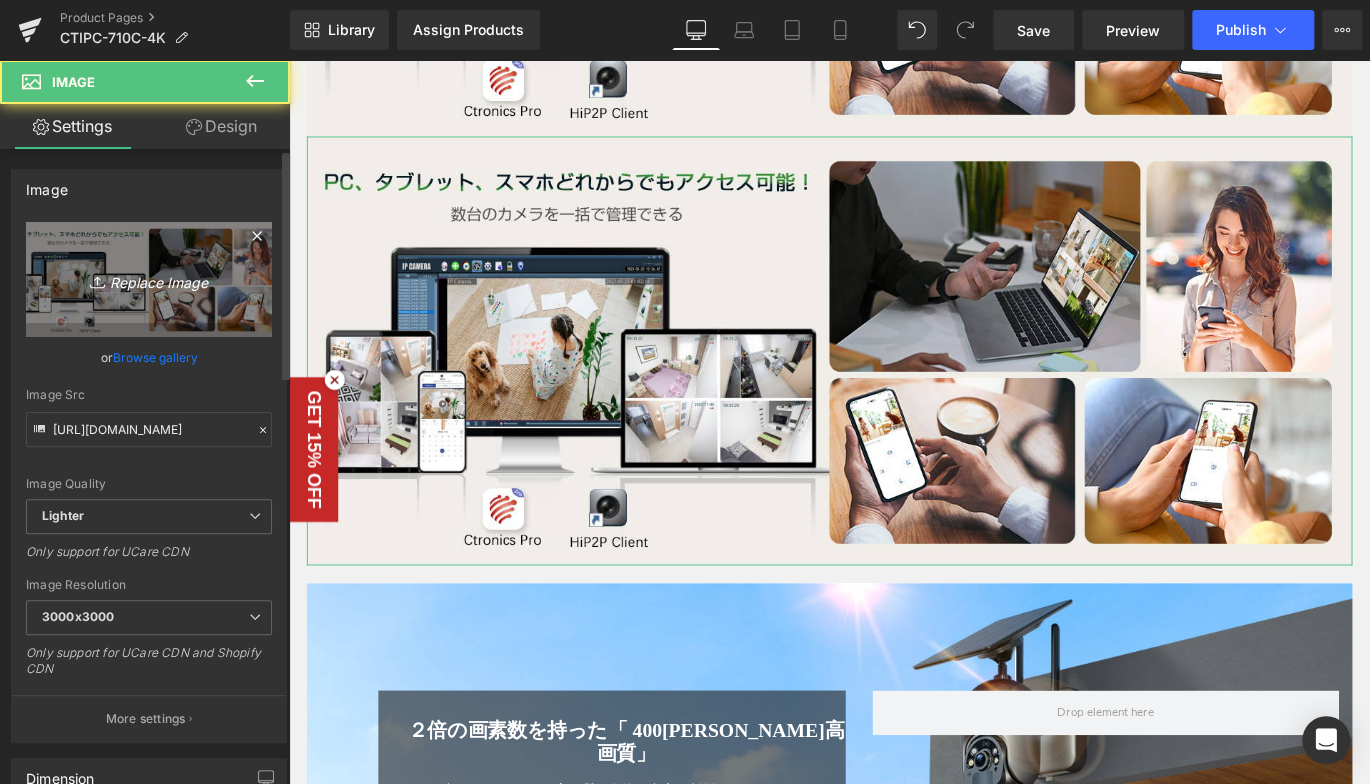 click on "Replace Image" at bounding box center (149, 279) 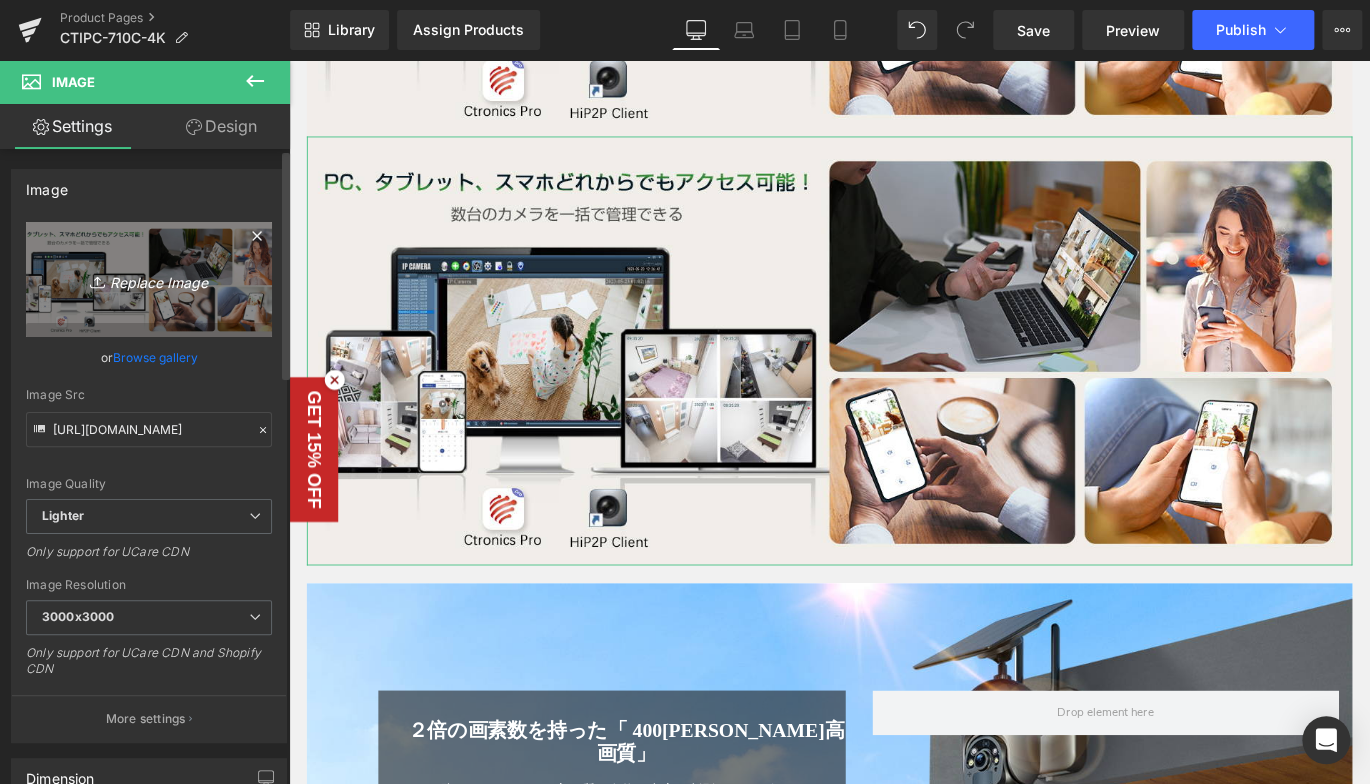 type on "C:\fakepath\11.jpg" 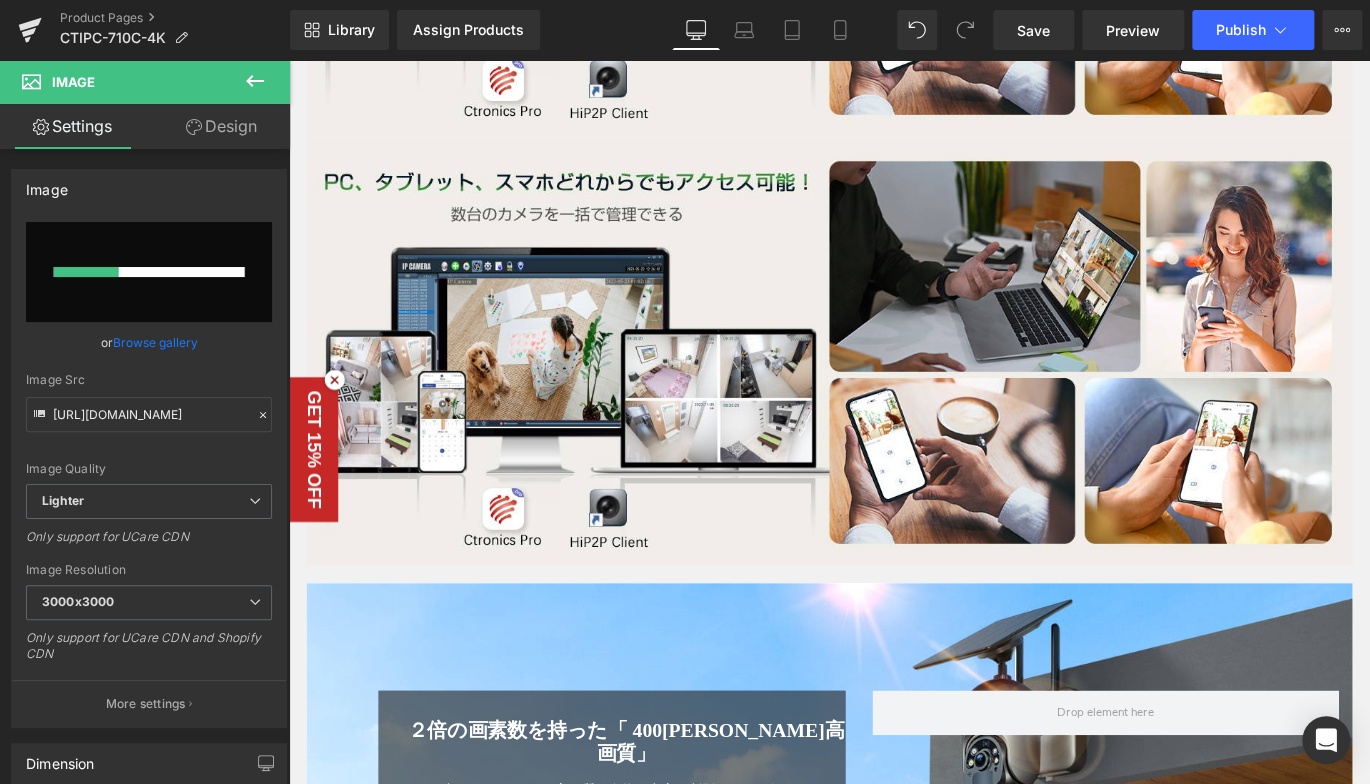 type 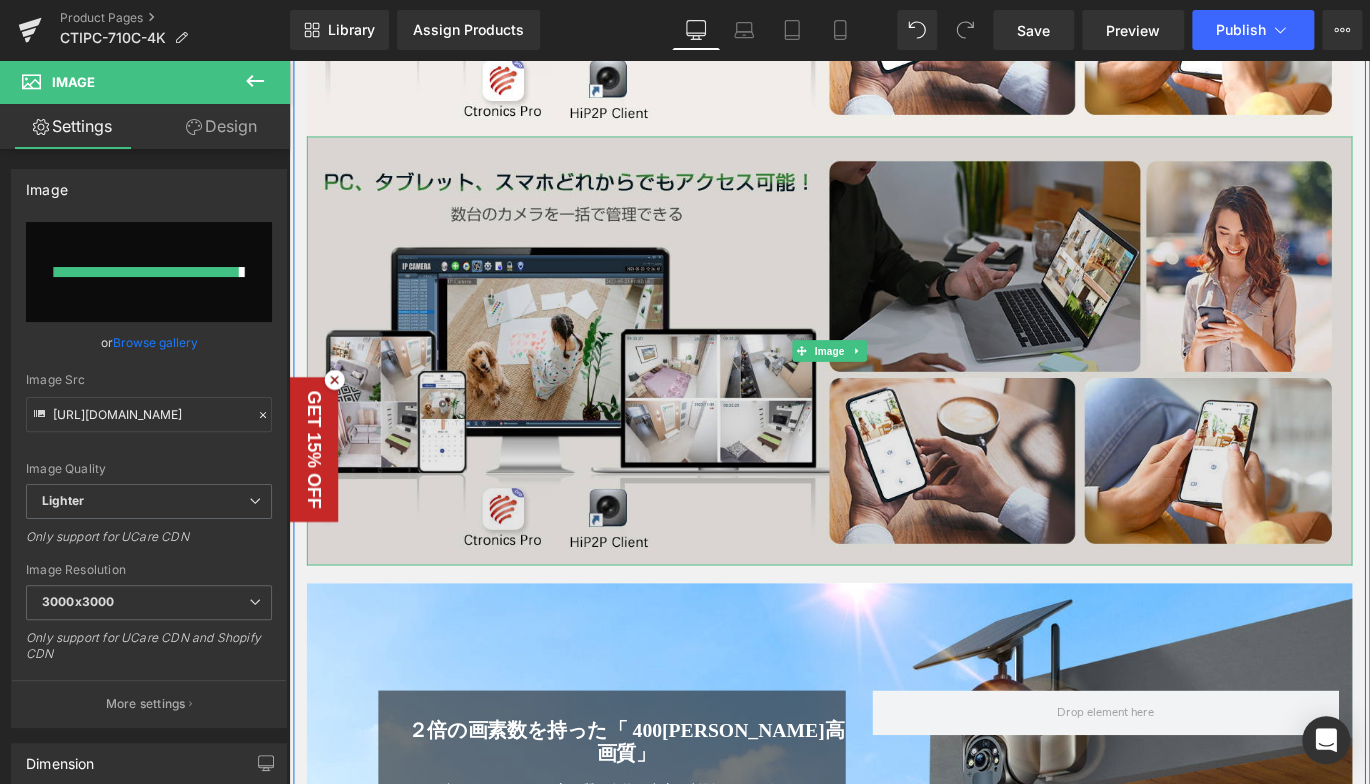 type on "[URL][DOMAIN_NAME]" 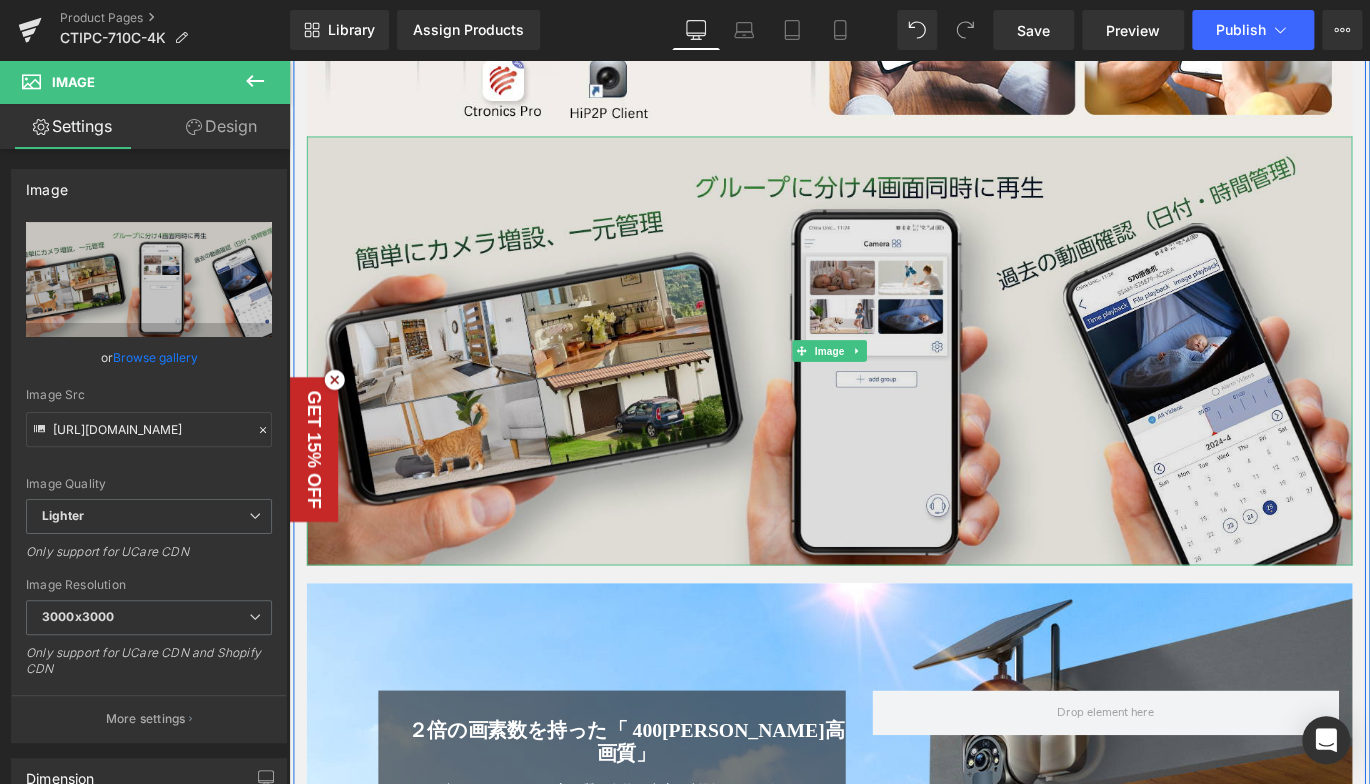 click at bounding box center (894, 386) 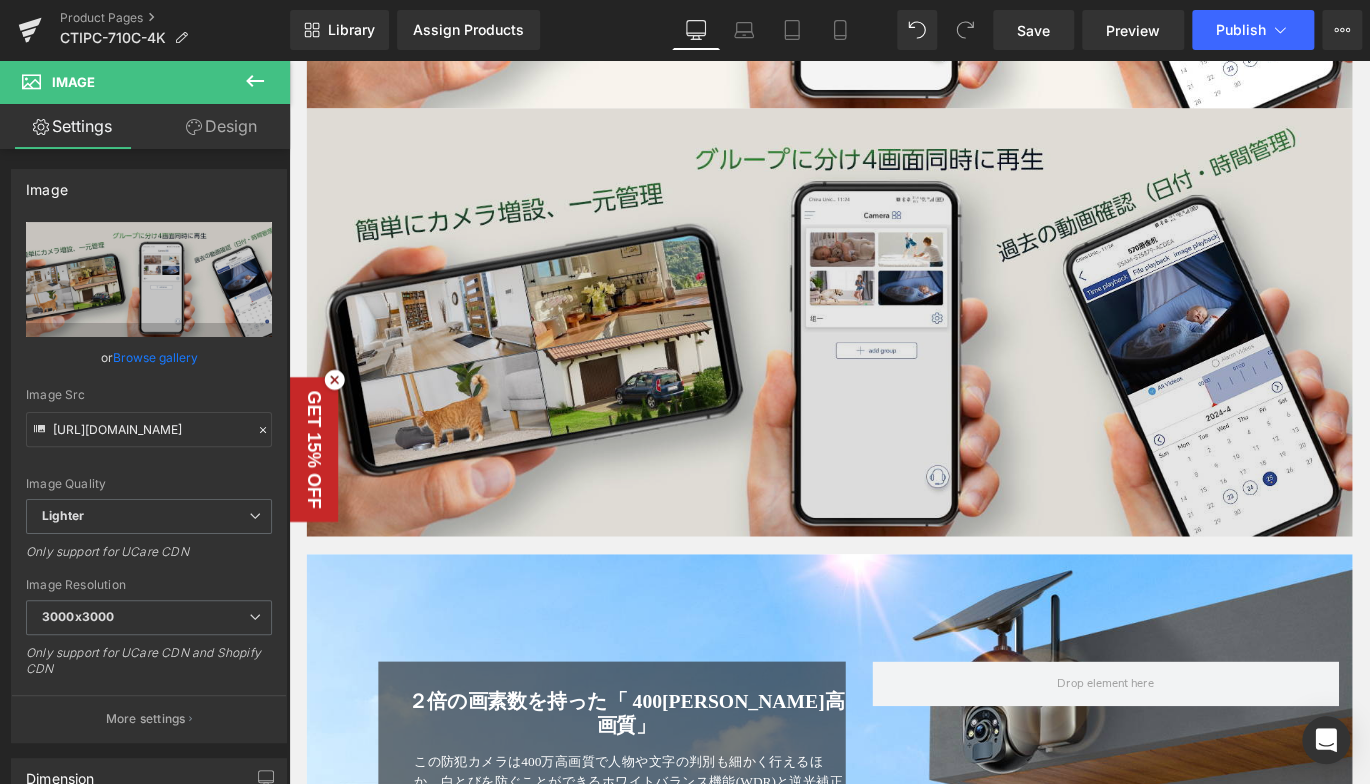 scroll, scrollTop: 6708, scrollLeft: 0, axis: vertical 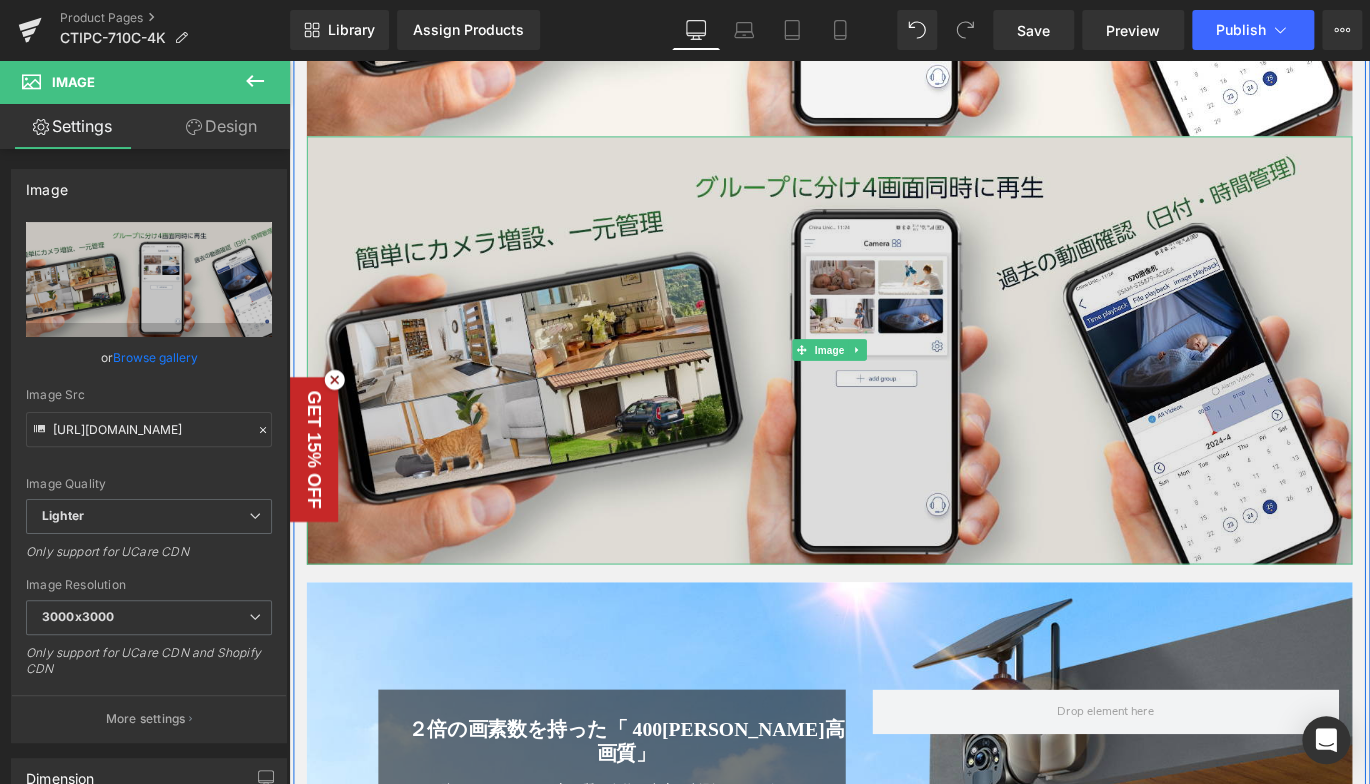 drag, startPoint x: 359, startPoint y: 324, endPoint x: 374, endPoint y: 326, distance: 15.132746 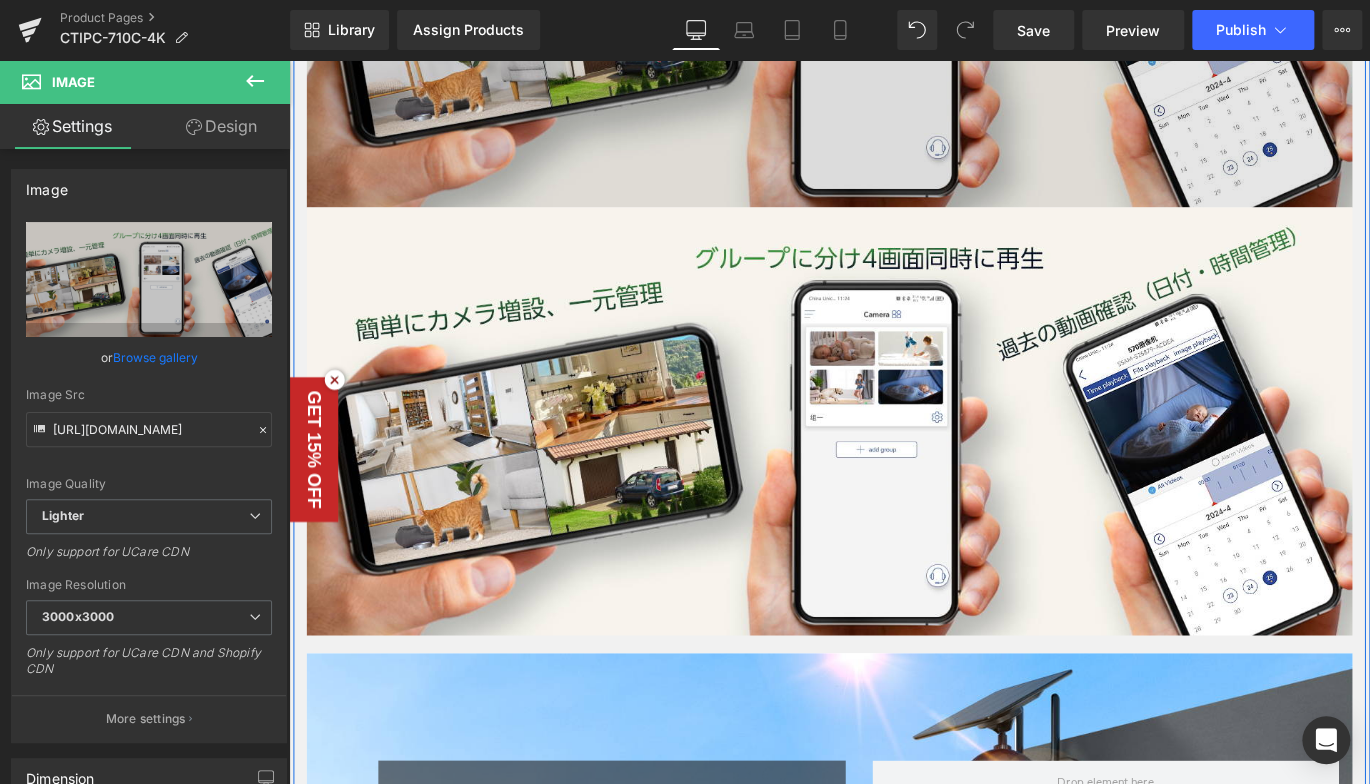 scroll, scrollTop: 6708, scrollLeft: 0, axis: vertical 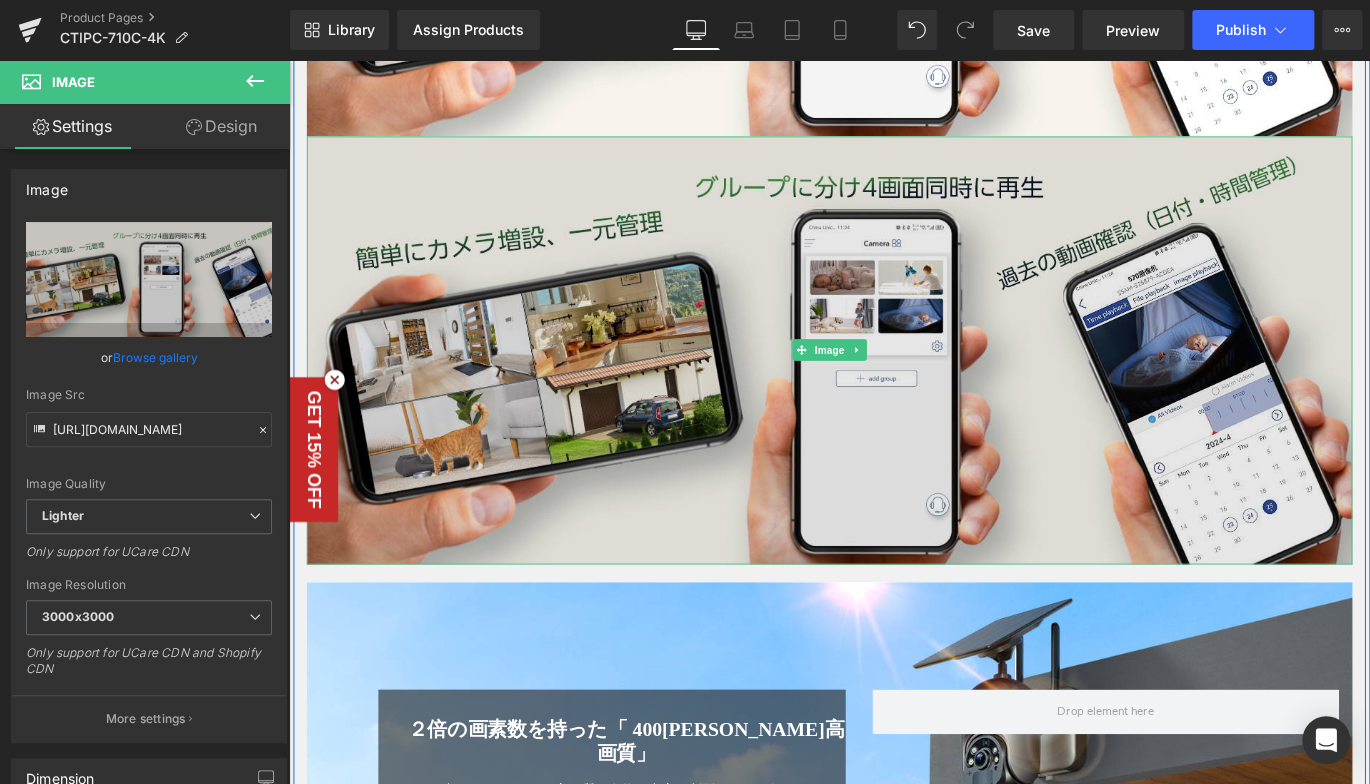 click at bounding box center [894, 386] 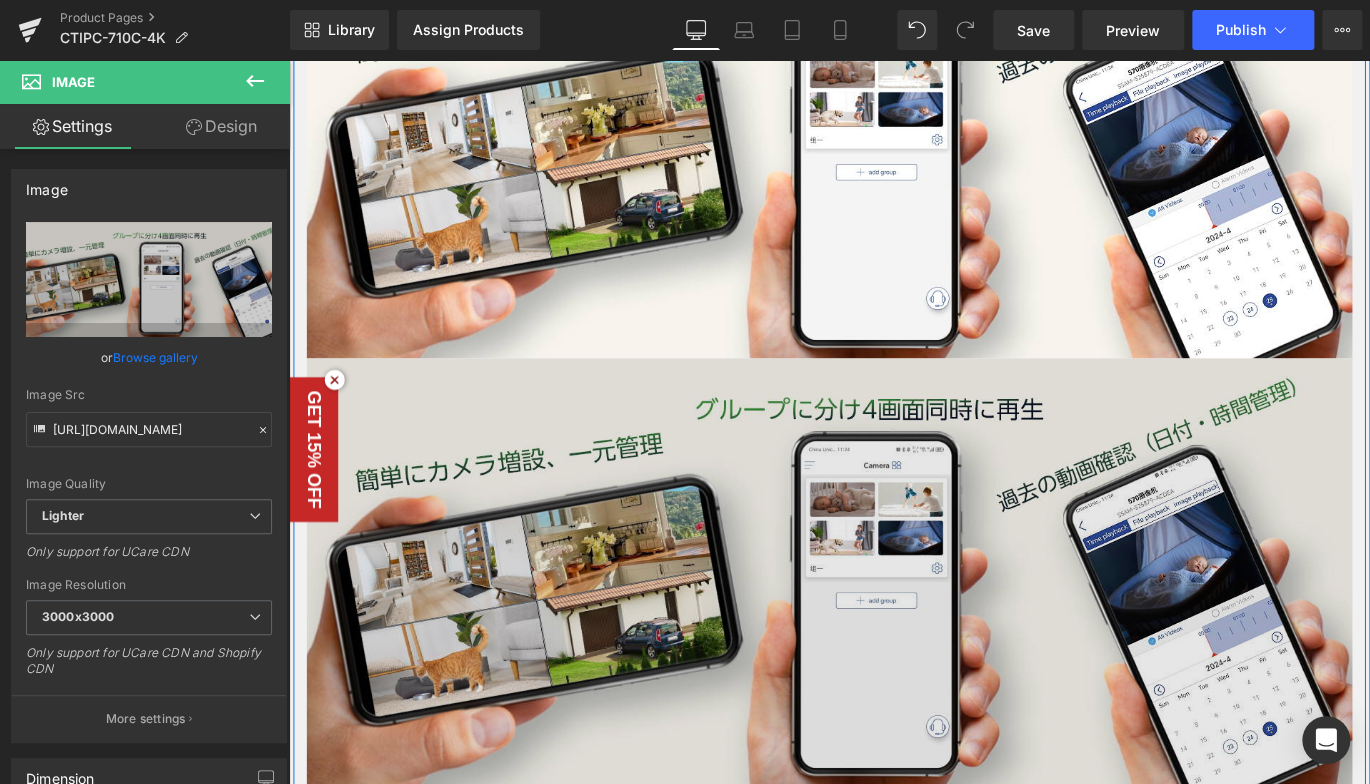 scroll, scrollTop: 6708, scrollLeft: 0, axis: vertical 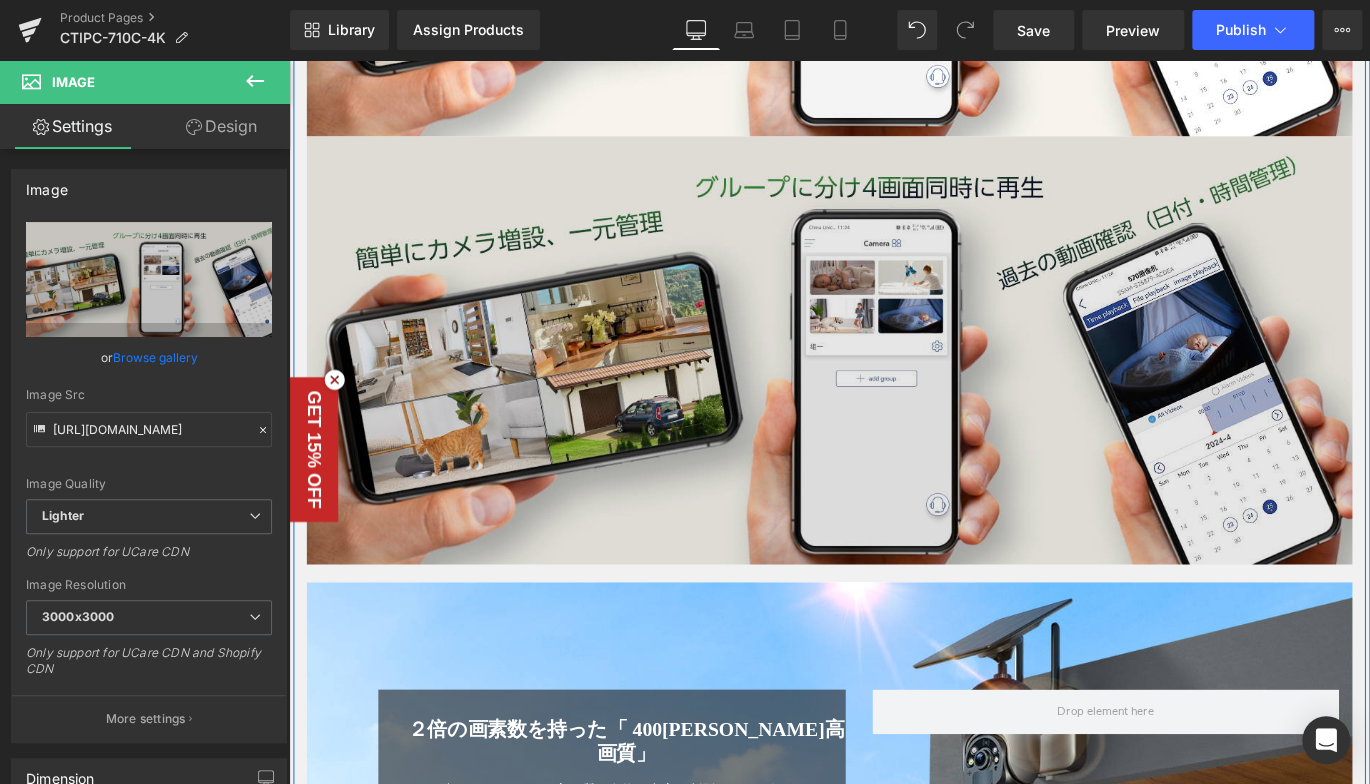 click at bounding box center [894, 386] 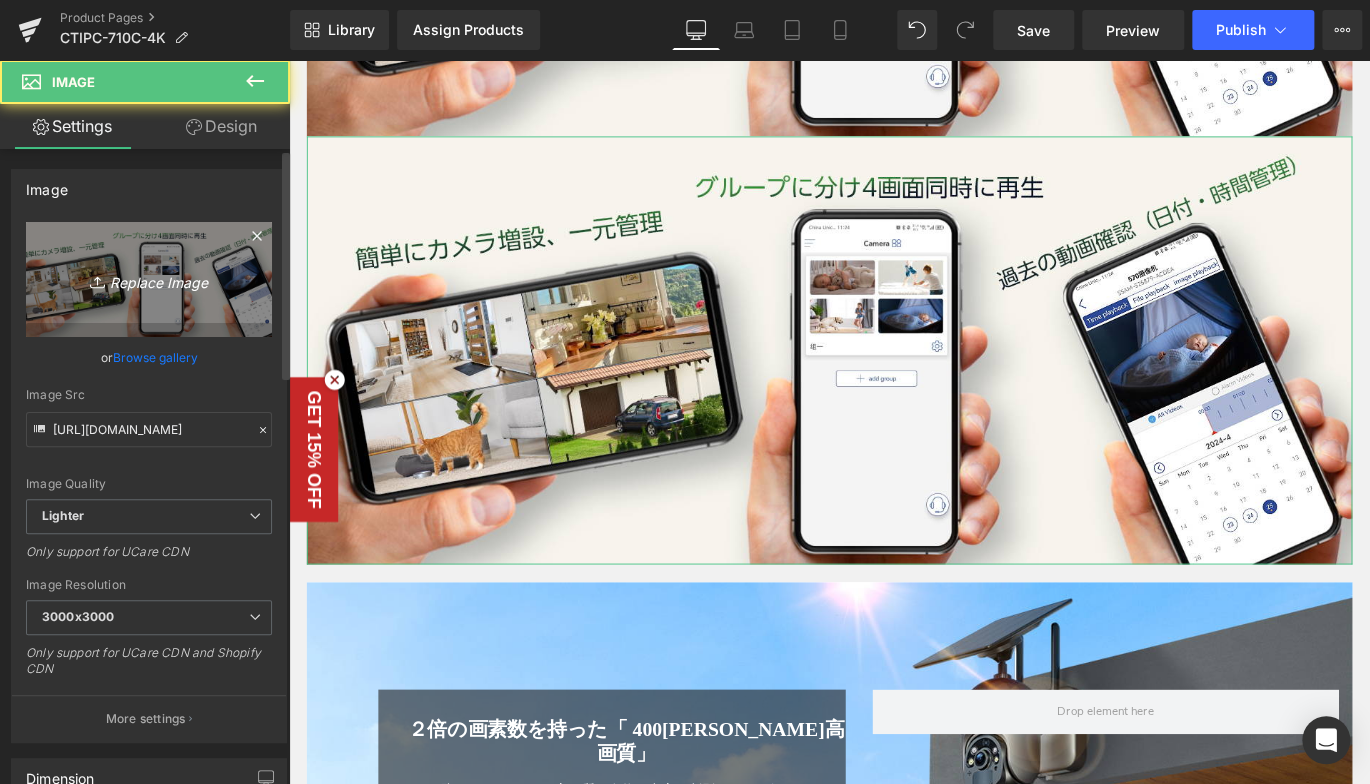 click on "Replace Image" at bounding box center [149, 279] 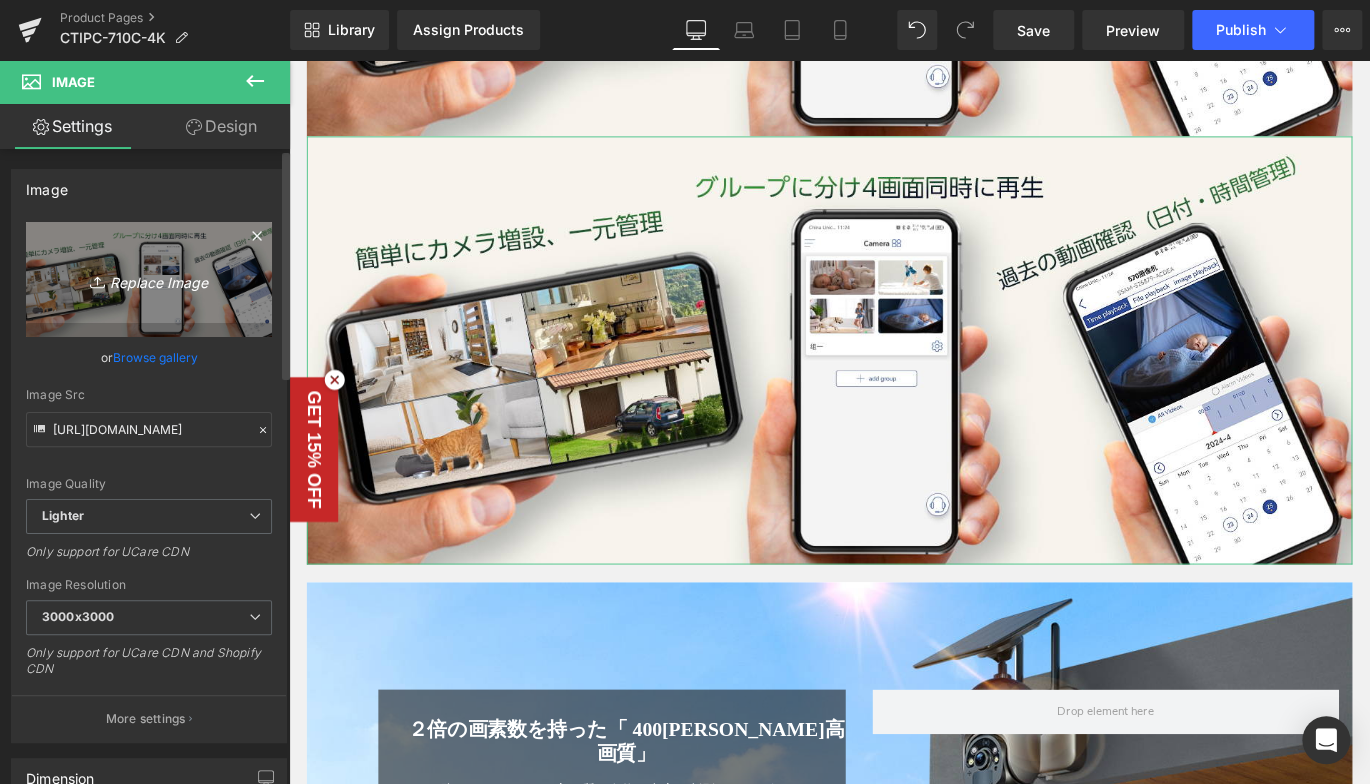 type on "C:\fakepath\12.jpg" 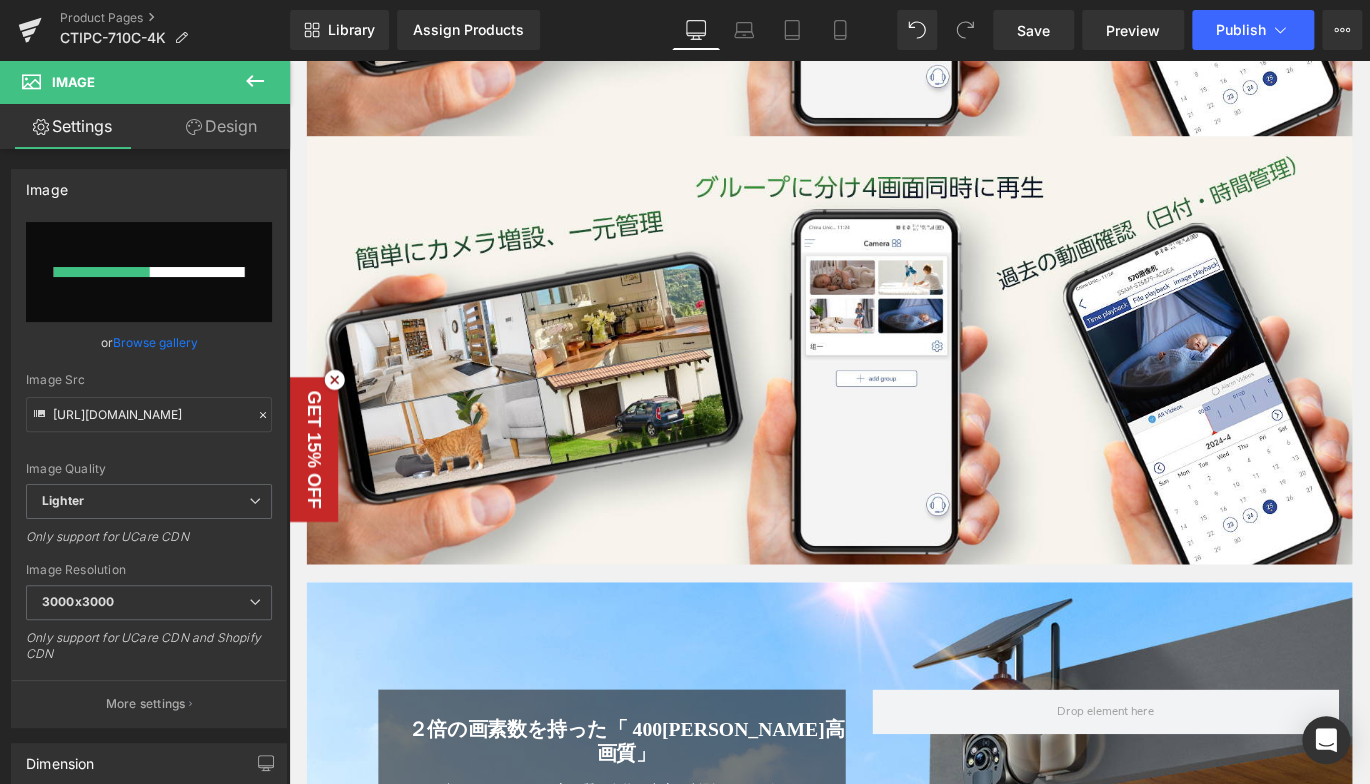 type 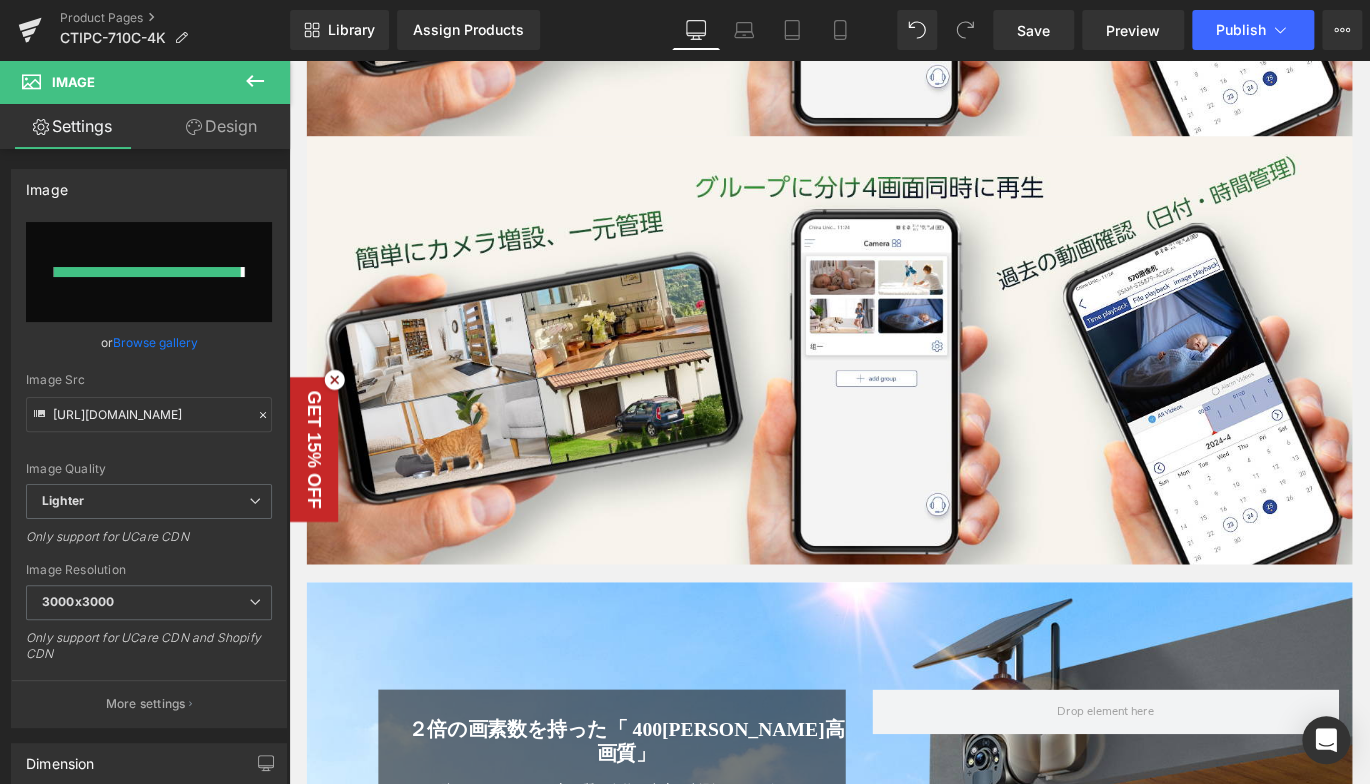 type on "[URL][DOMAIN_NAME]" 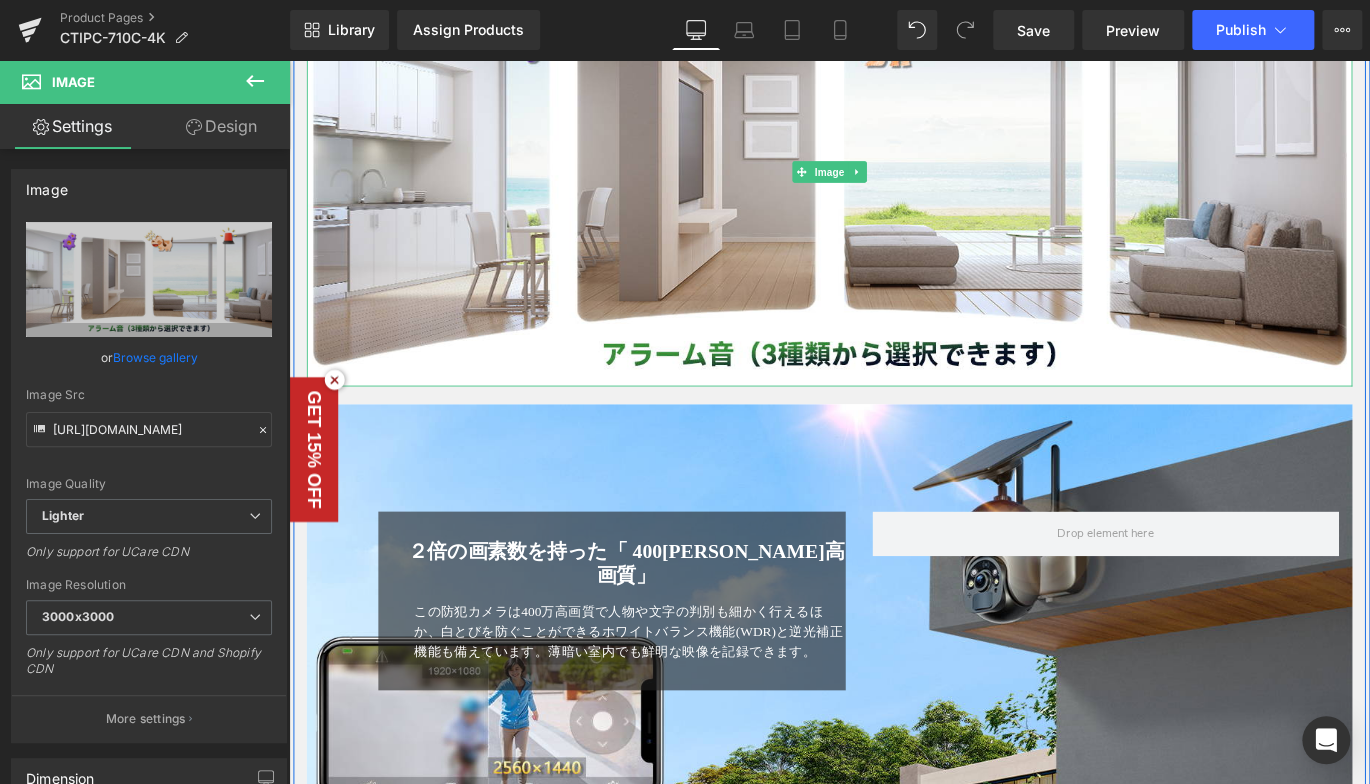 scroll, scrollTop: 7208, scrollLeft: 0, axis: vertical 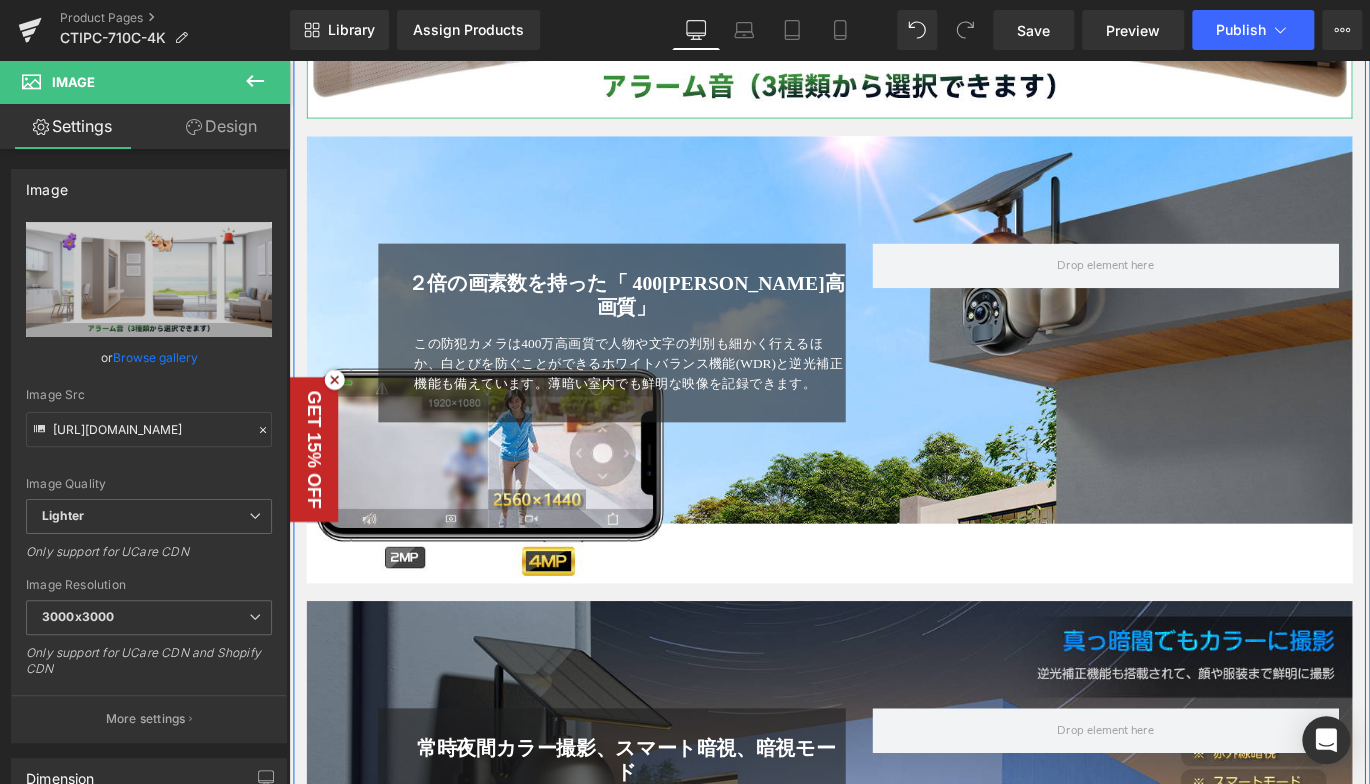 click on "Image         Image         Image         Image         Image         Image         Image         Image         Image         Image         Image         Image         Image
２倍の画素数を持った「 400[PERSON_NAME]高画質」
Heading
この防犯カメラは400万高画質で人物や文字の判別も細かく行えるほか、白とびを防ぐことができるホワイトバランス機能(WDR)と逆光補正機能も備えています。薄暗い室内でも鮮明な映像を記録できます。
Text Block
Row
Row
Hero Banner
常時夜間カラー撮影、スマート暗視、暗視モード
Heading" at bounding box center (894, -442) 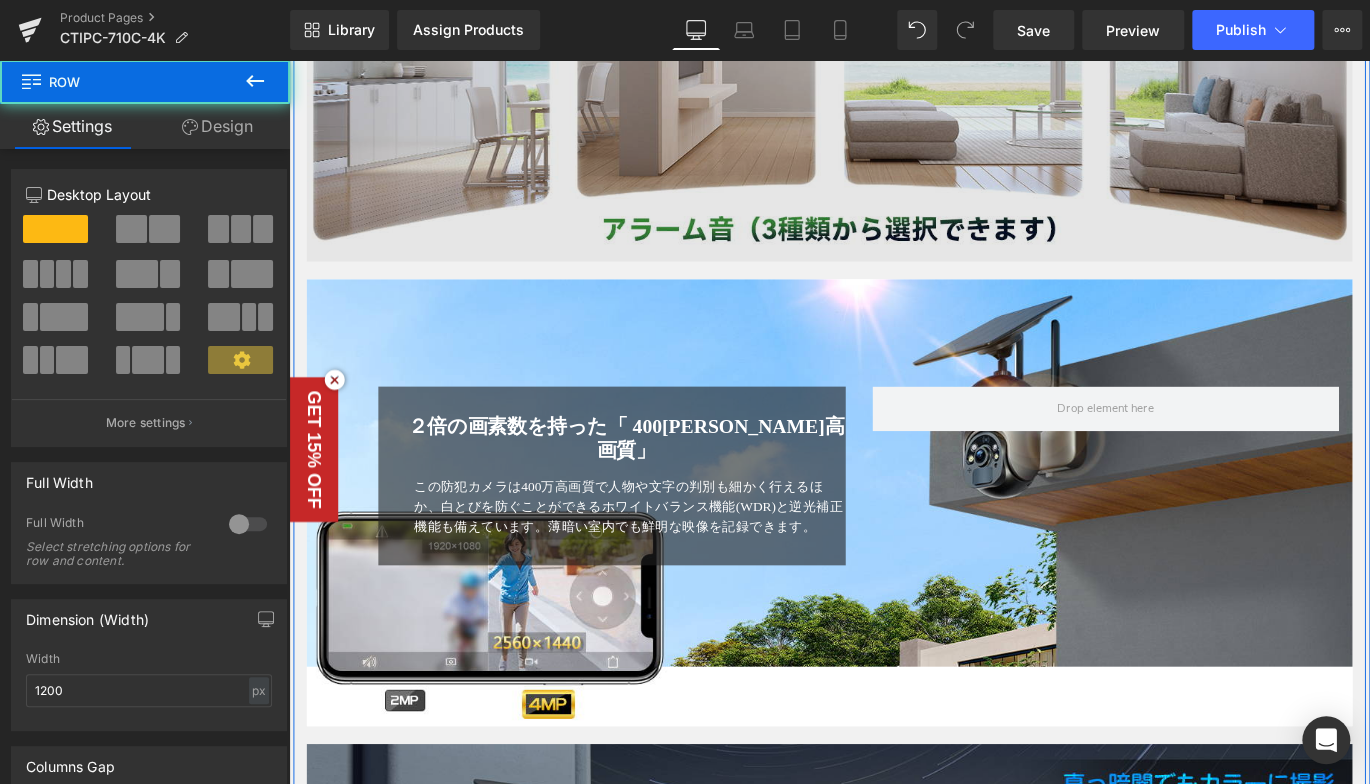 scroll, scrollTop: 6908, scrollLeft: 0, axis: vertical 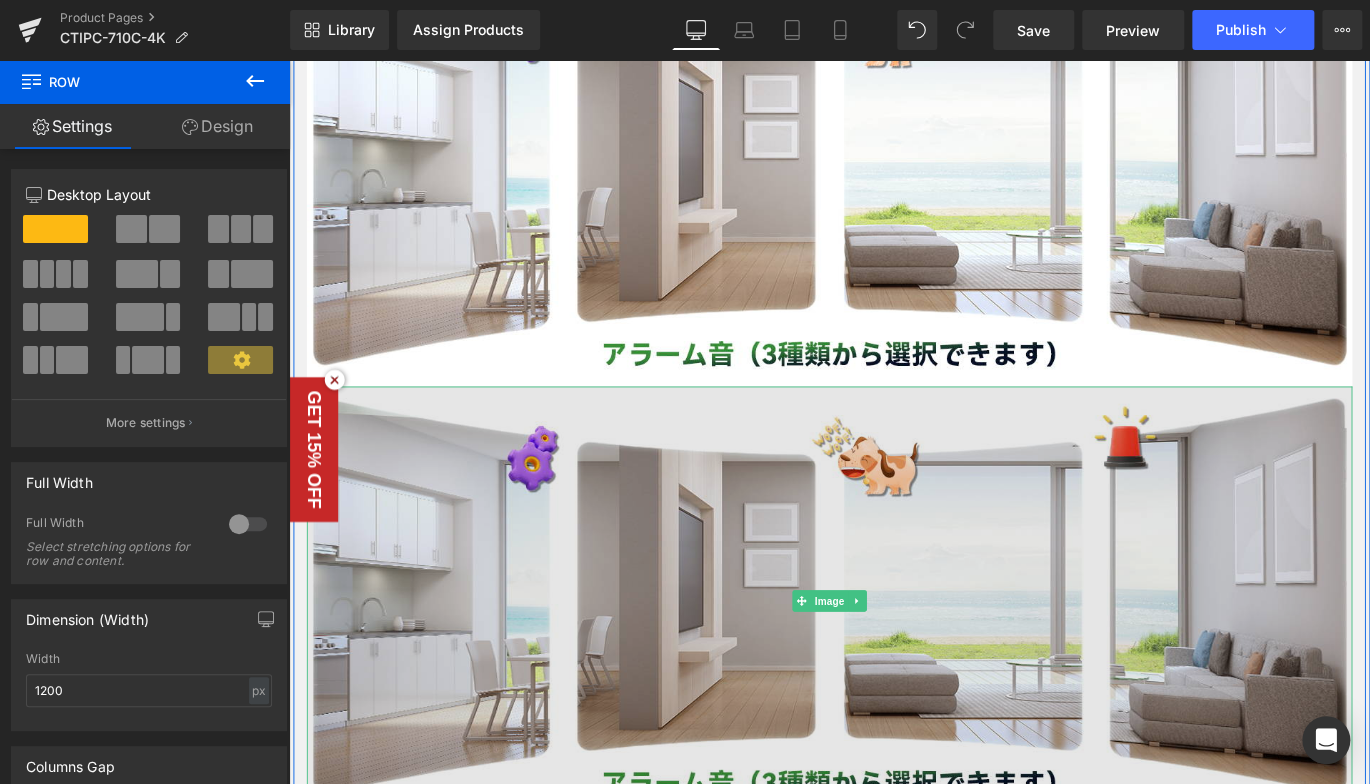 click at bounding box center [894, 665] 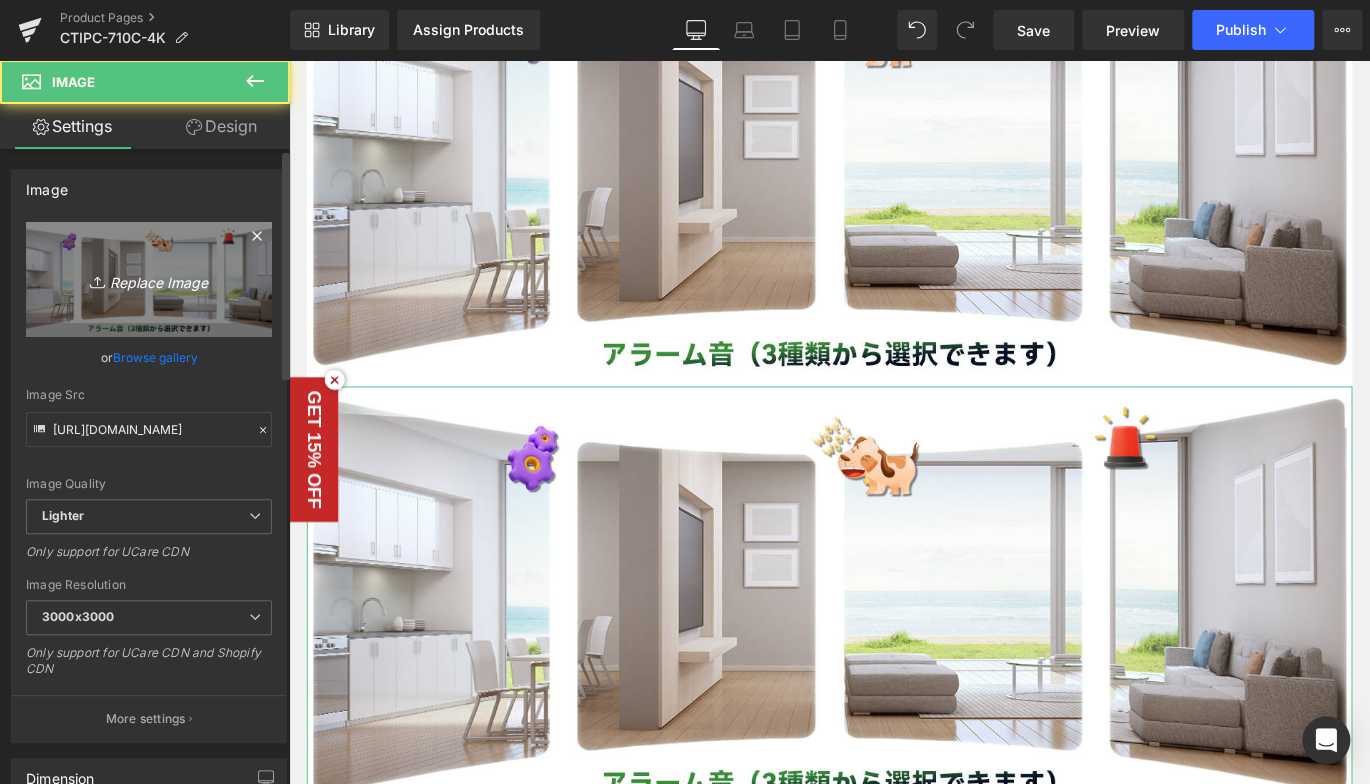 click on "Replace Image" at bounding box center [149, 279] 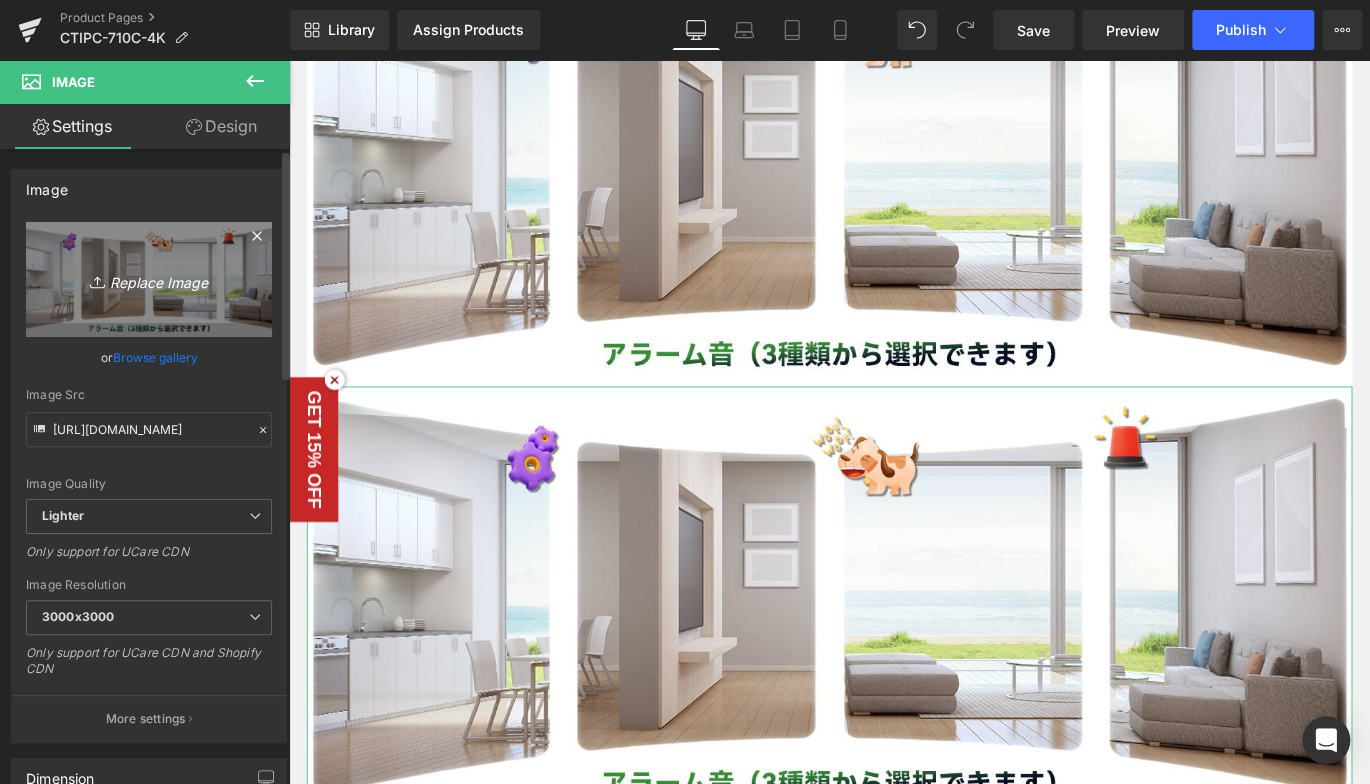 type on "C:\fakepath\13.jpg" 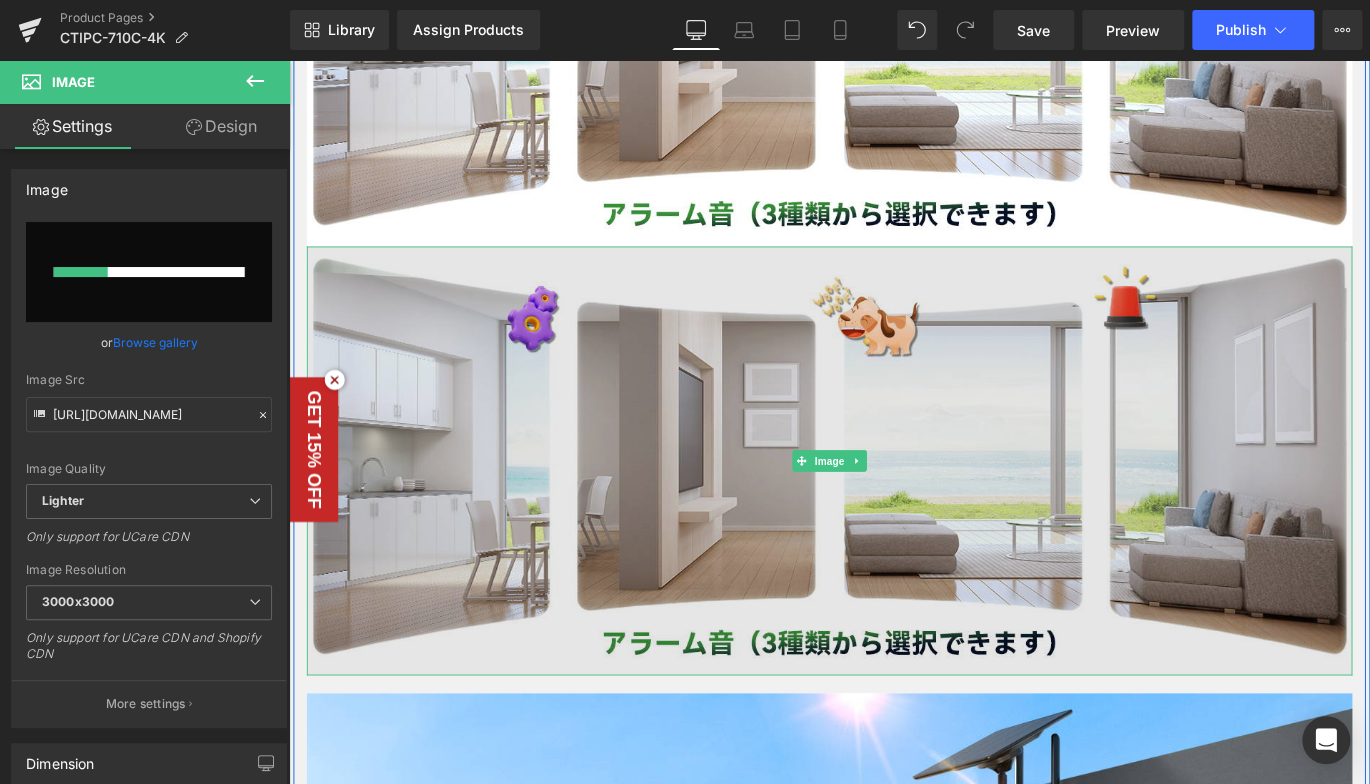 scroll, scrollTop: 7308, scrollLeft: 0, axis: vertical 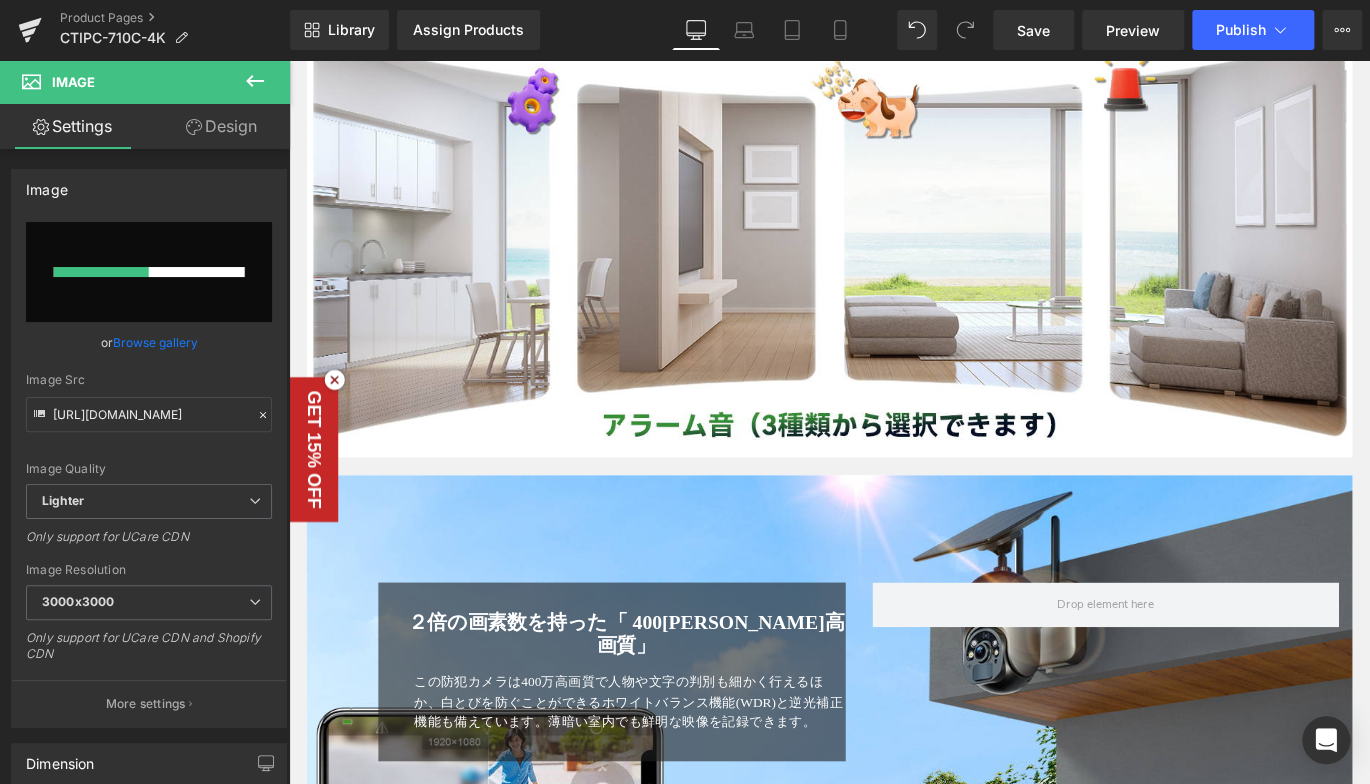 type 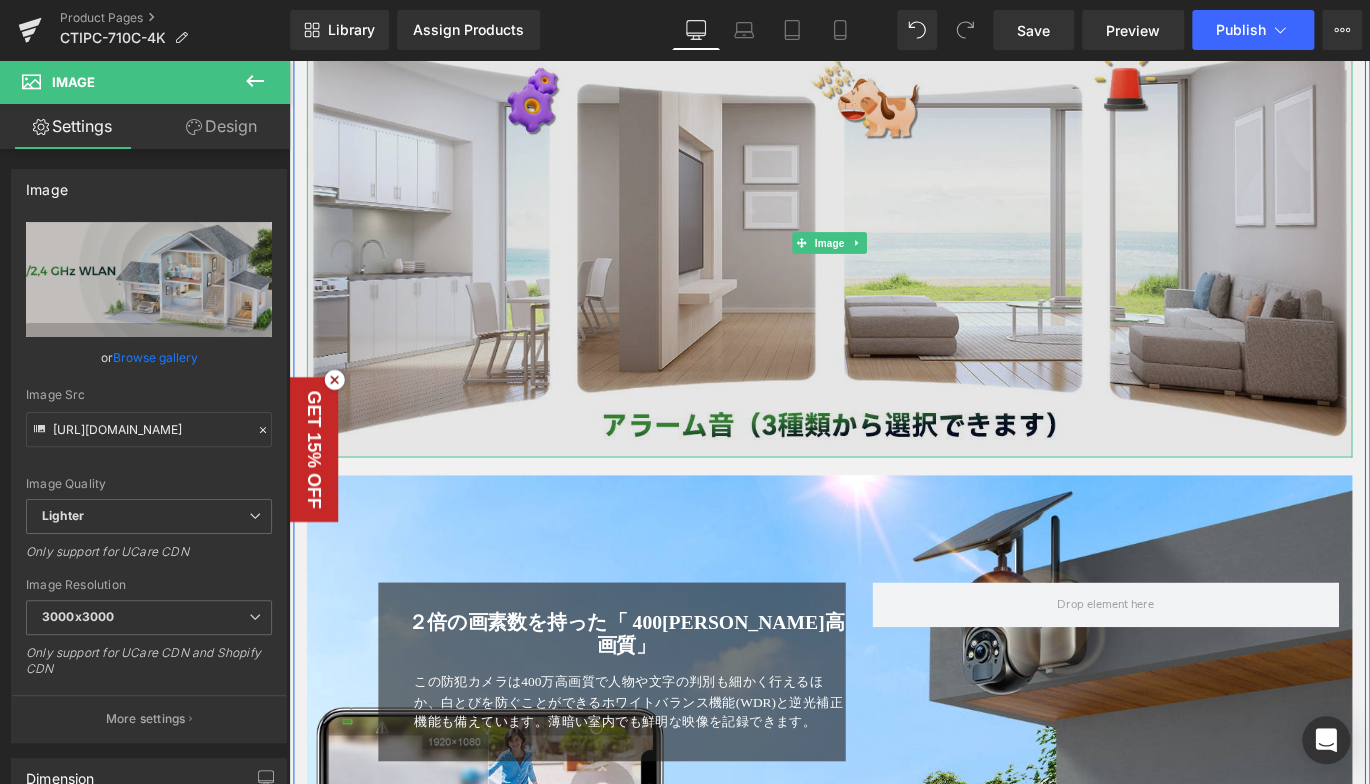 type on "[URL][DOMAIN_NAME]" 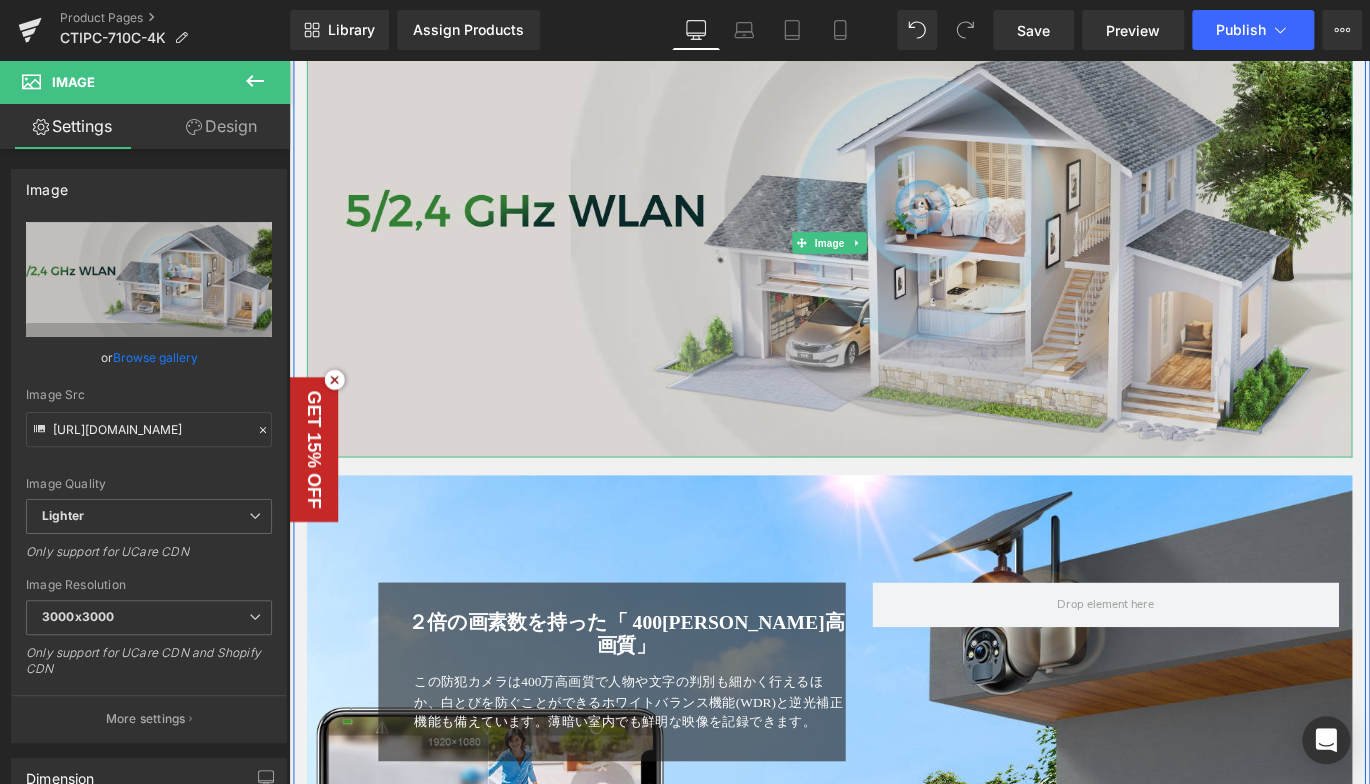 scroll, scrollTop: 7108, scrollLeft: 0, axis: vertical 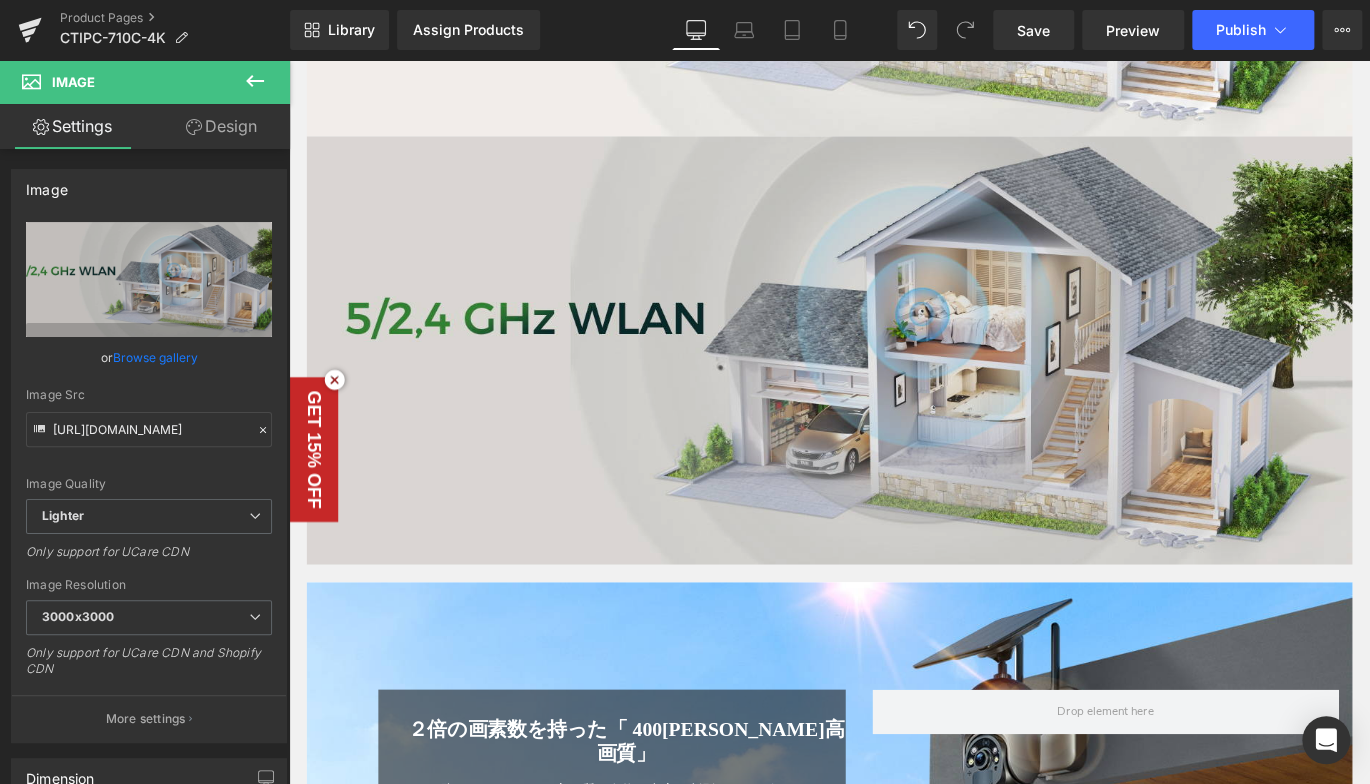 click at bounding box center (894, 386) 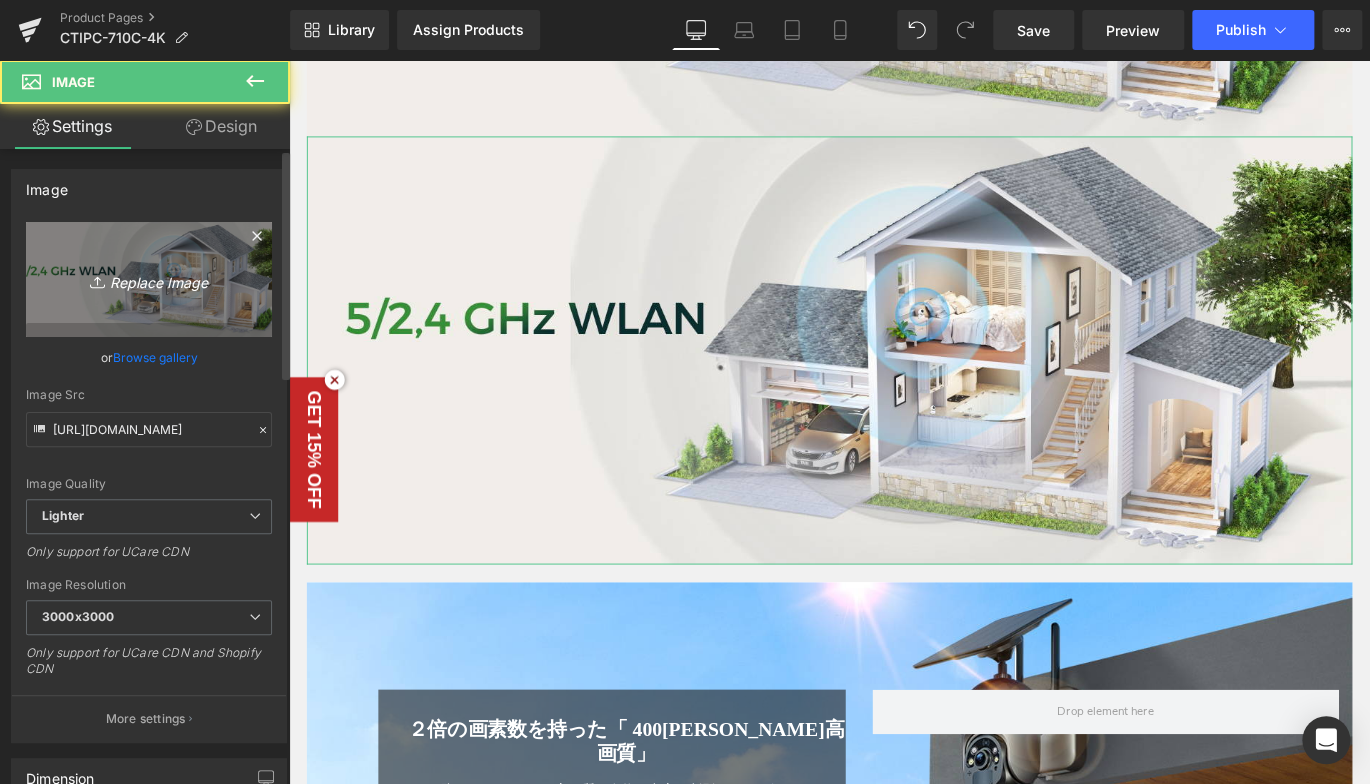 click on "Replace Image" at bounding box center (149, 279) 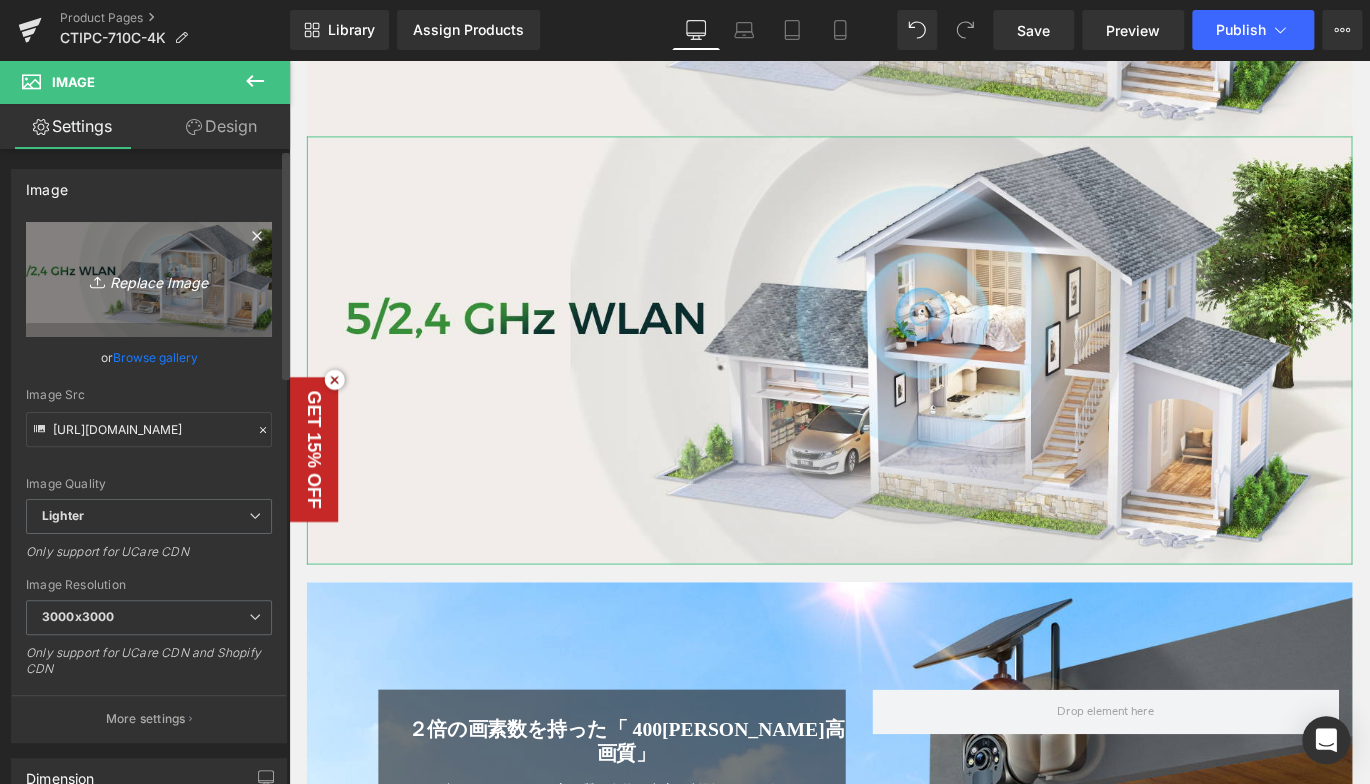 type on "C:\fakepath\14.jpg" 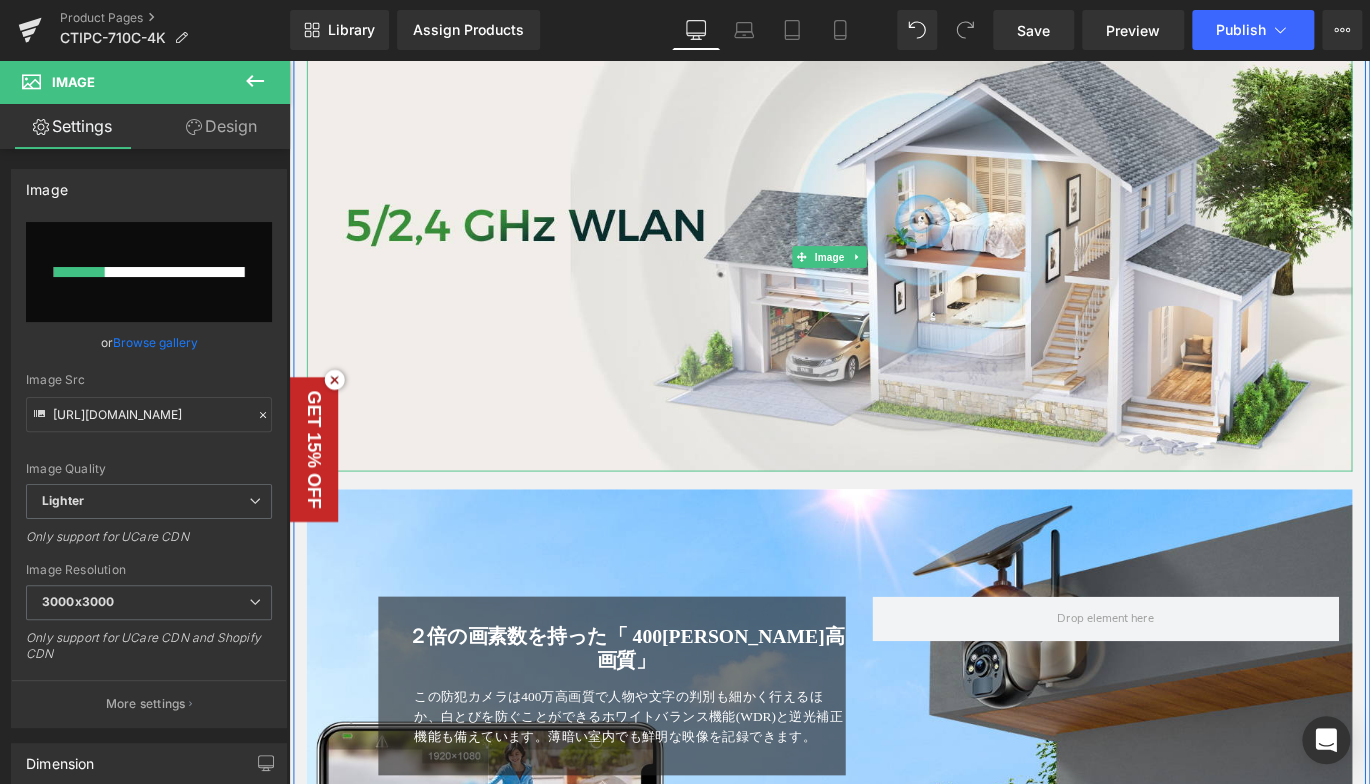 type 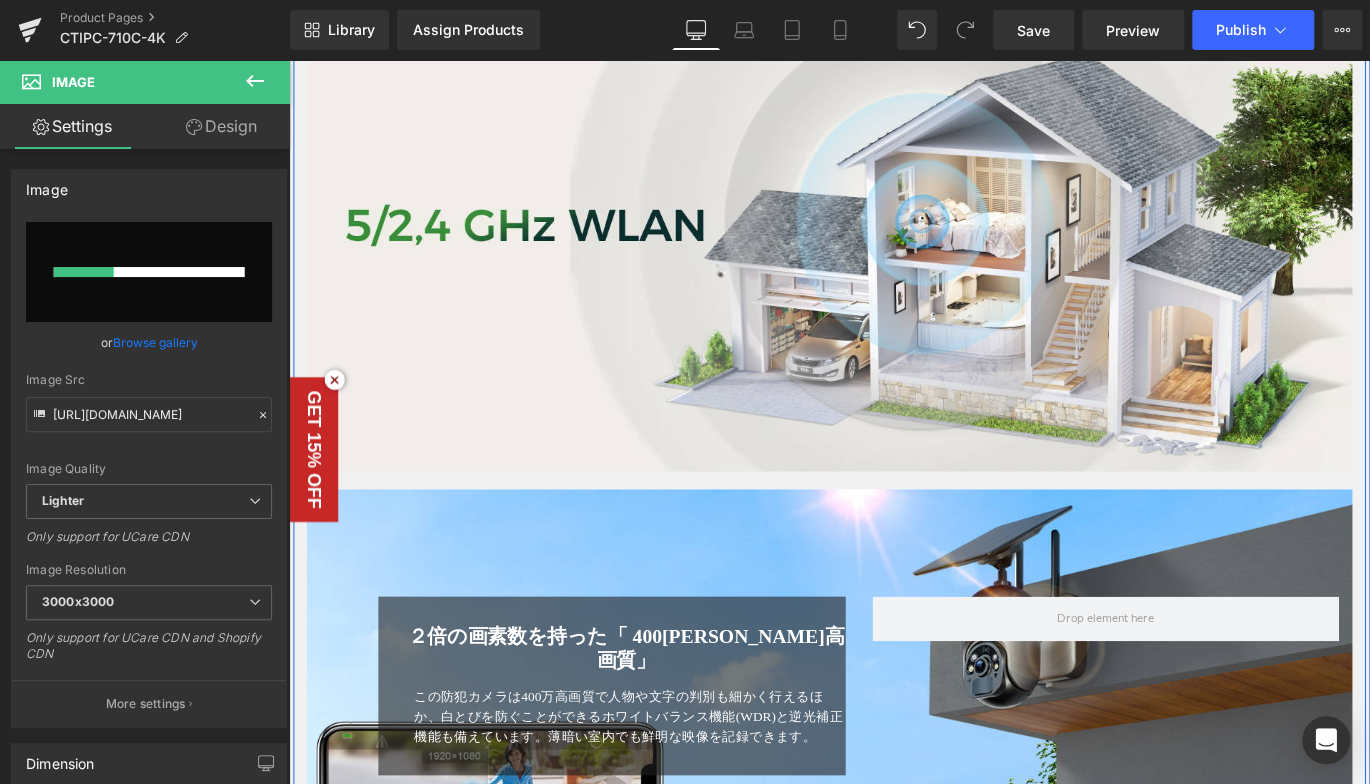 scroll, scrollTop: 7867, scrollLeft: 0, axis: vertical 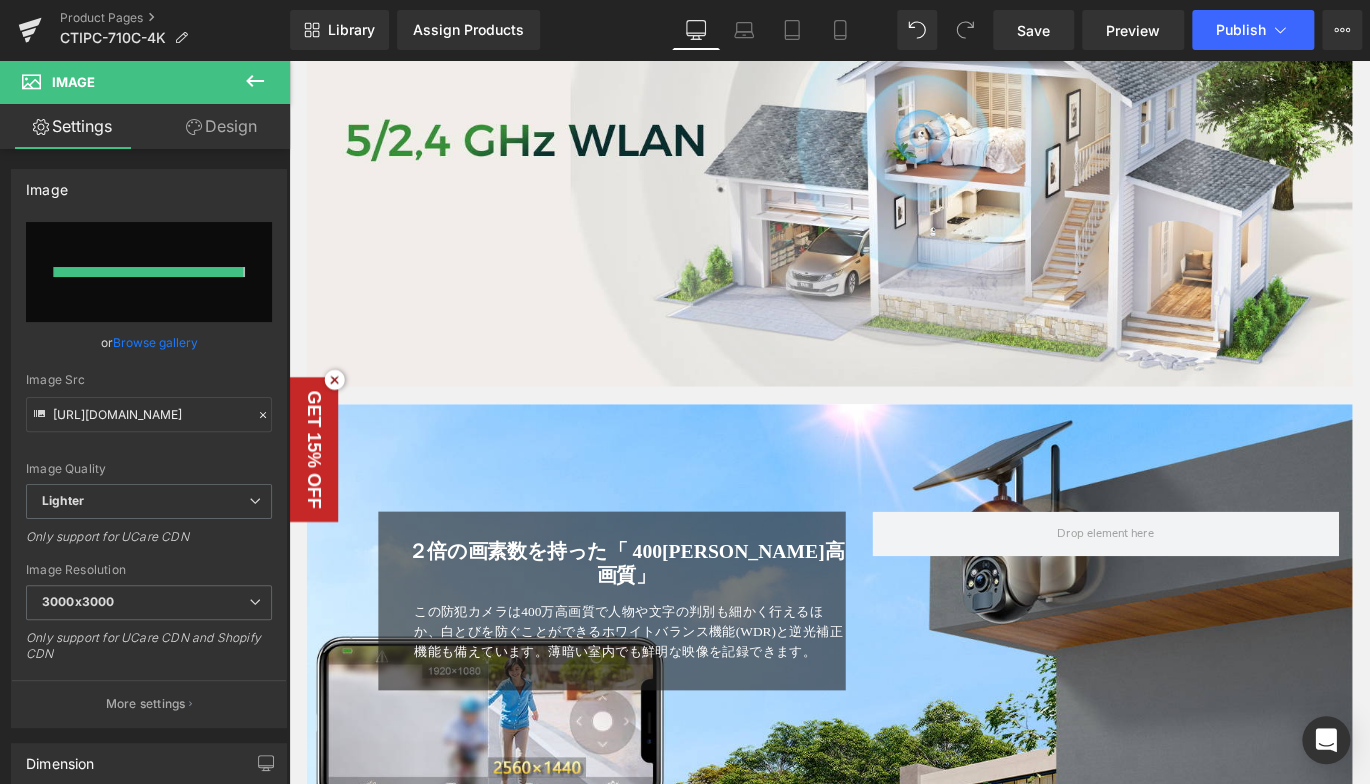 type on "[URL][DOMAIN_NAME]" 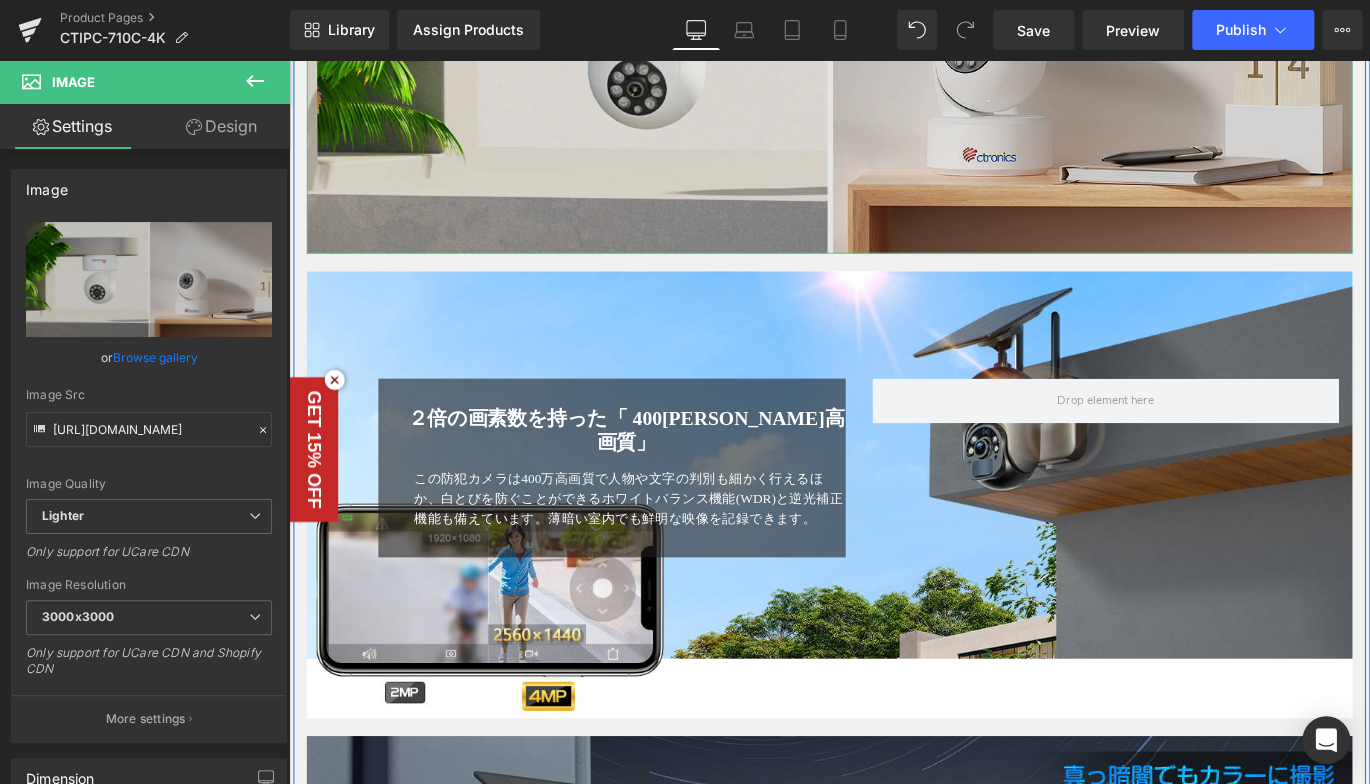 scroll, scrollTop: 8167, scrollLeft: 0, axis: vertical 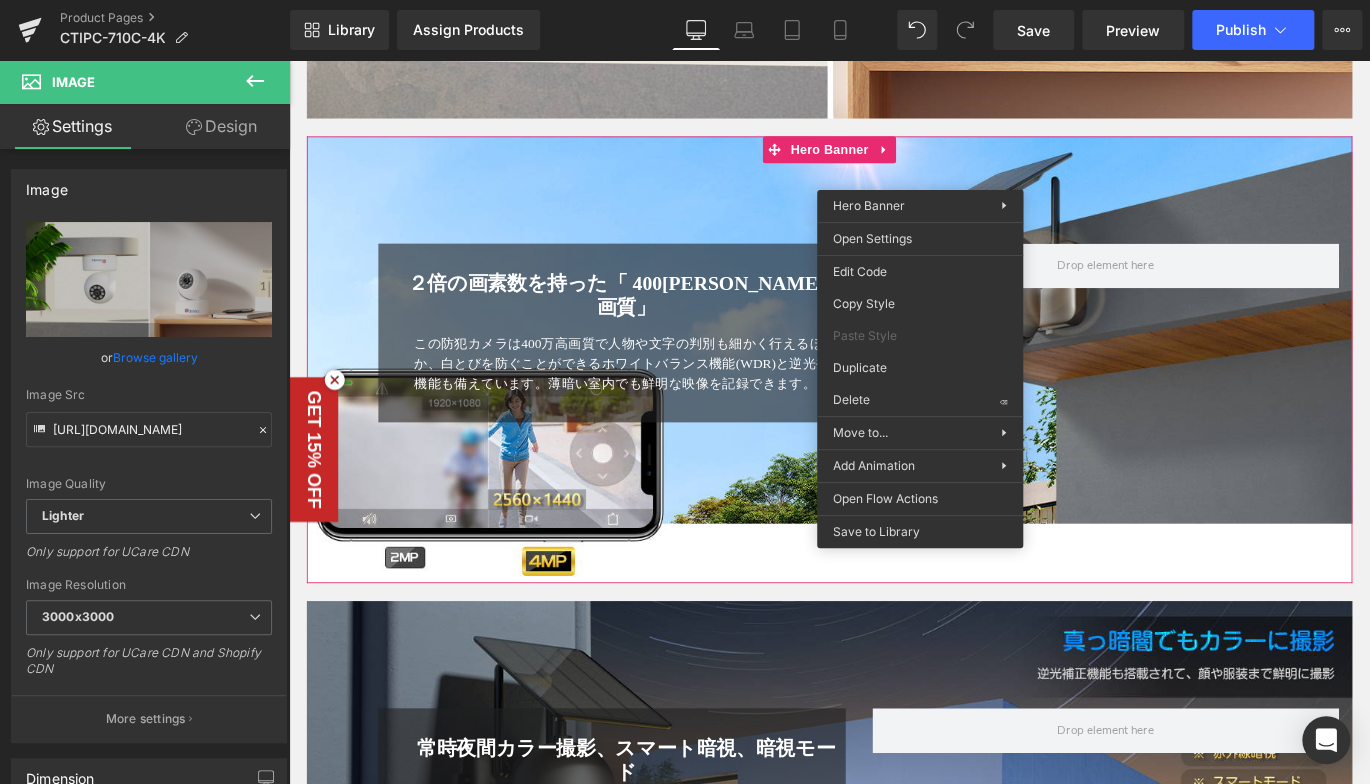 drag, startPoint x: 1162, startPoint y: 451, endPoint x: 943, endPoint y: 429, distance: 220.10225 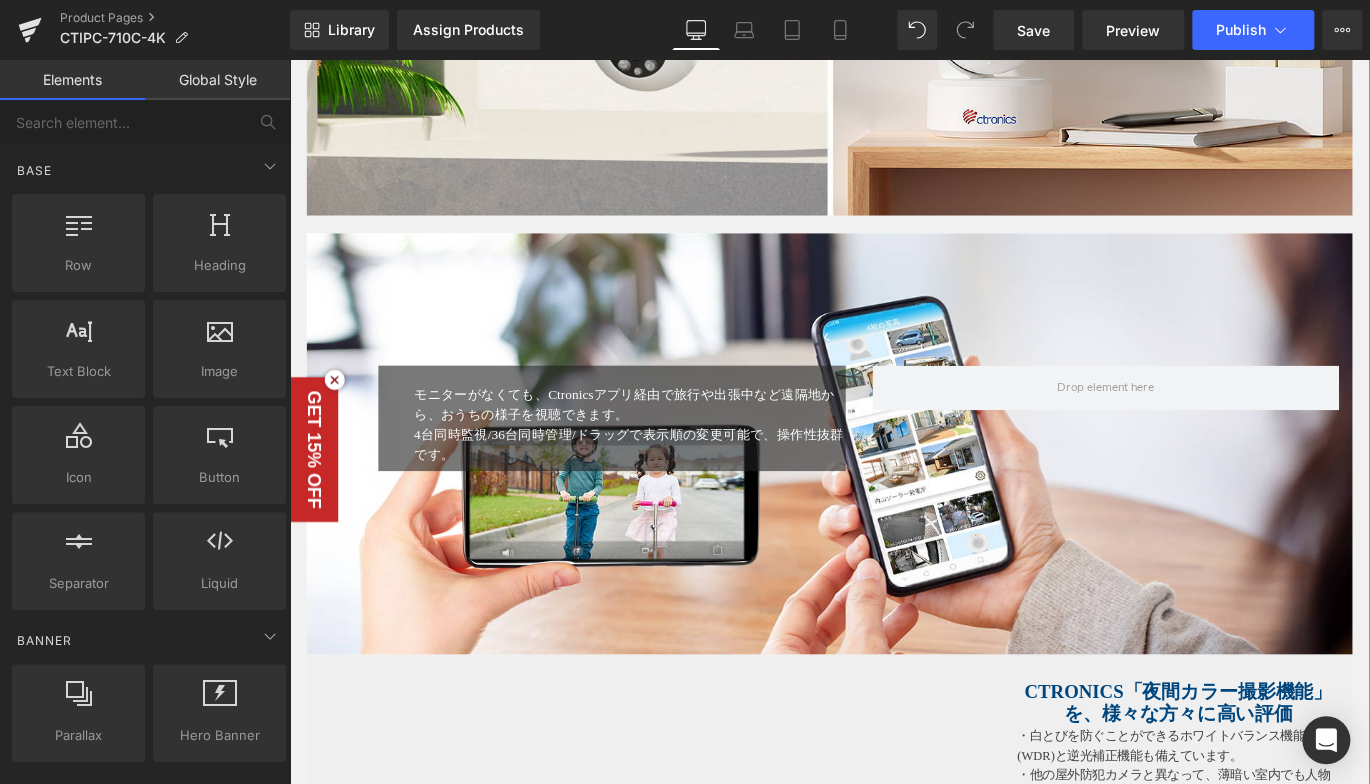 scroll, scrollTop: 8057, scrollLeft: 0, axis: vertical 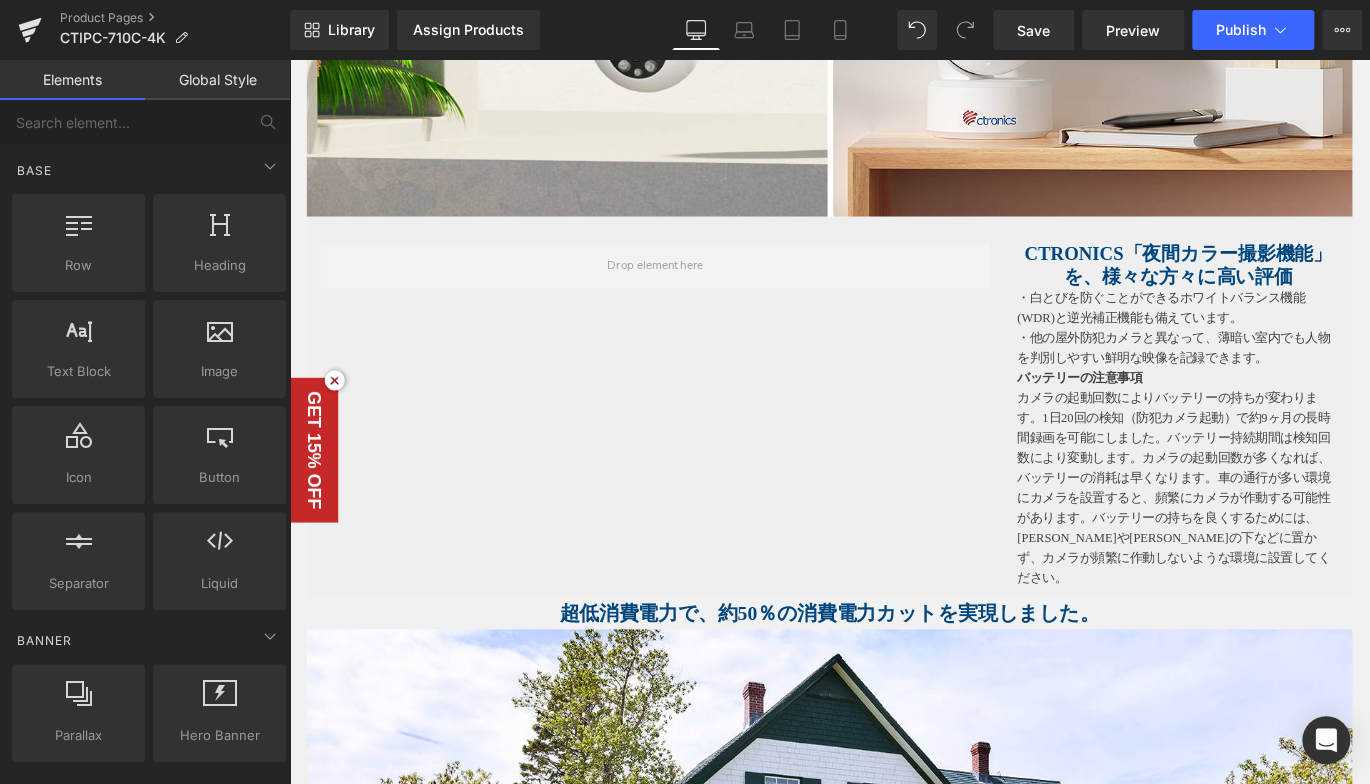 drag, startPoint x: 936, startPoint y: 568, endPoint x: 690, endPoint y: 560, distance: 246.13005 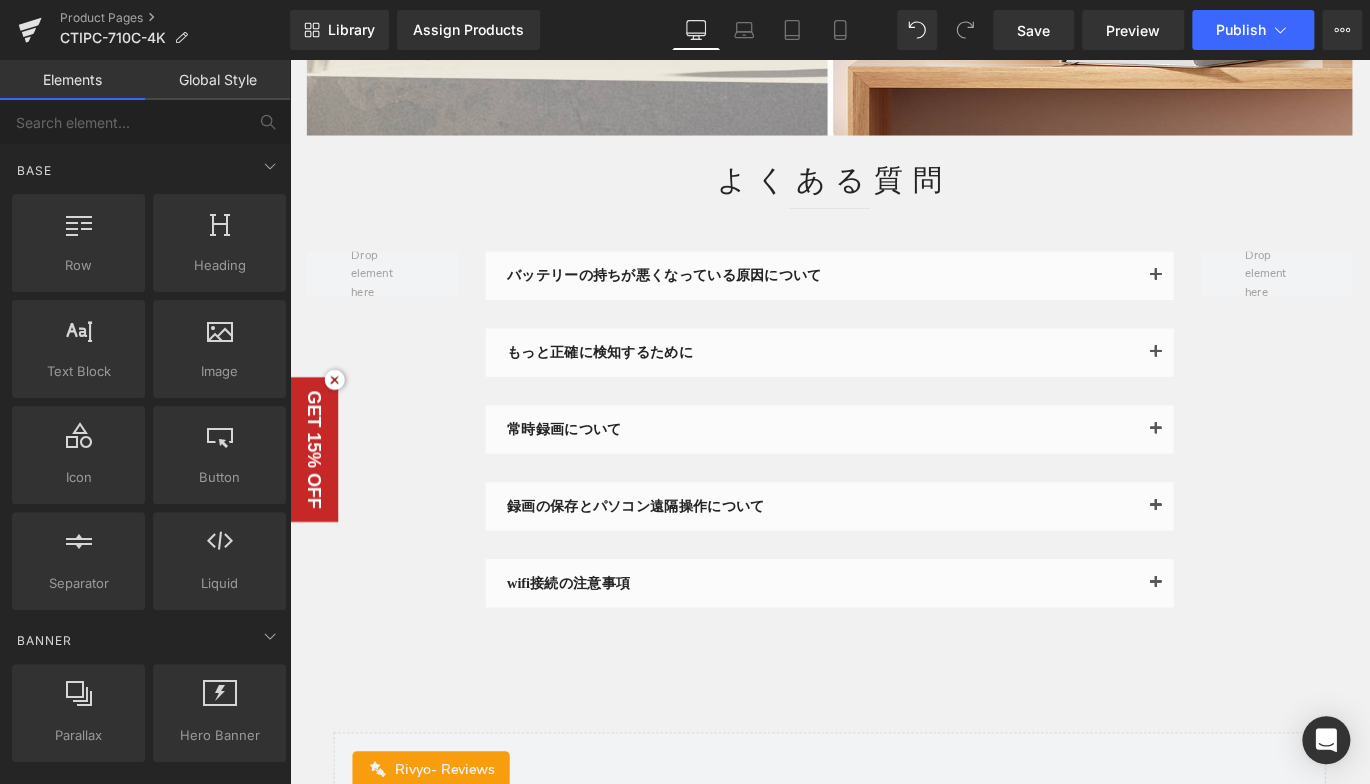scroll, scrollTop: 8257, scrollLeft: 0, axis: vertical 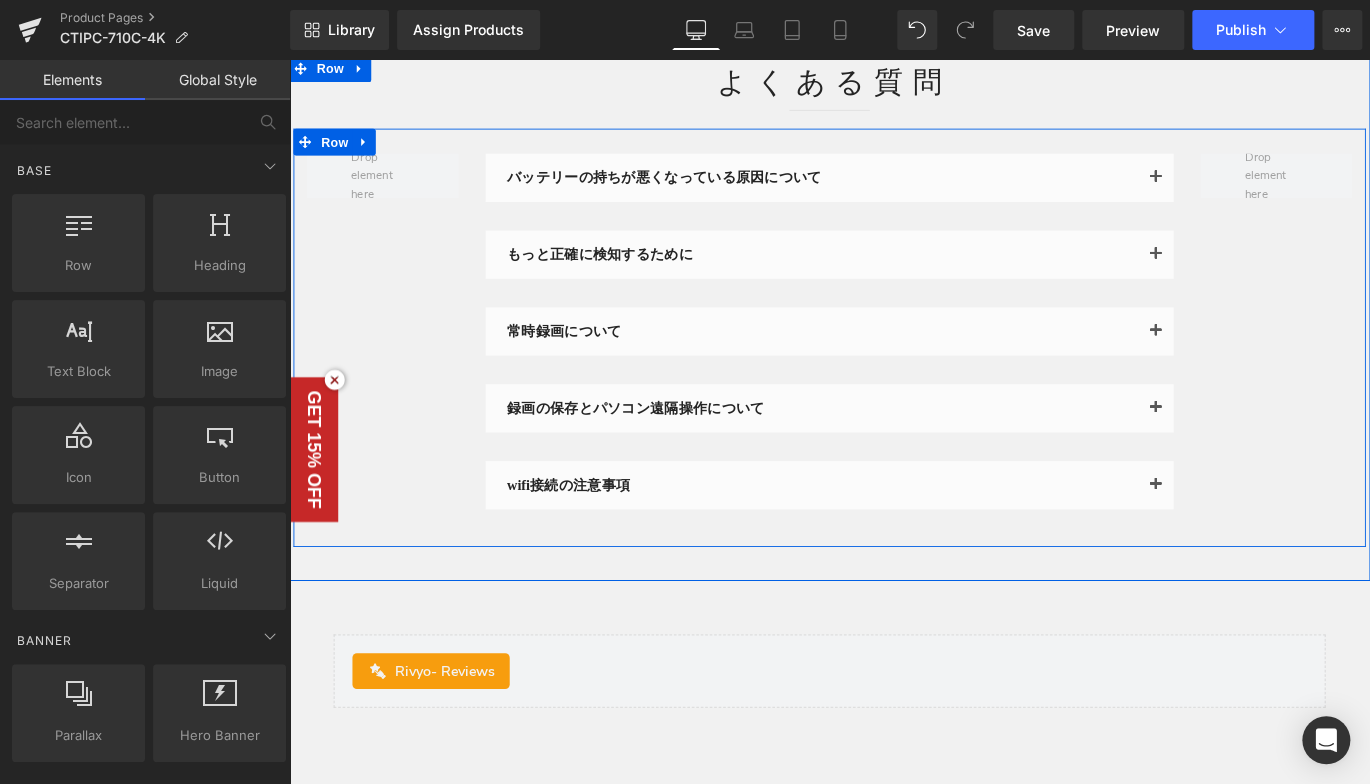 click on "バッテリーの持ちが悪くなっている原因について
Text Block
Text Block
もっと正確に検知するために Text Block" at bounding box center [894, 371] 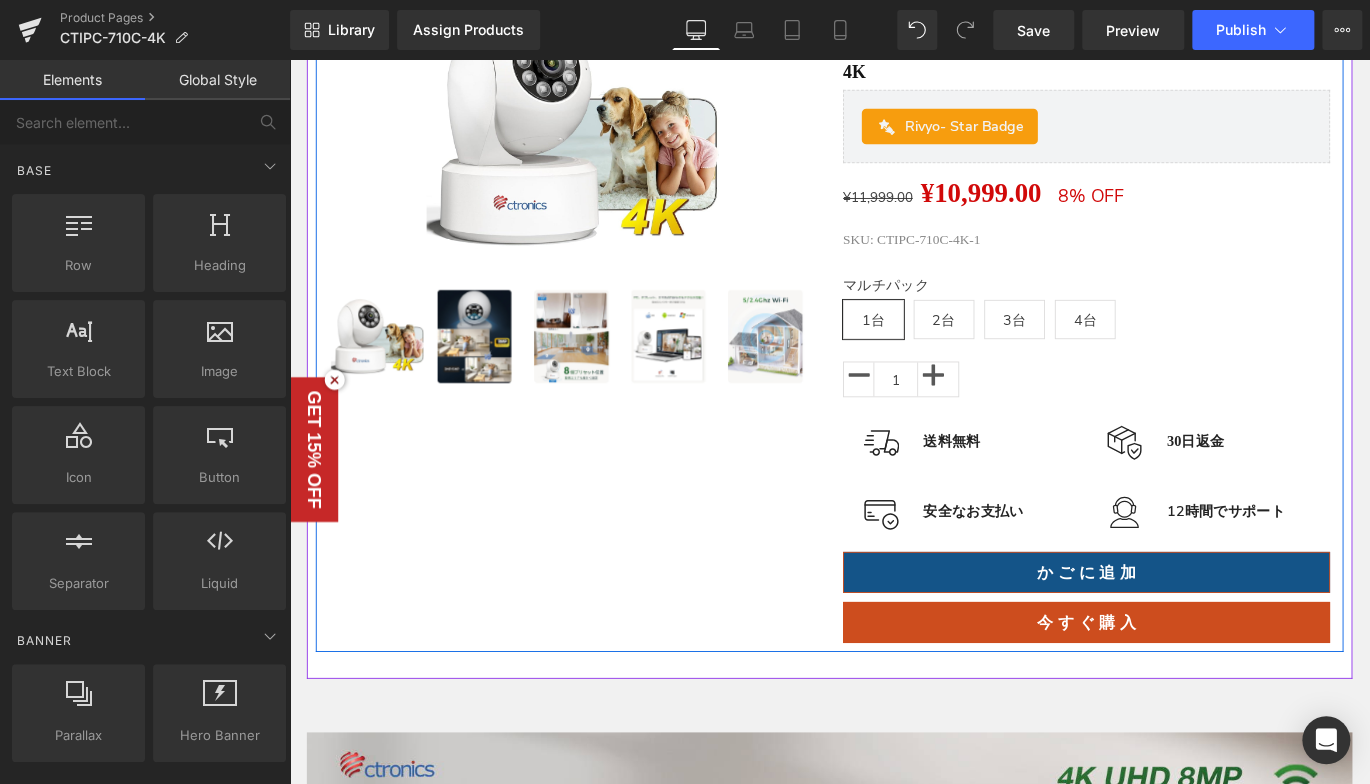 scroll, scrollTop: 300, scrollLeft: 0, axis: vertical 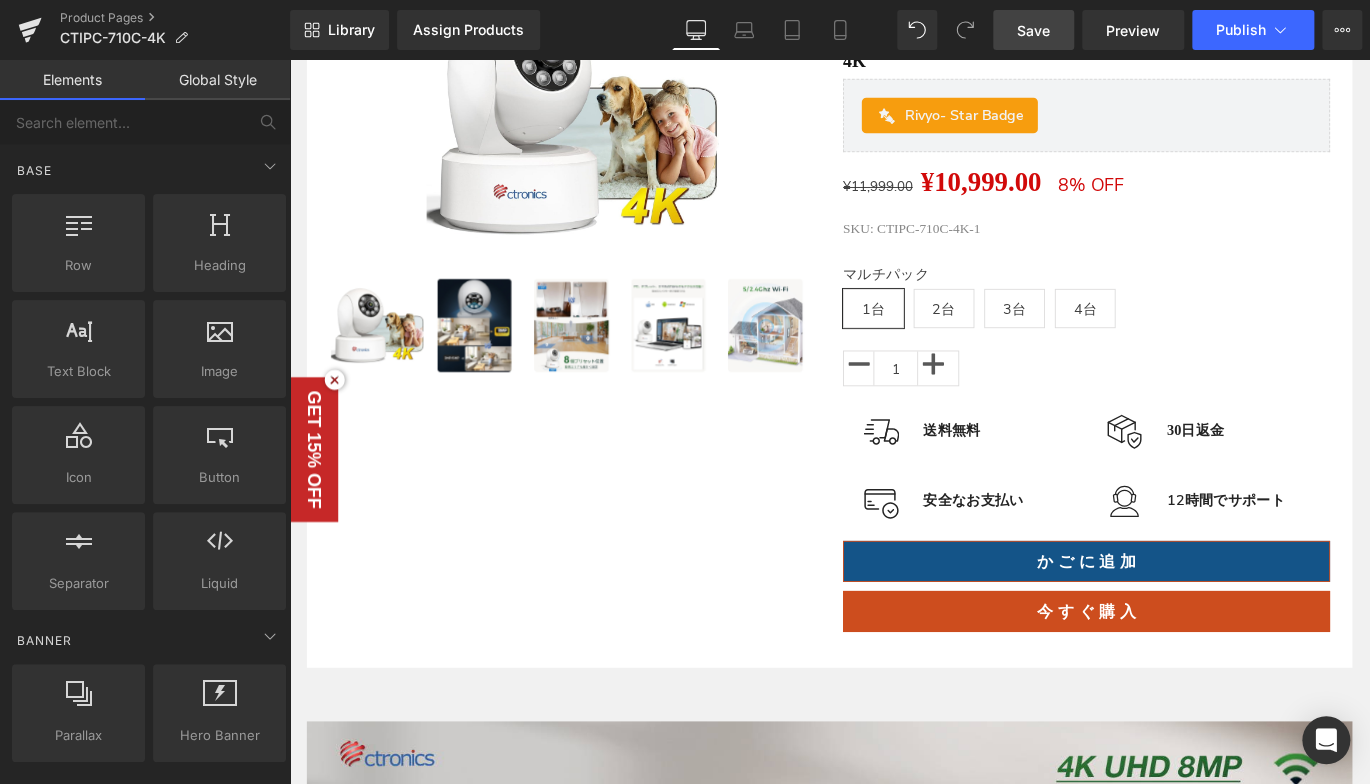 click on "Save" at bounding box center [1033, 30] 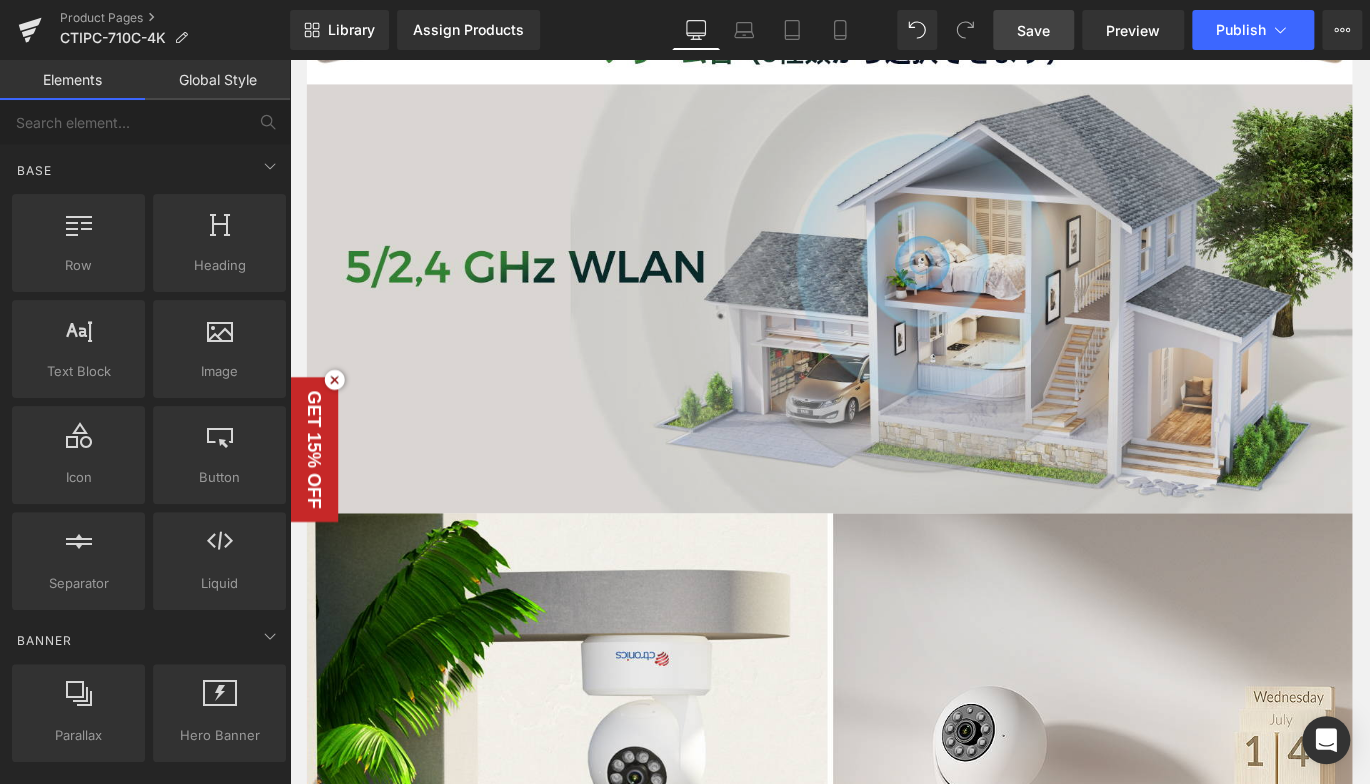 scroll, scrollTop: 7600, scrollLeft: 0, axis: vertical 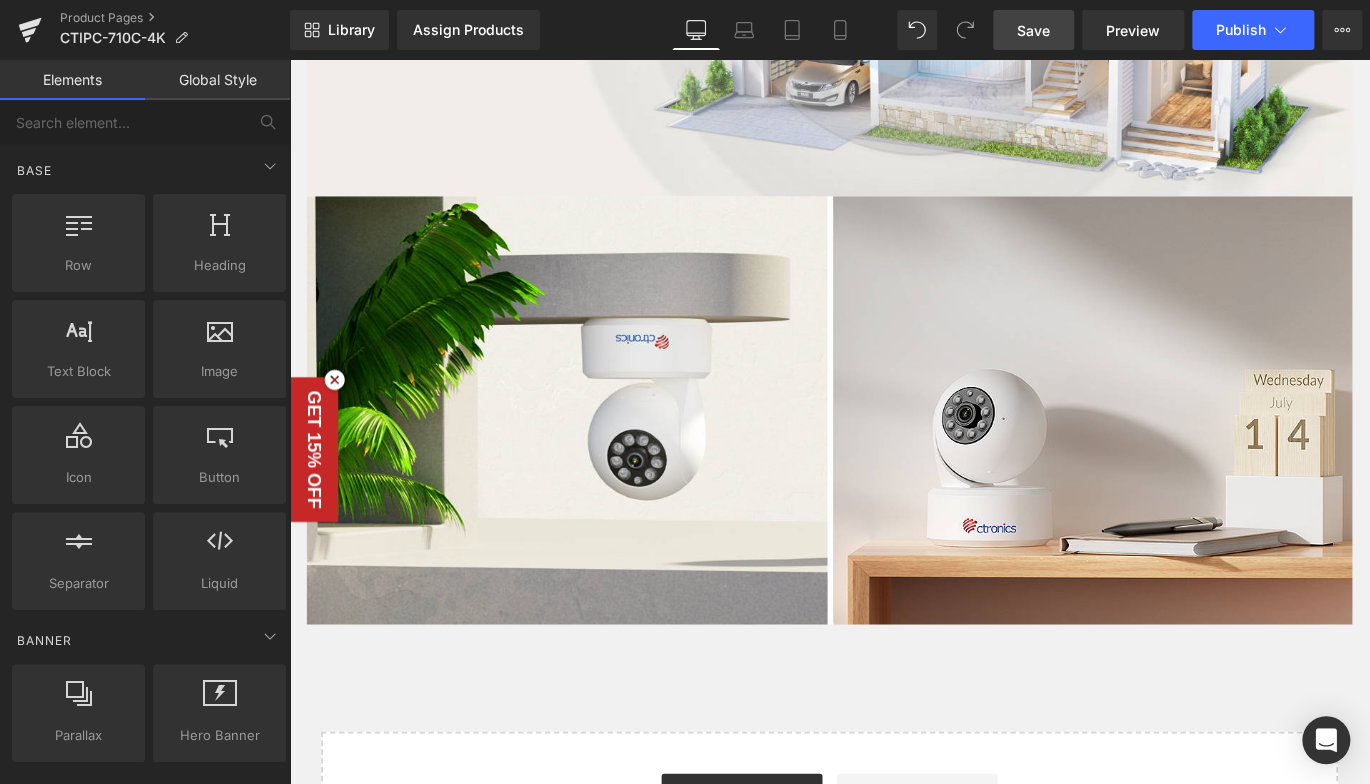 click on "Save" at bounding box center [1033, 30] 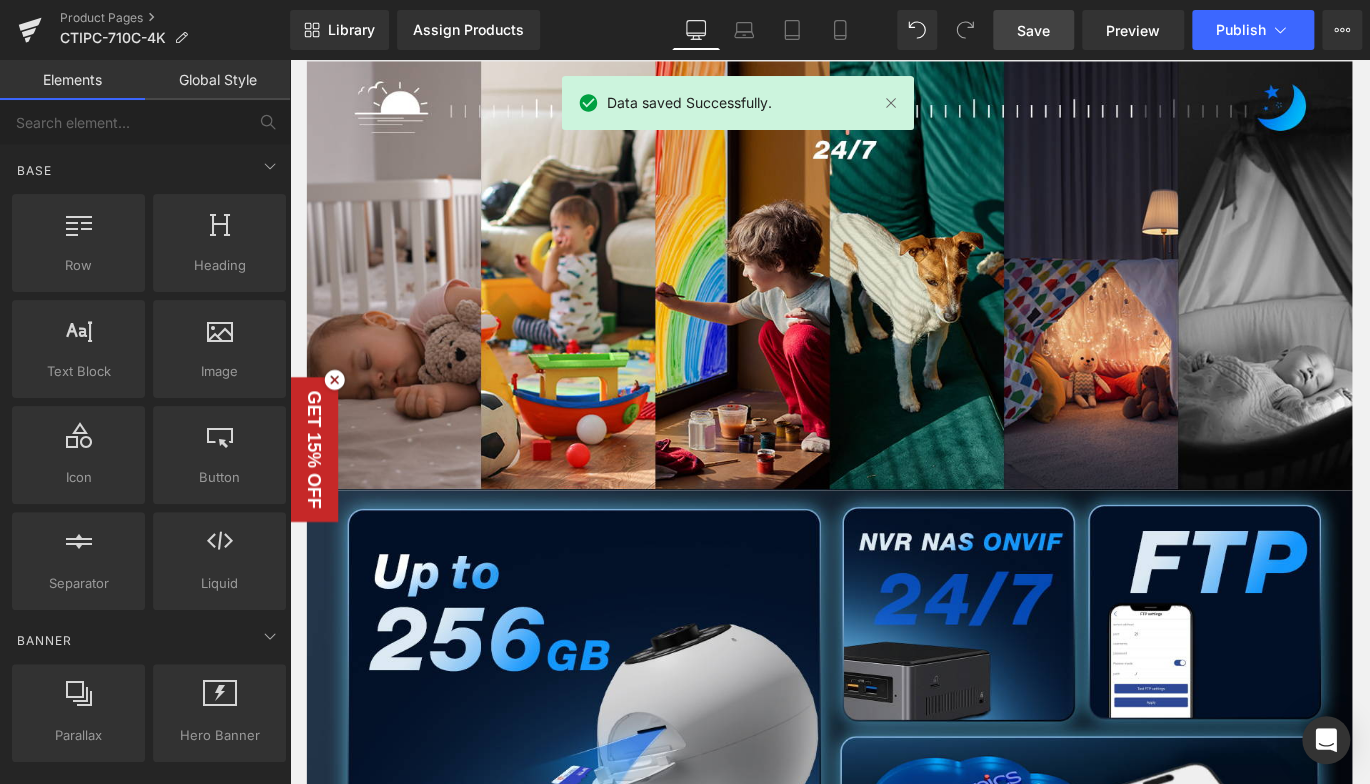 scroll, scrollTop: 3300, scrollLeft: 0, axis: vertical 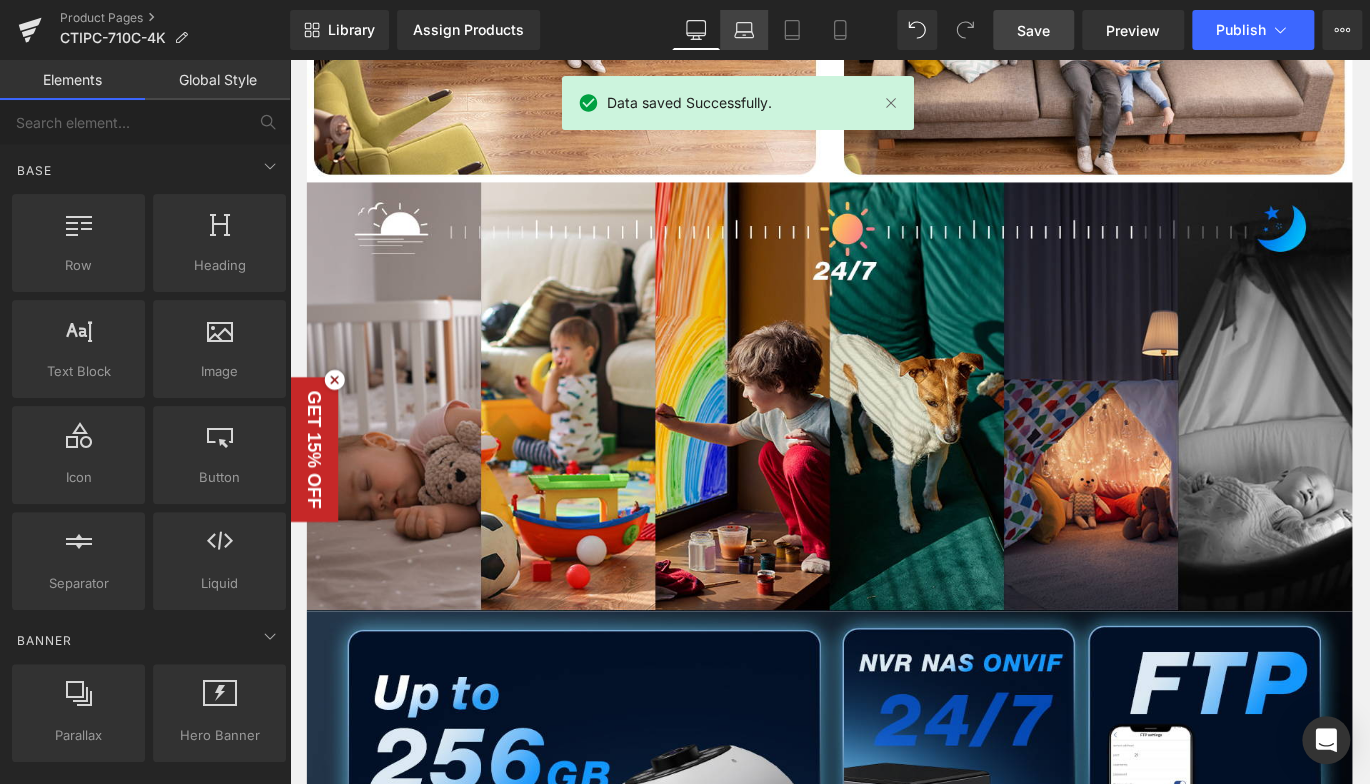 click 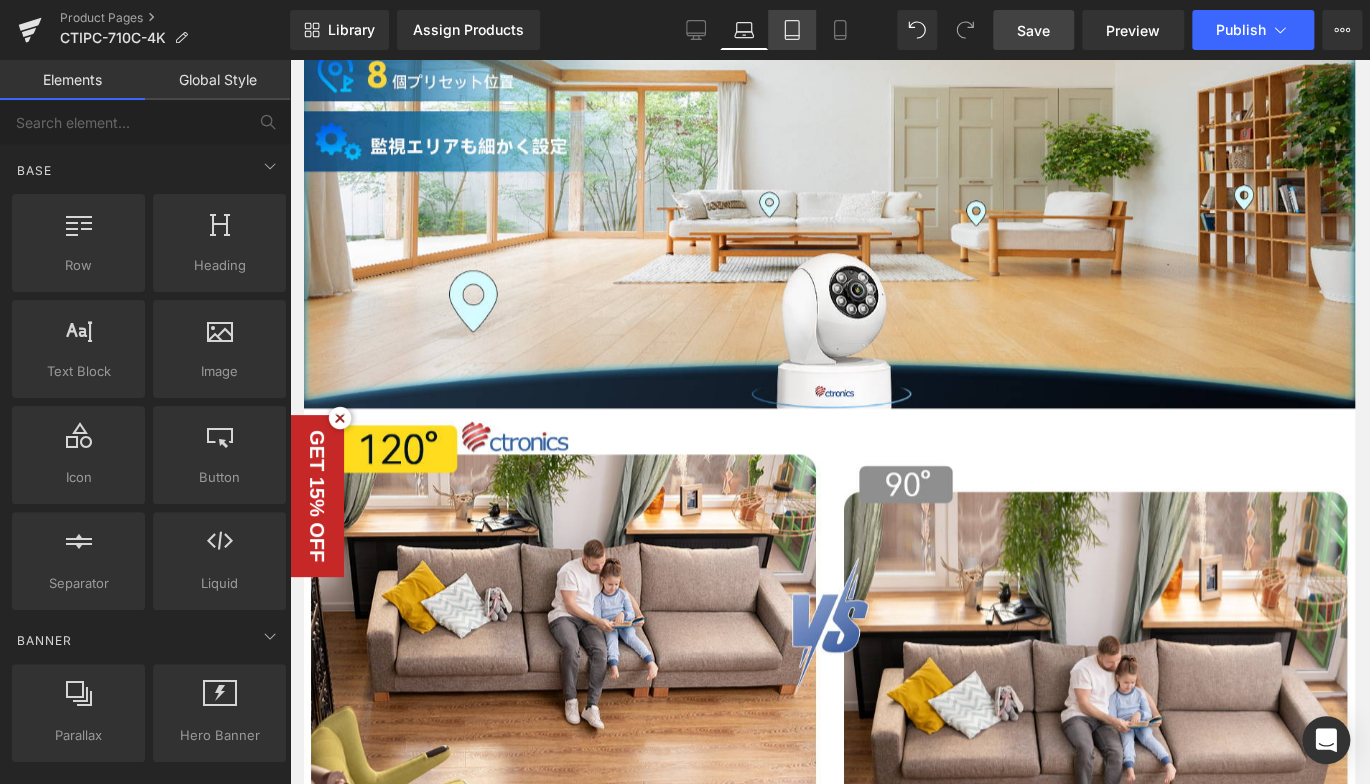 click on "Tablet" at bounding box center (792, 30) 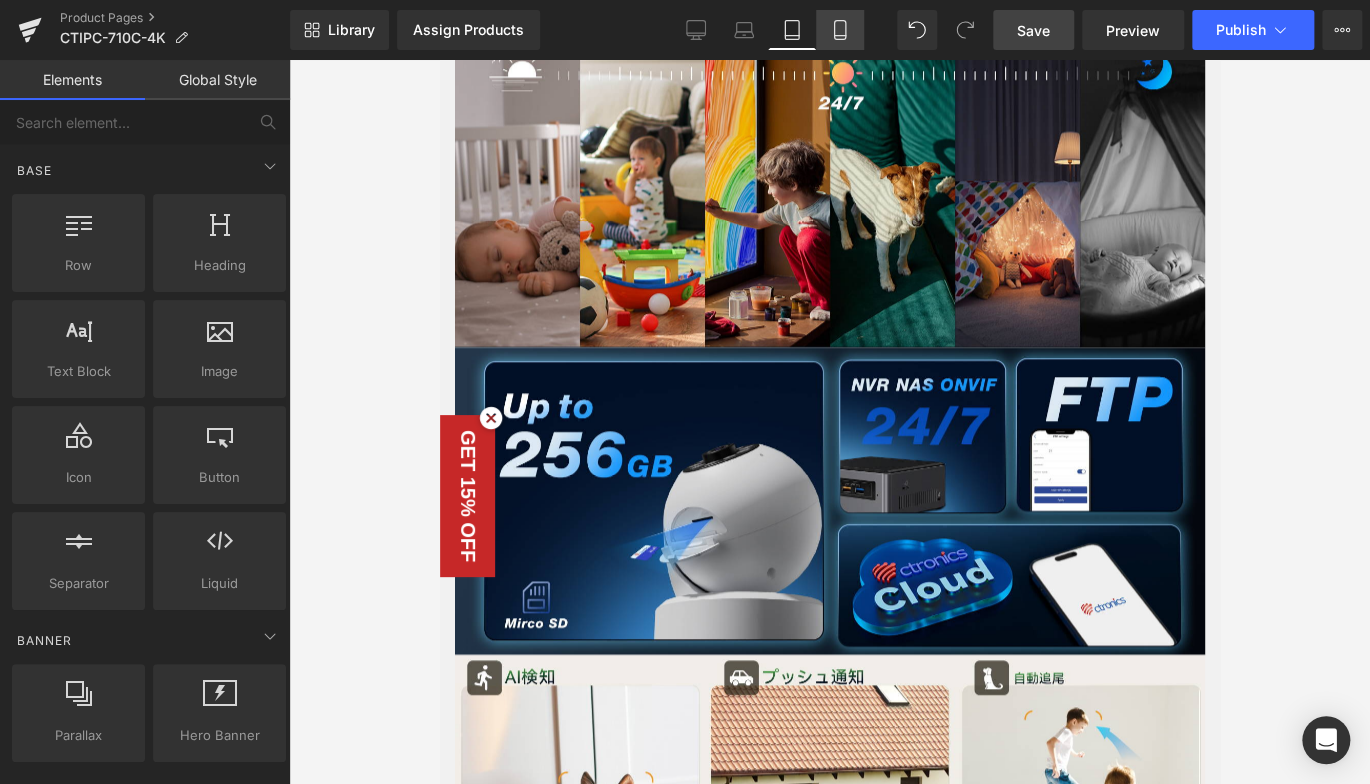 click on "Mobile" at bounding box center [840, 30] 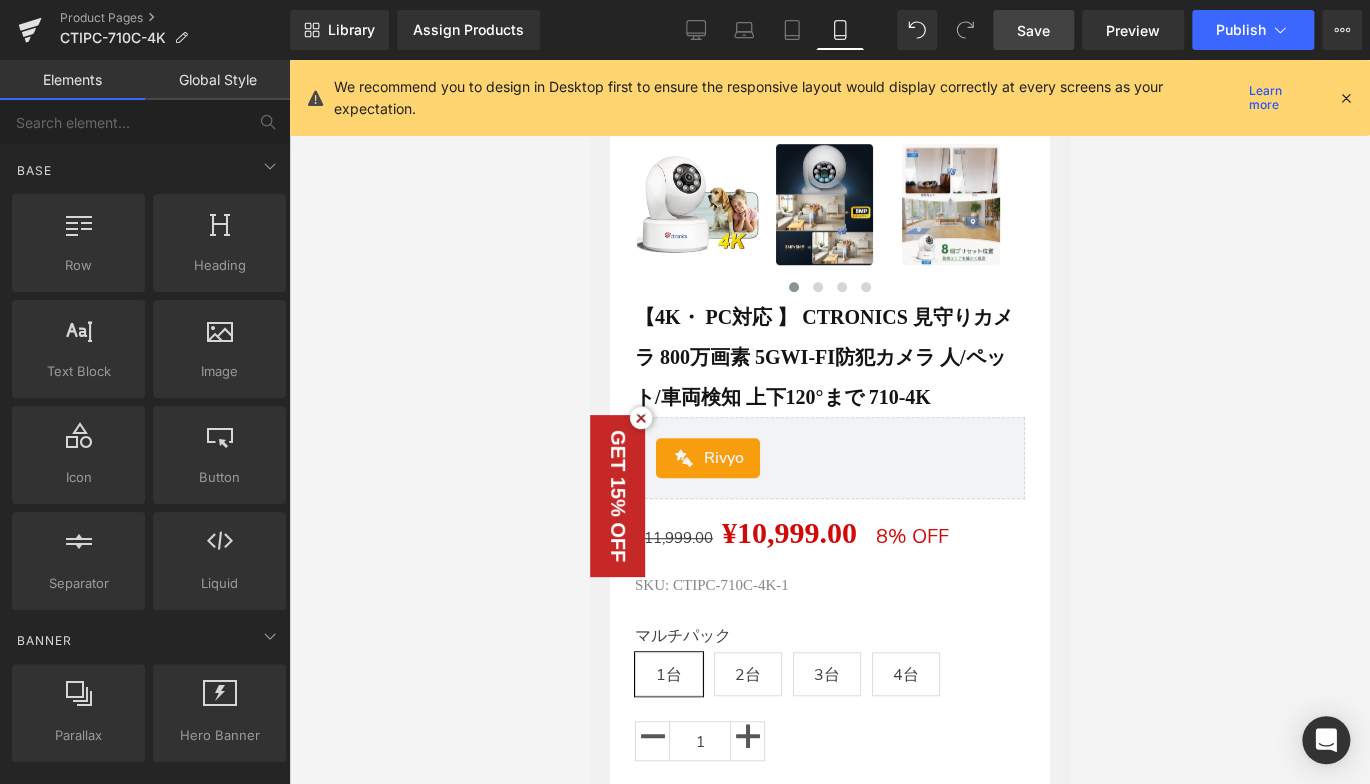 scroll, scrollTop: 107, scrollLeft: 0, axis: vertical 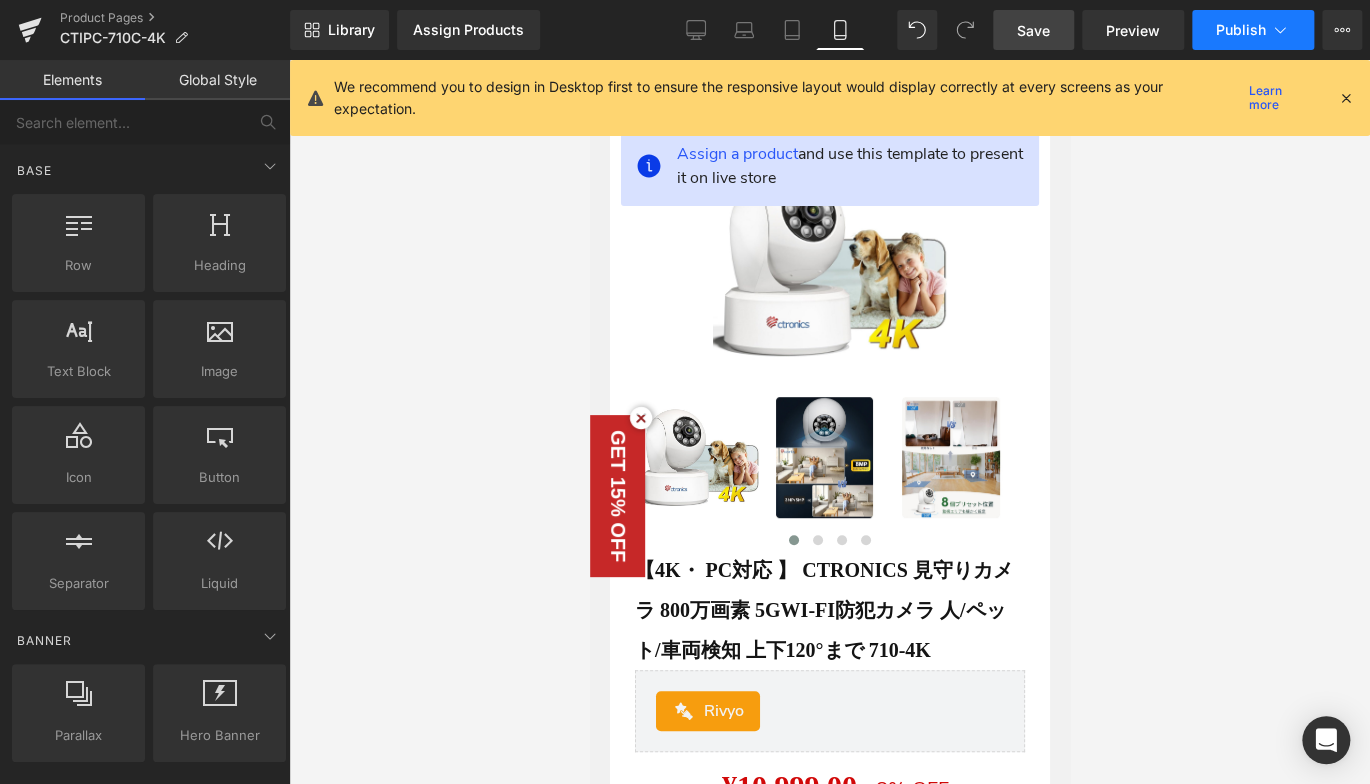 click on "Publish" at bounding box center [1241, 30] 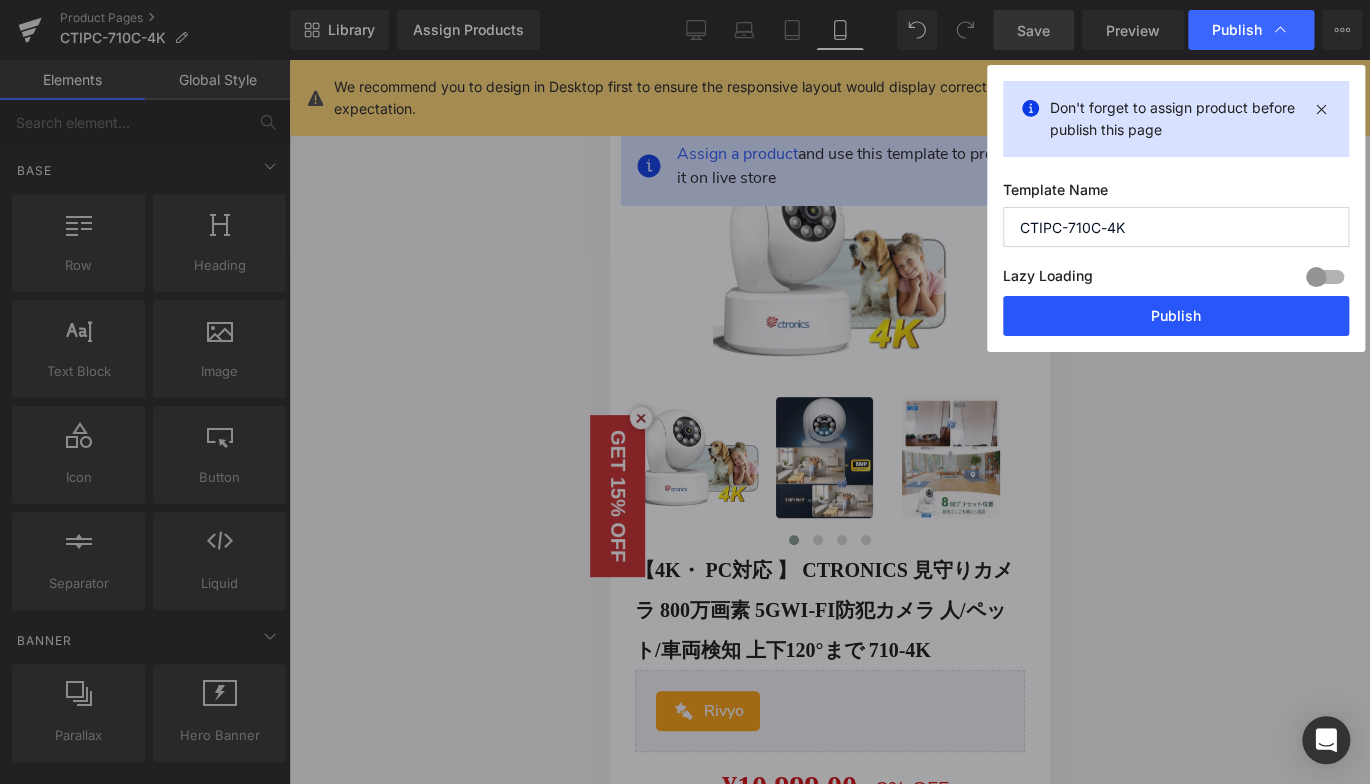 drag, startPoint x: 1228, startPoint y: 317, endPoint x: 247, endPoint y: 695, distance: 1051.3063 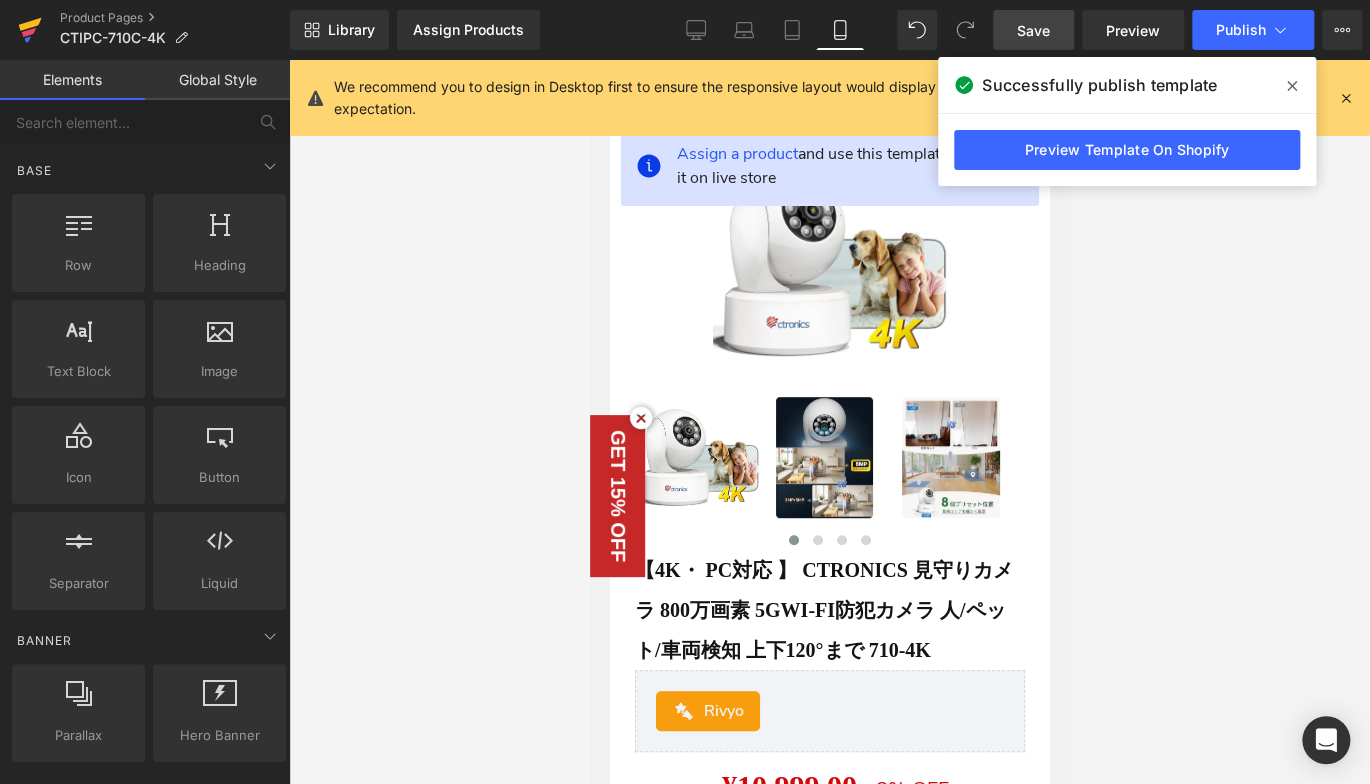 click at bounding box center [30, 30] 